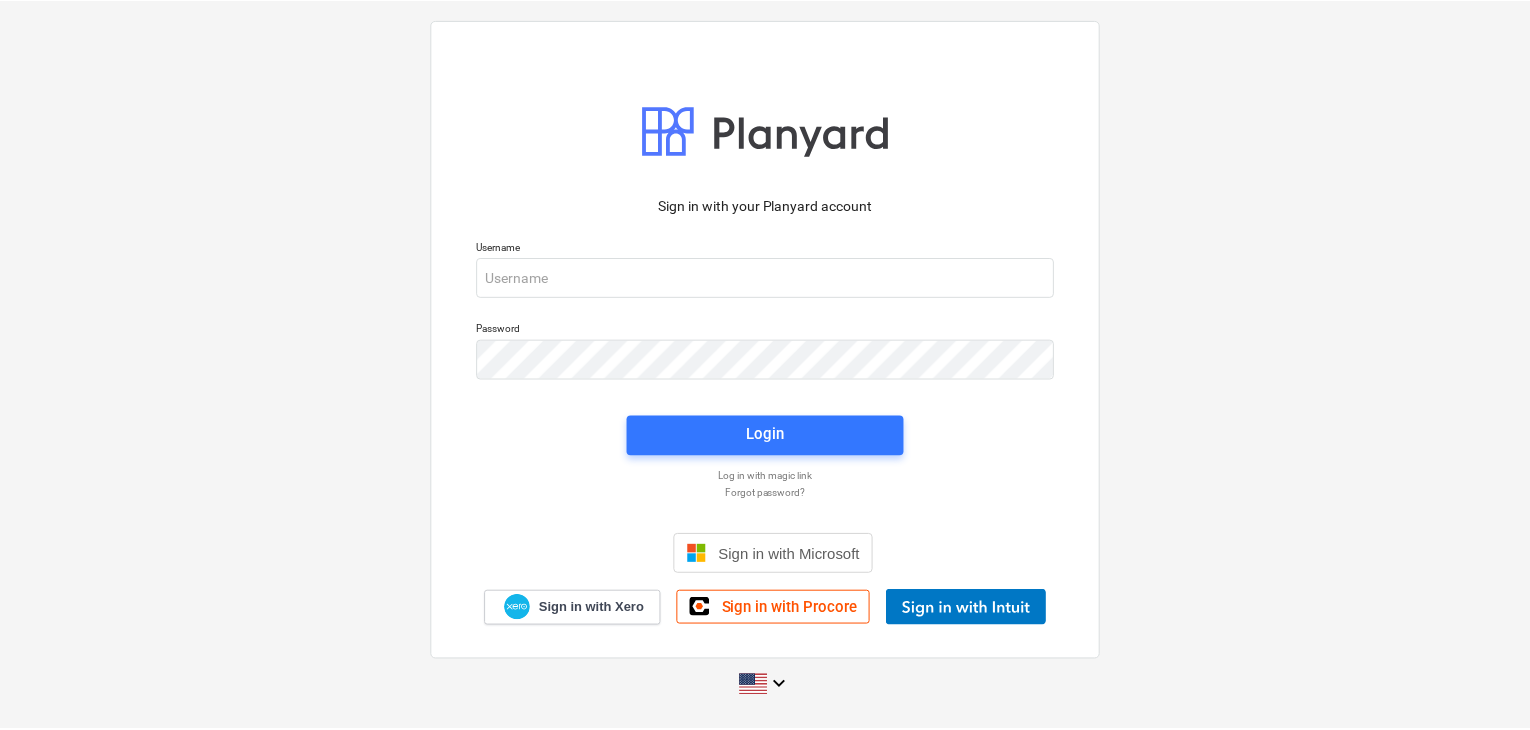scroll, scrollTop: 0, scrollLeft: 0, axis: both 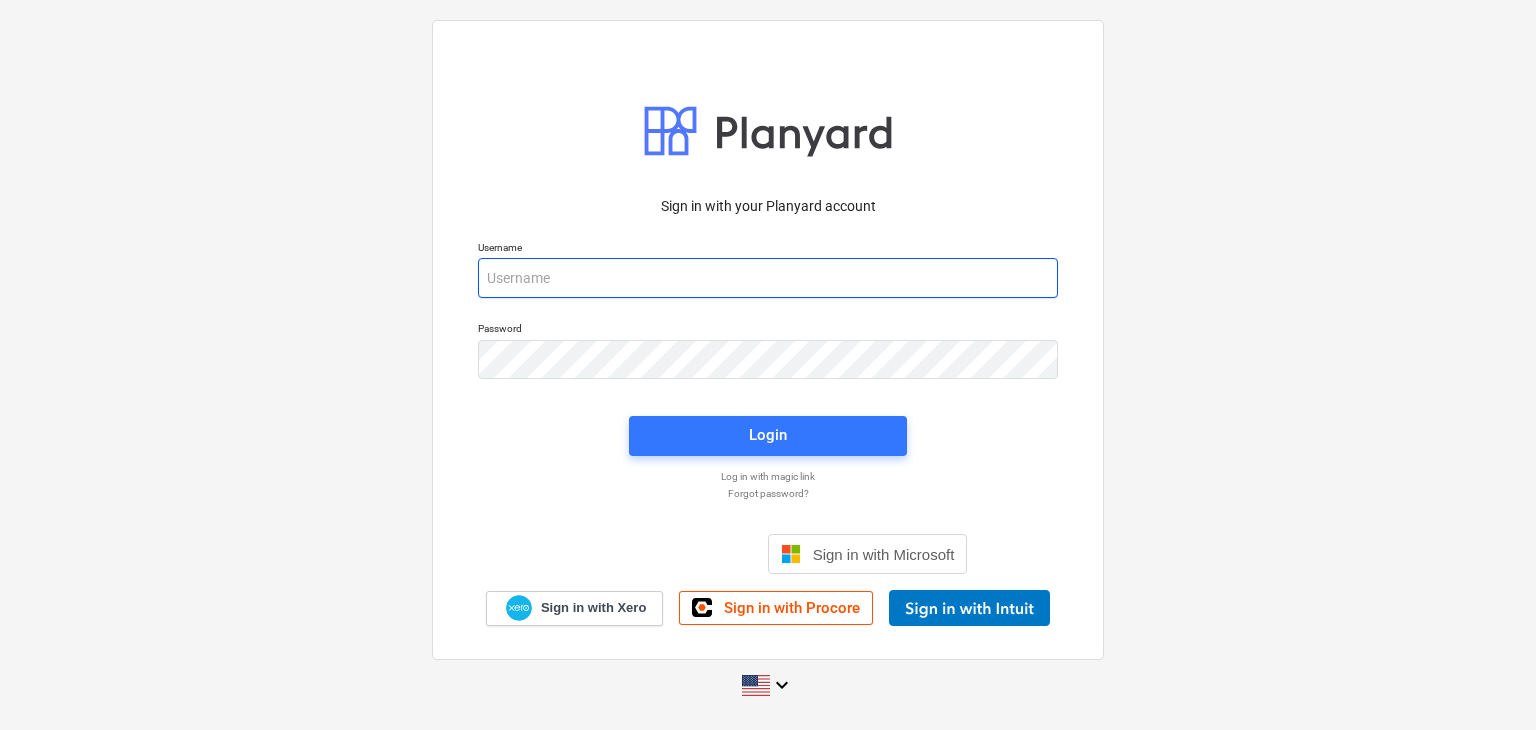 click at bounding box center (768, 278) 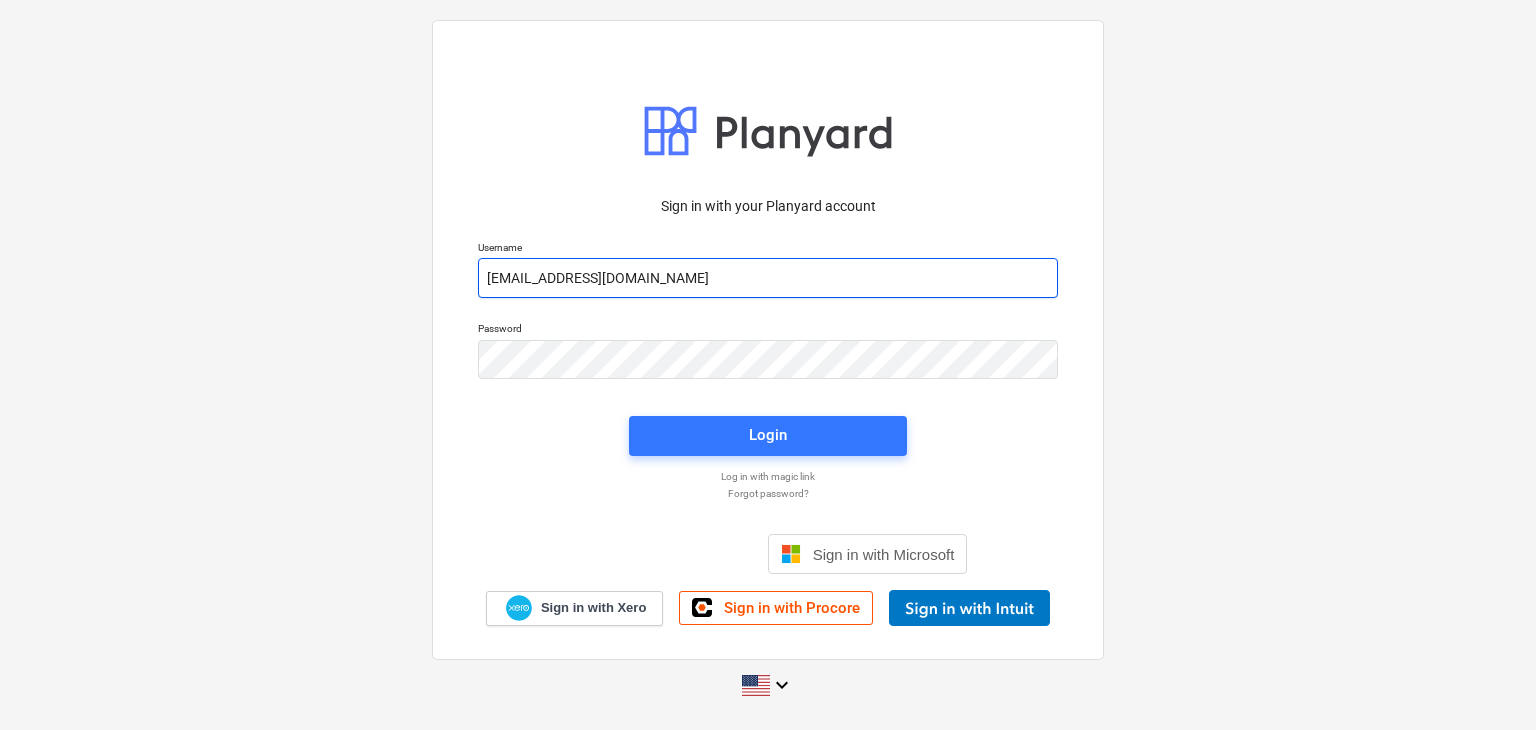drag, startPoint x: 497, startPoint y: 277, endPoint x: 197, endPoint y: -87, distance: 471.69482 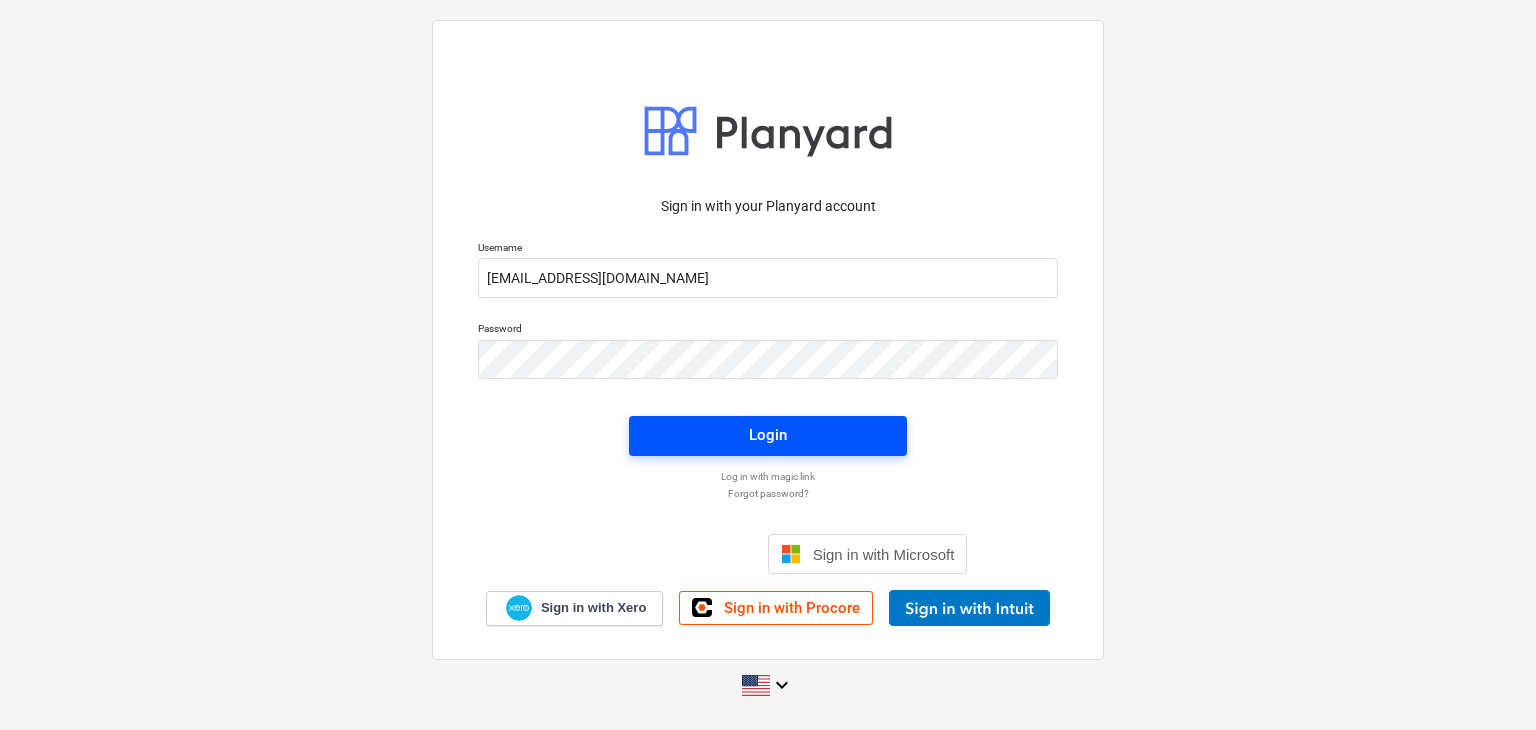 click on "Login" at bounding box center [768, 435] 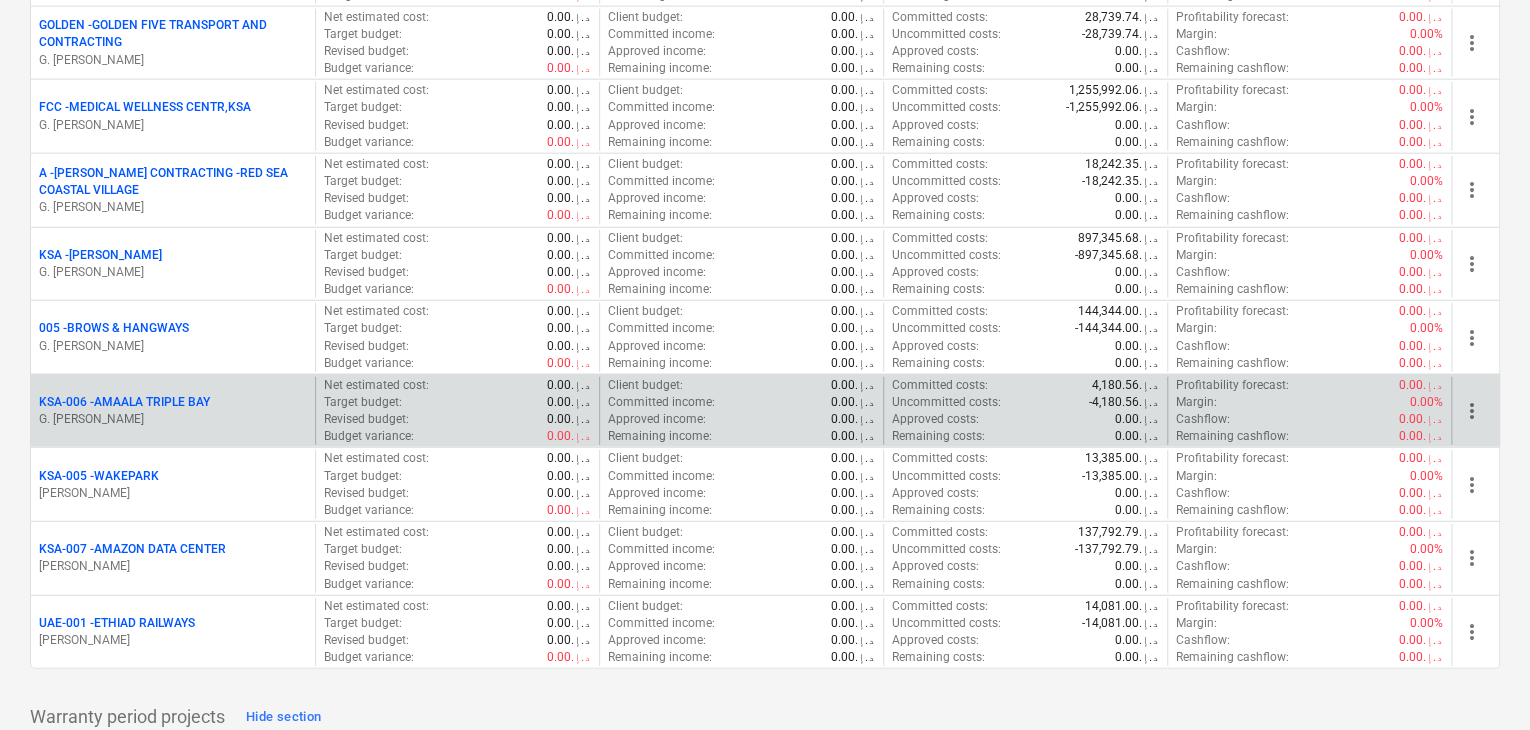 scroll, scrollTop: 2400, scrollLeft: 0, axis: vertical 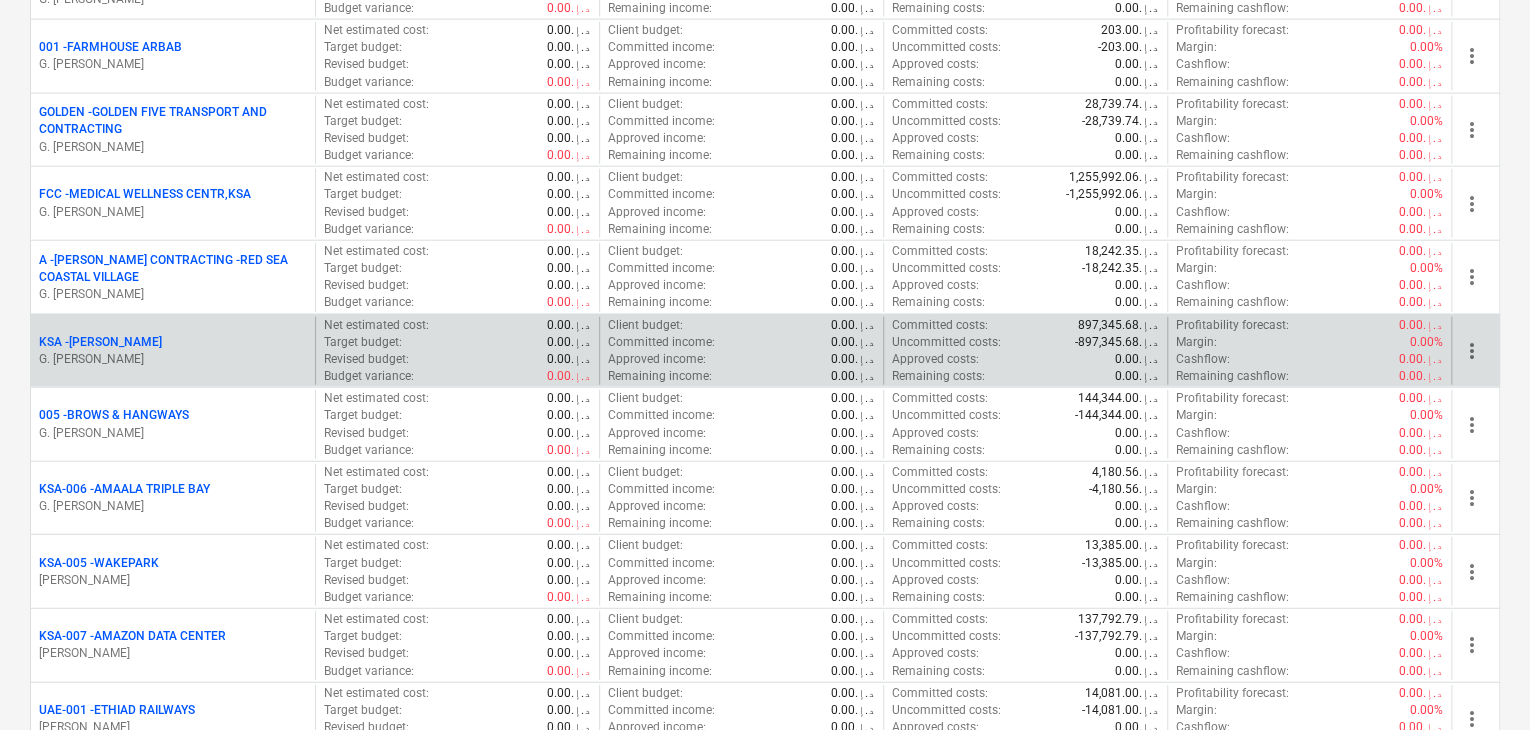 click on "G. [PERSON_NAME]" at bounding box center [173, 359] 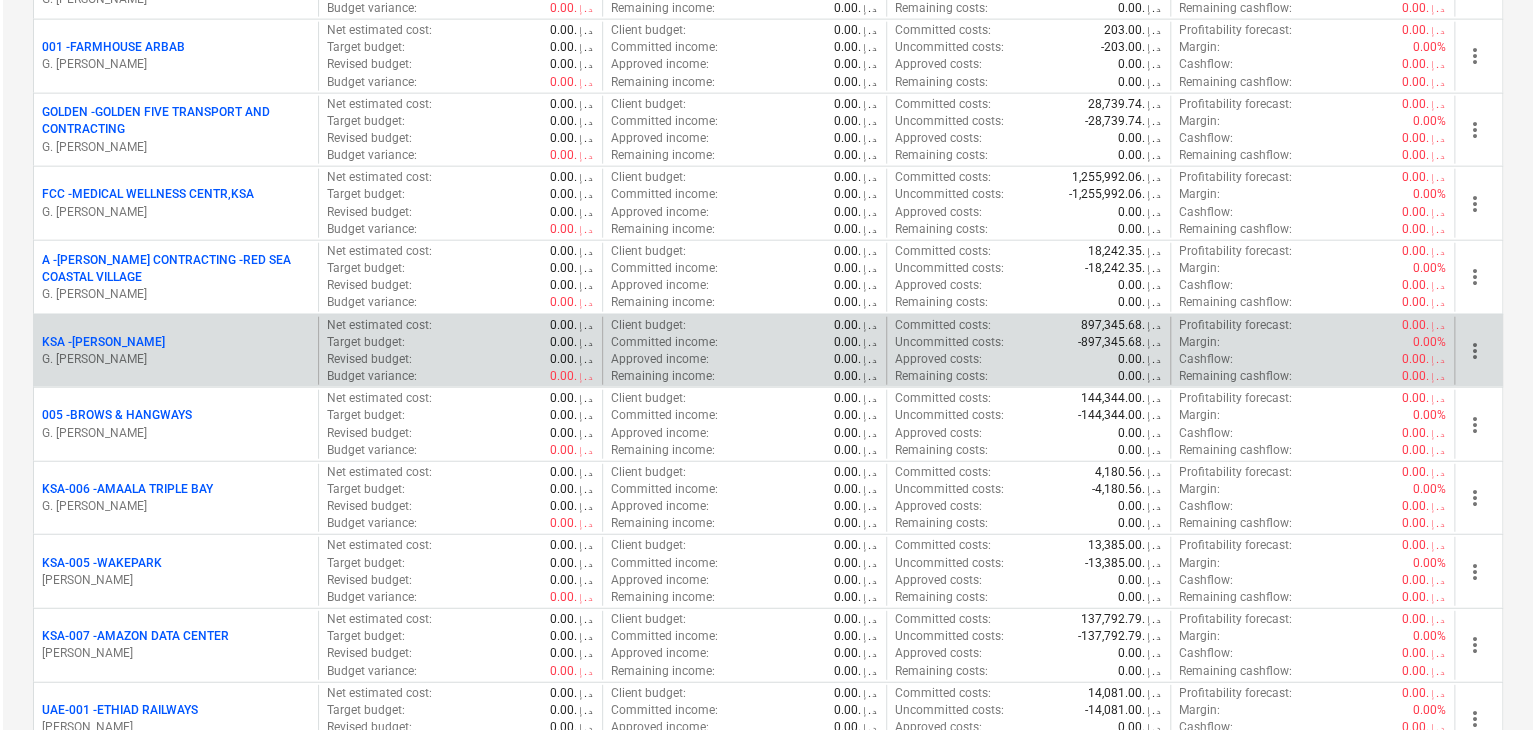 scroll, scrollTop: 0, scrollLeft: 0, axis: both 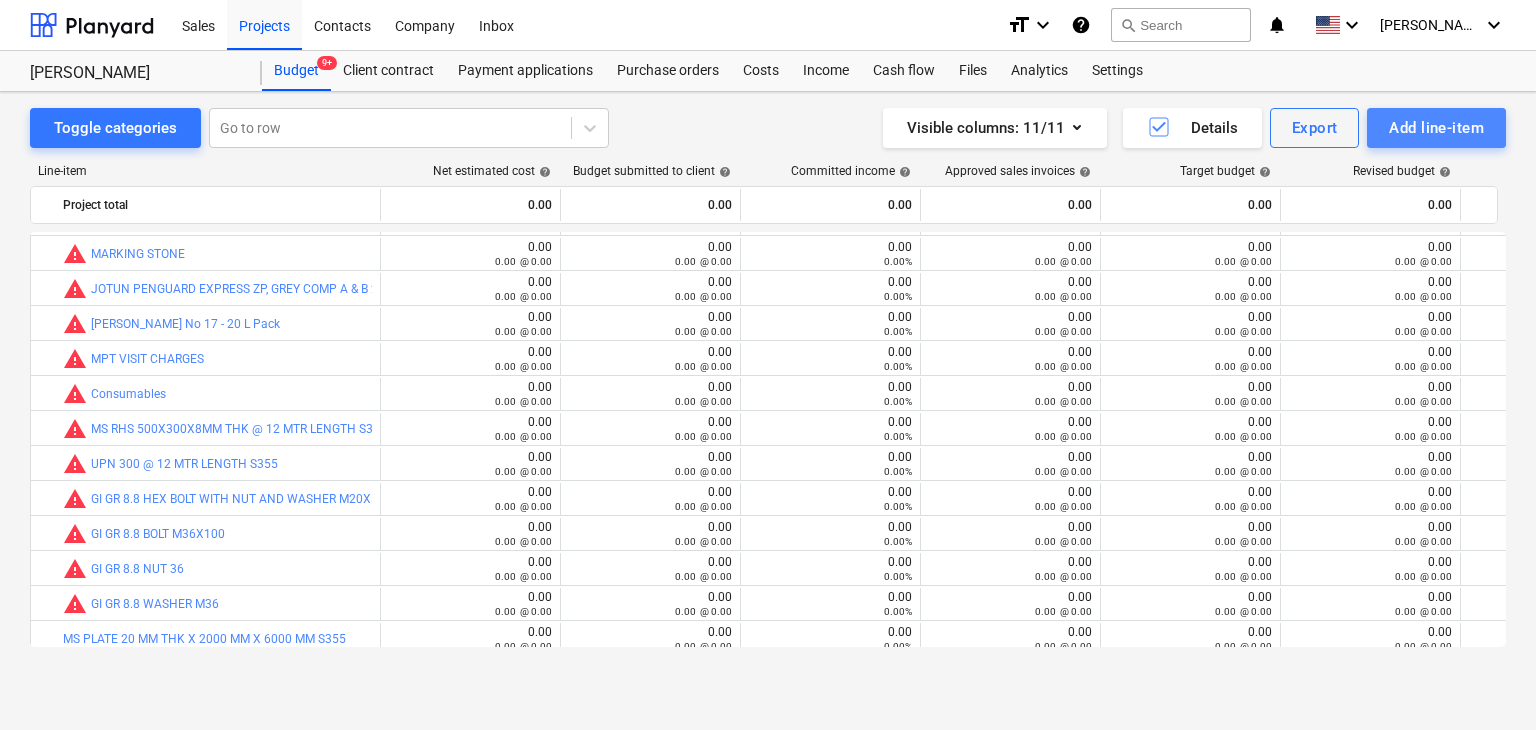 click on "Add line-item" at bounding box center (1436, 128) 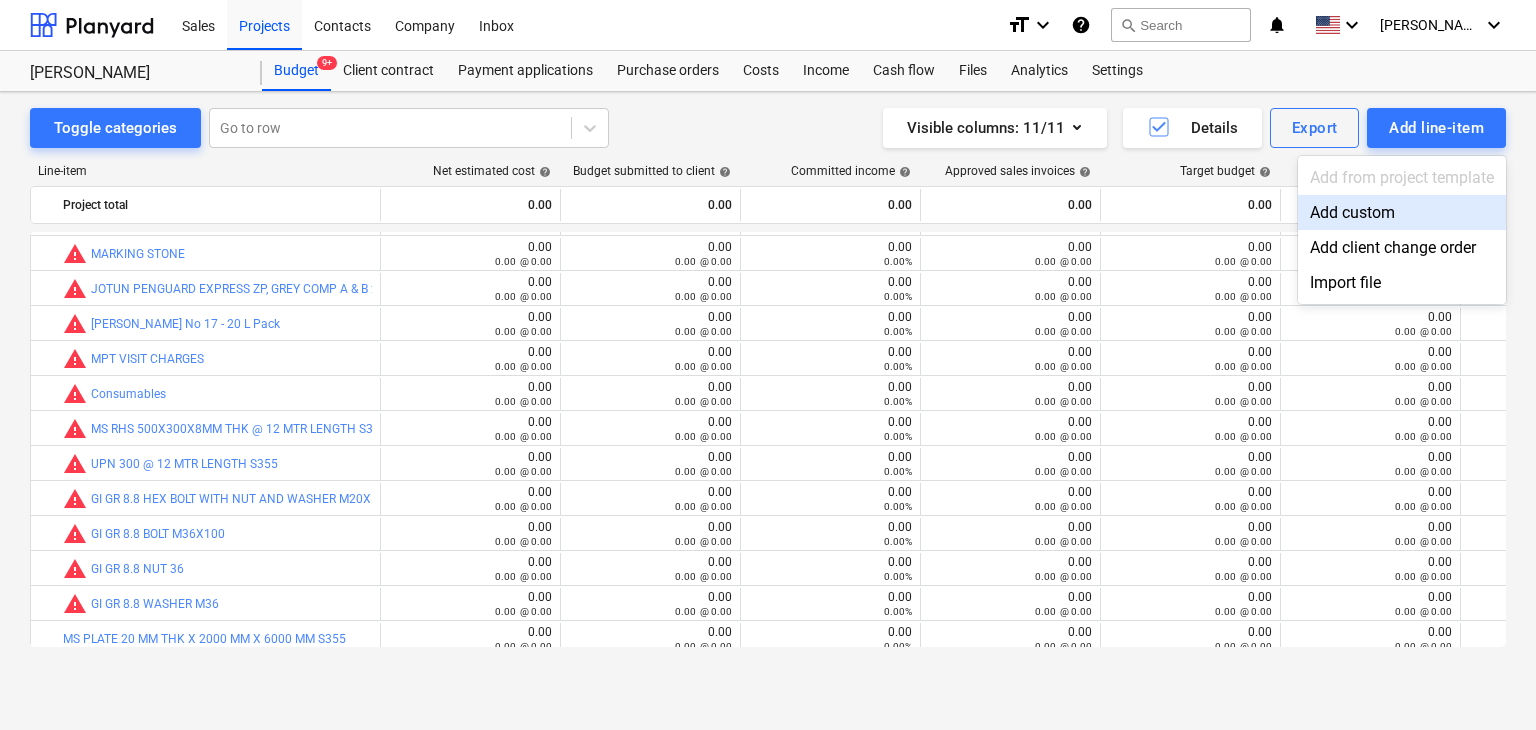 click on "Add custom" at bounding box center [1402, 212] 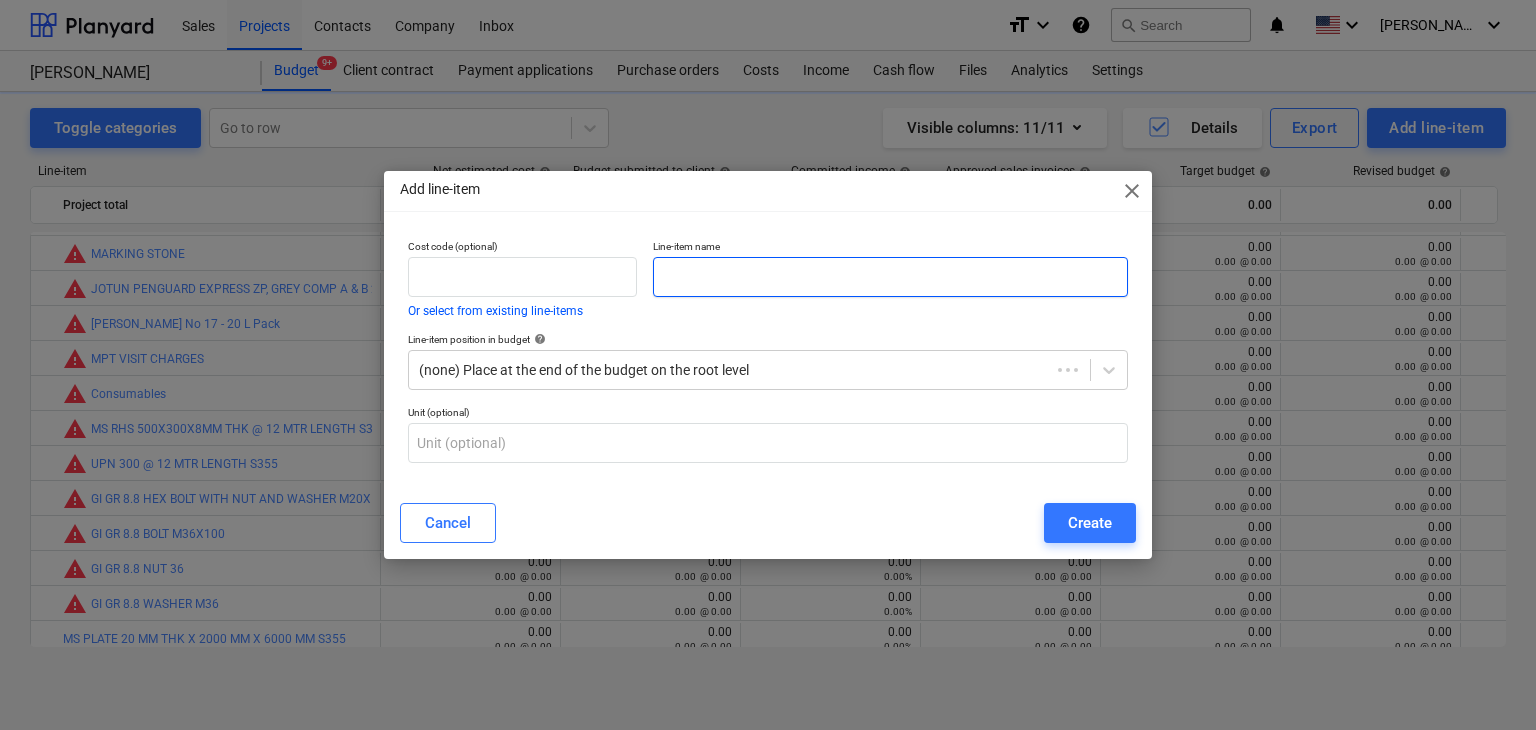 click at bounding box center (890, 277) 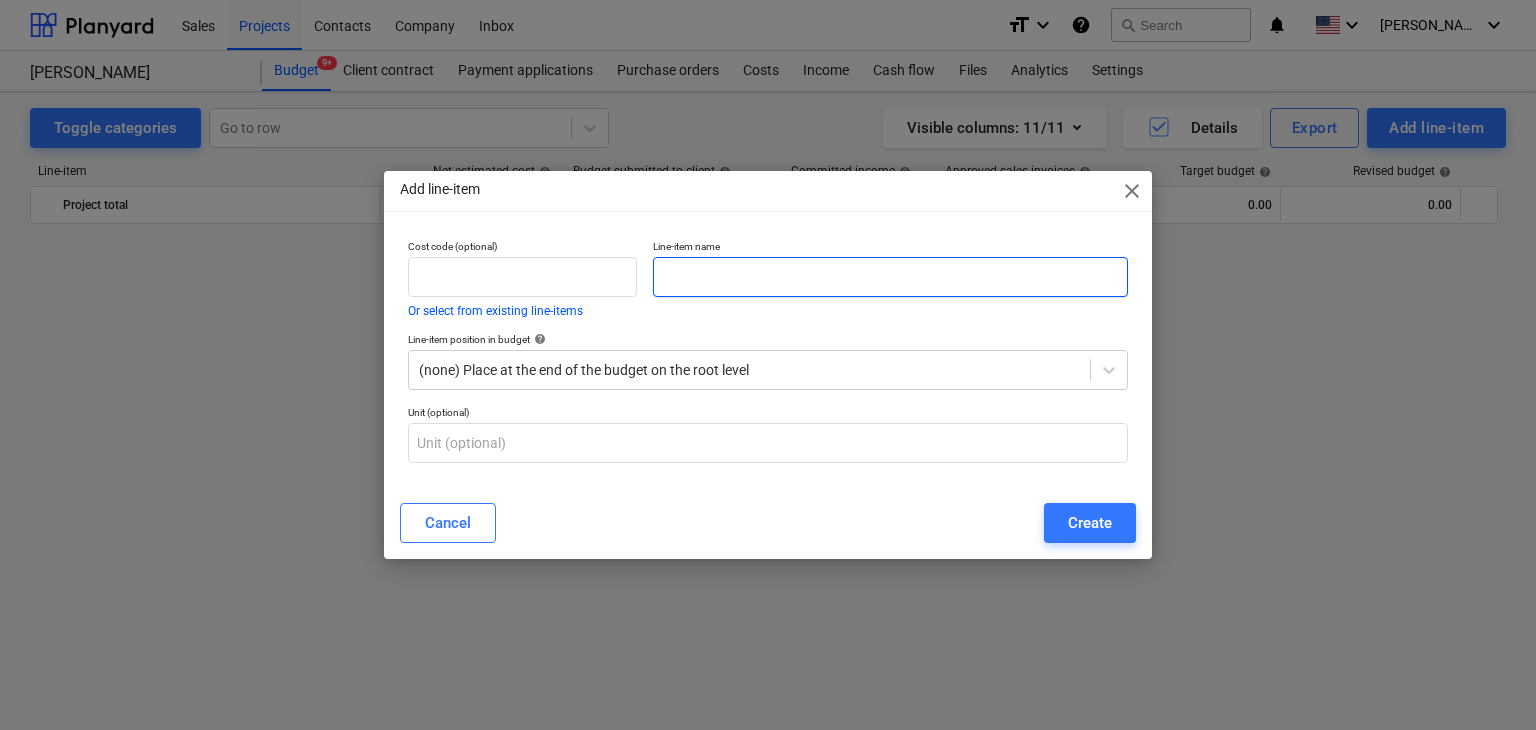 scroll, scrollTop: 3952, scrollLeft: 0, axis: vertical 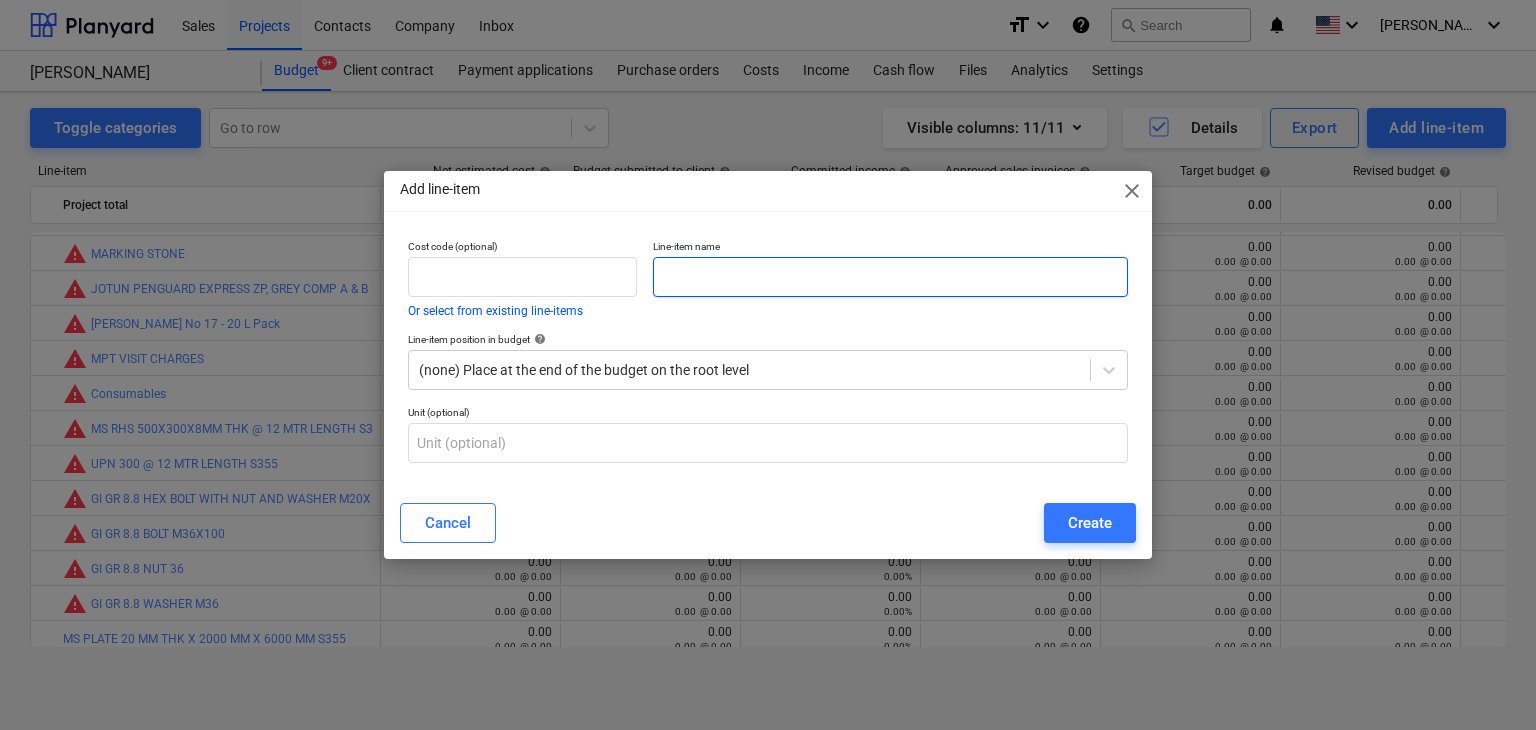 click at bounding box center [890, 277] 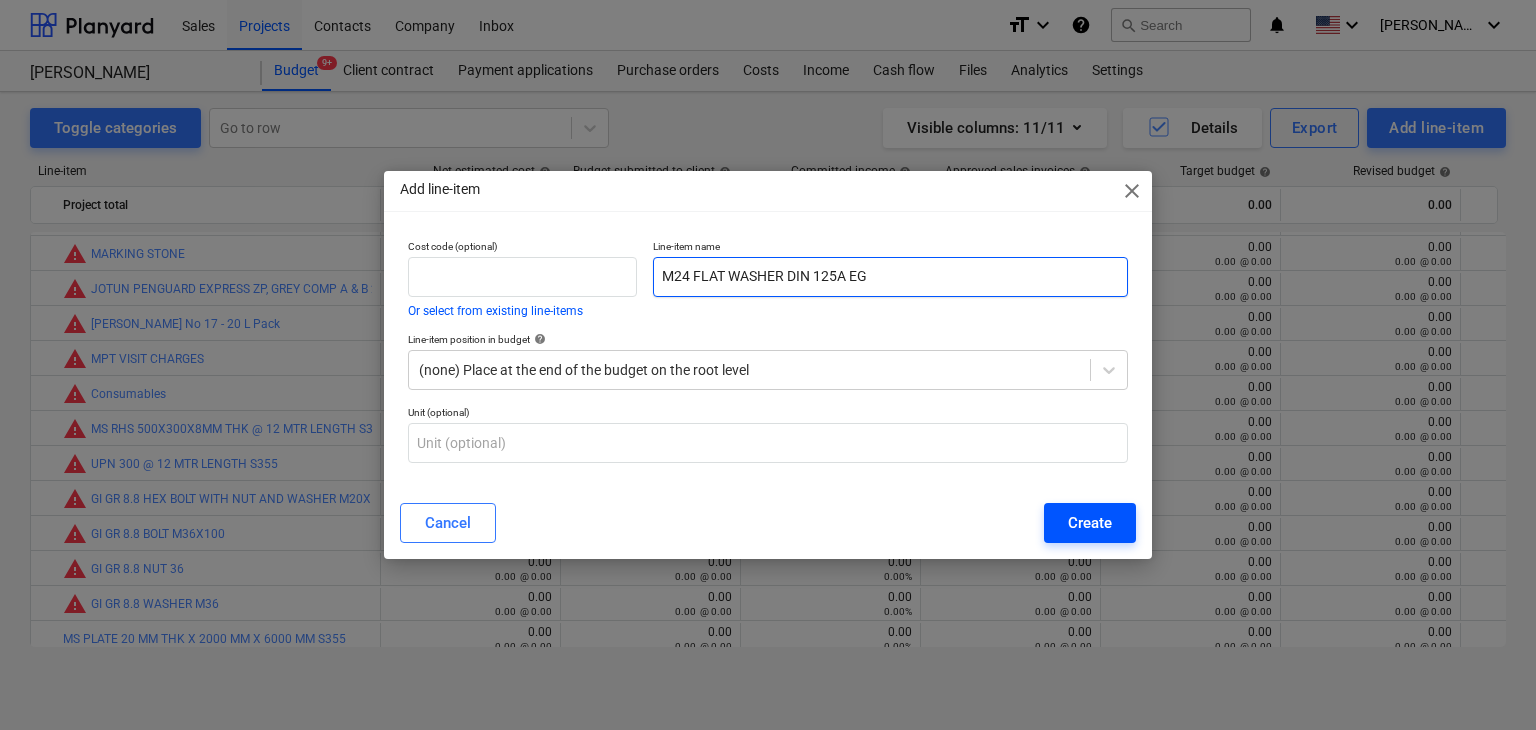 type on "M24 FLAT WASHER DIN 125A EG" 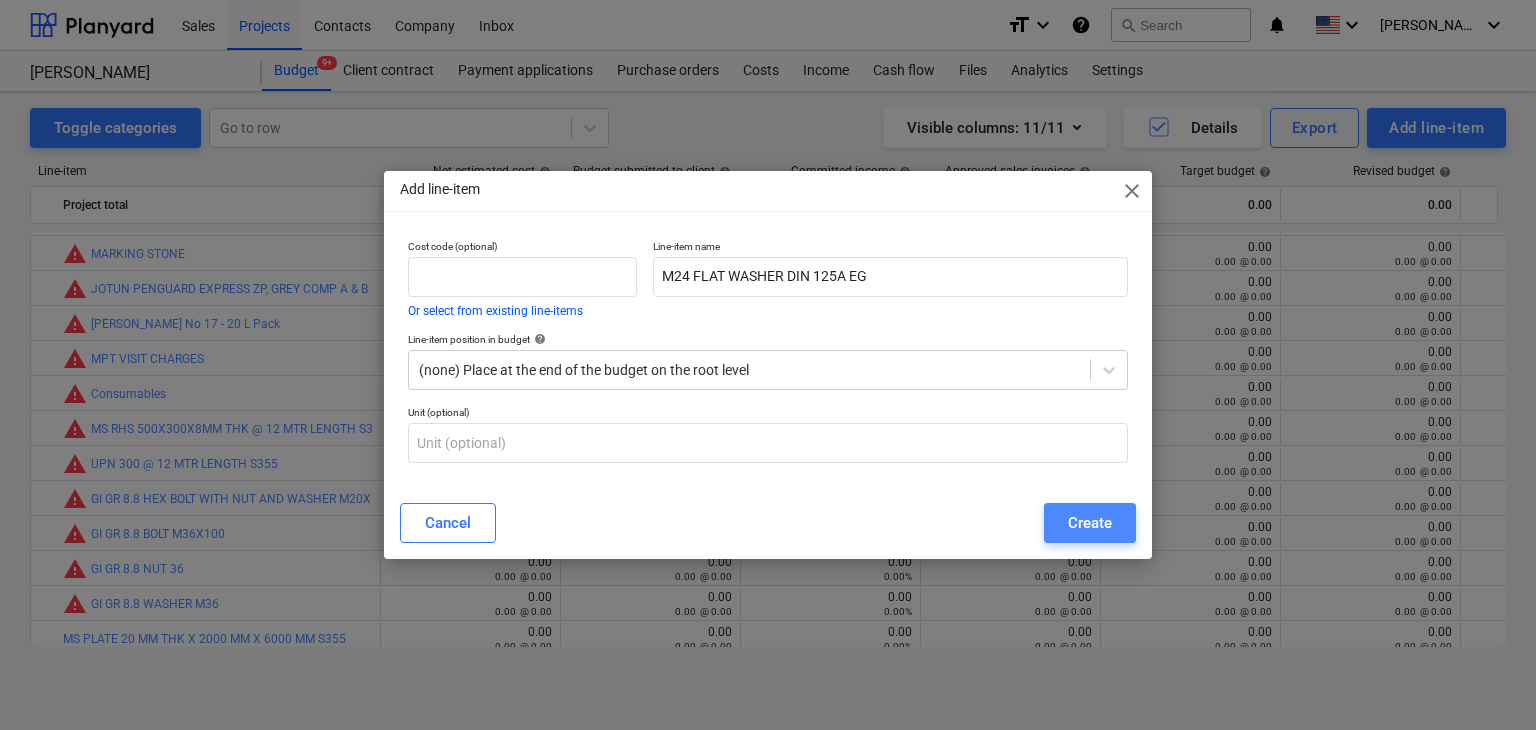 click on "Create" at bounding box center [1090, 523] 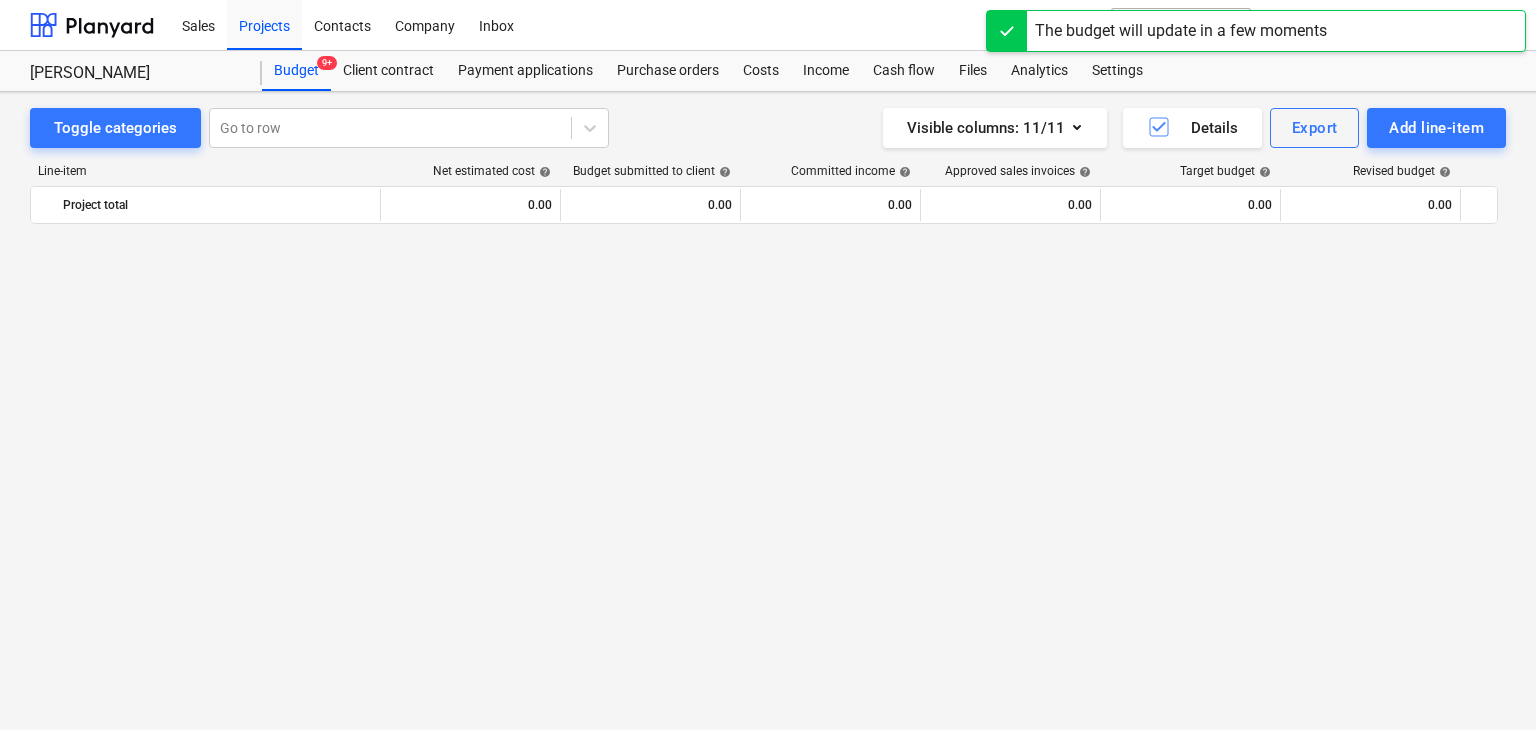click on "Toggle categories Go to row Visible columns :   11/11 Details Export Add line-item Line-item Net estimated cost help Budget submitted to client help Committed income help Approved sales invoices help Target budget help Revised budget help Committed costs help Committed change orders help Approved costs help Remaining budget help Budget variance help Project total 0.00 0.00 0.00 0.00 0.00 0.00 897,345.68 0.00 0.00 -897,345.68 0.00 more_vert bar_chart warning  OXYGEN ACETYLENE CUTTING SET HOSE edit 0.00 0.00  @ 0.00 edit 0.00 0.00  @ 0.00 0.00 0.00% 0.00 0.00  @ 0.00 edit 0.00 0.00  @ 0.00 edit 0.00 0.00  @ 0.00 180.00 0.00% 0.00 0.00 0.00  @ 0.00 -180.00 0.00% 0.00 0.00% more_vert bar_chart warning  OXYGEN REGULATOR edit 0.00 0.00  @ 0.00 edit 0.00 0.00  @ 0.00 0.00 0.00% 0.00 0.00  @ 0.00 edit 0.00 0.00  @ 0.00 edit 0.00 0.00  @ 0.00 48.00 0.00% 0.00 0.00 0.00  @ 0.00 -48.00 0.00% 0.00 0.00% more_vert bar_chart warning  DA REGULATOR edit 0.00 0.00  @ 0.00 edit 0.00 0.00  @ 0.00 0.00 0.00% 0.00 0.00  @ 0.00" at bounding box center (768, 389) 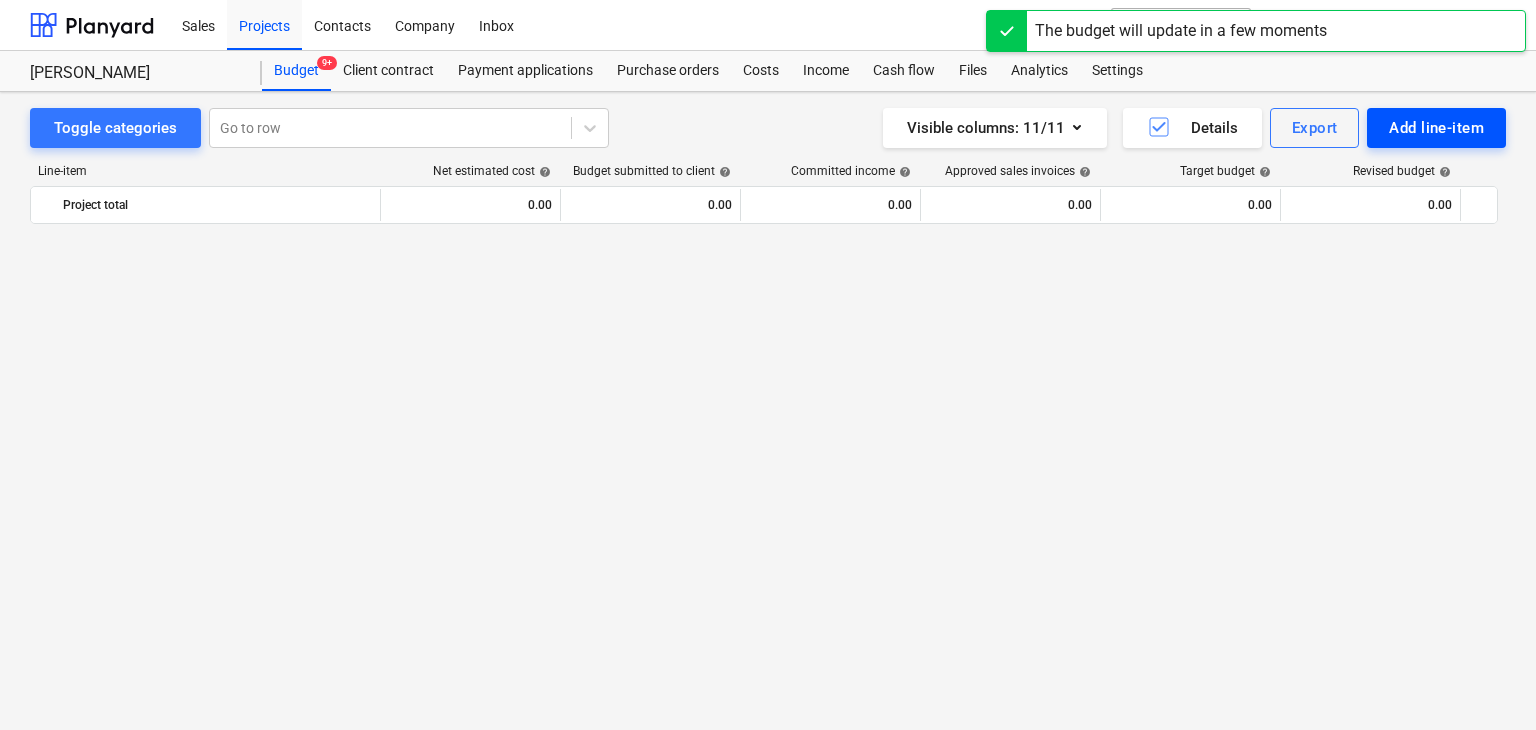 scroll, scrollTop: 3952, scrollLeft: 0, axis: vertical 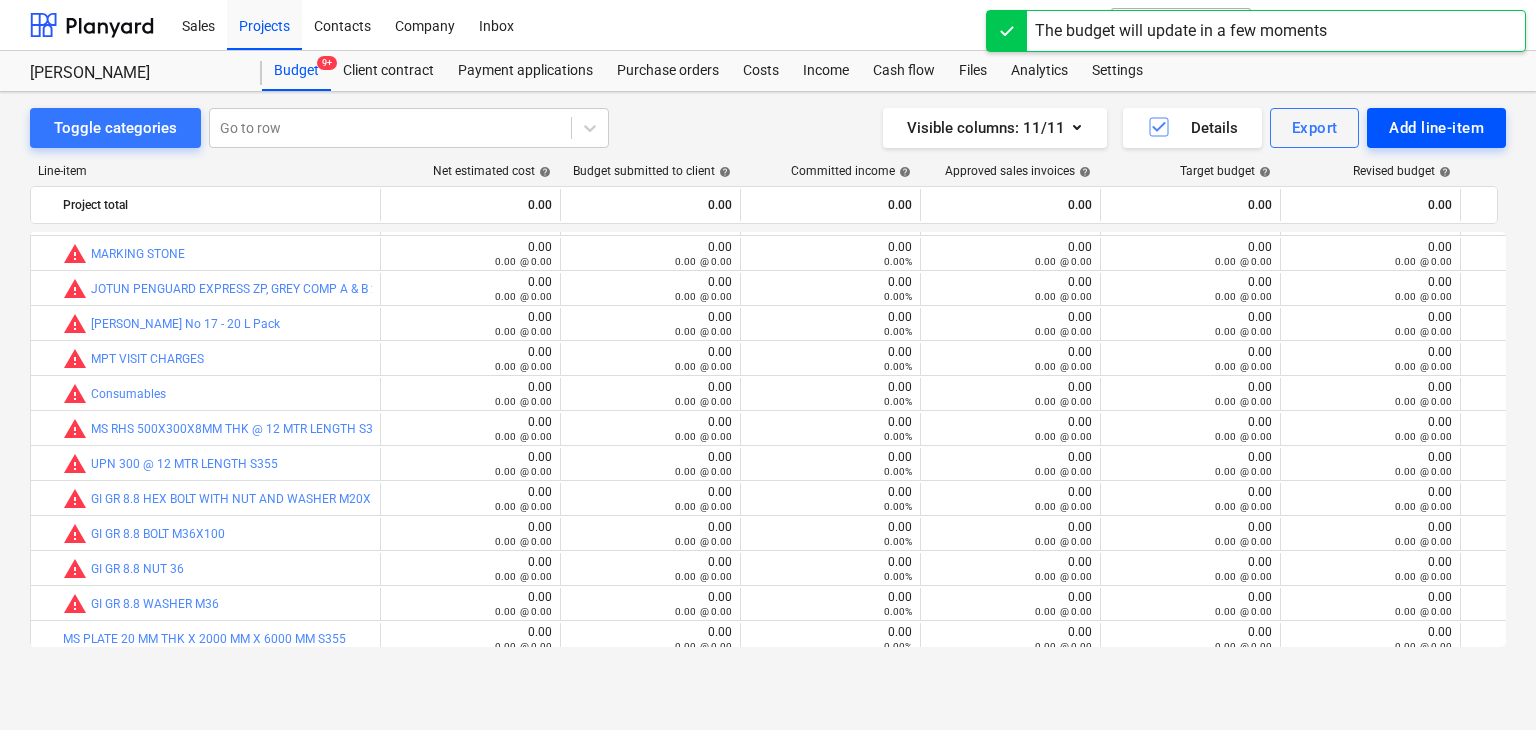 click on "Add line-item" at bounding box center (1436, 128) 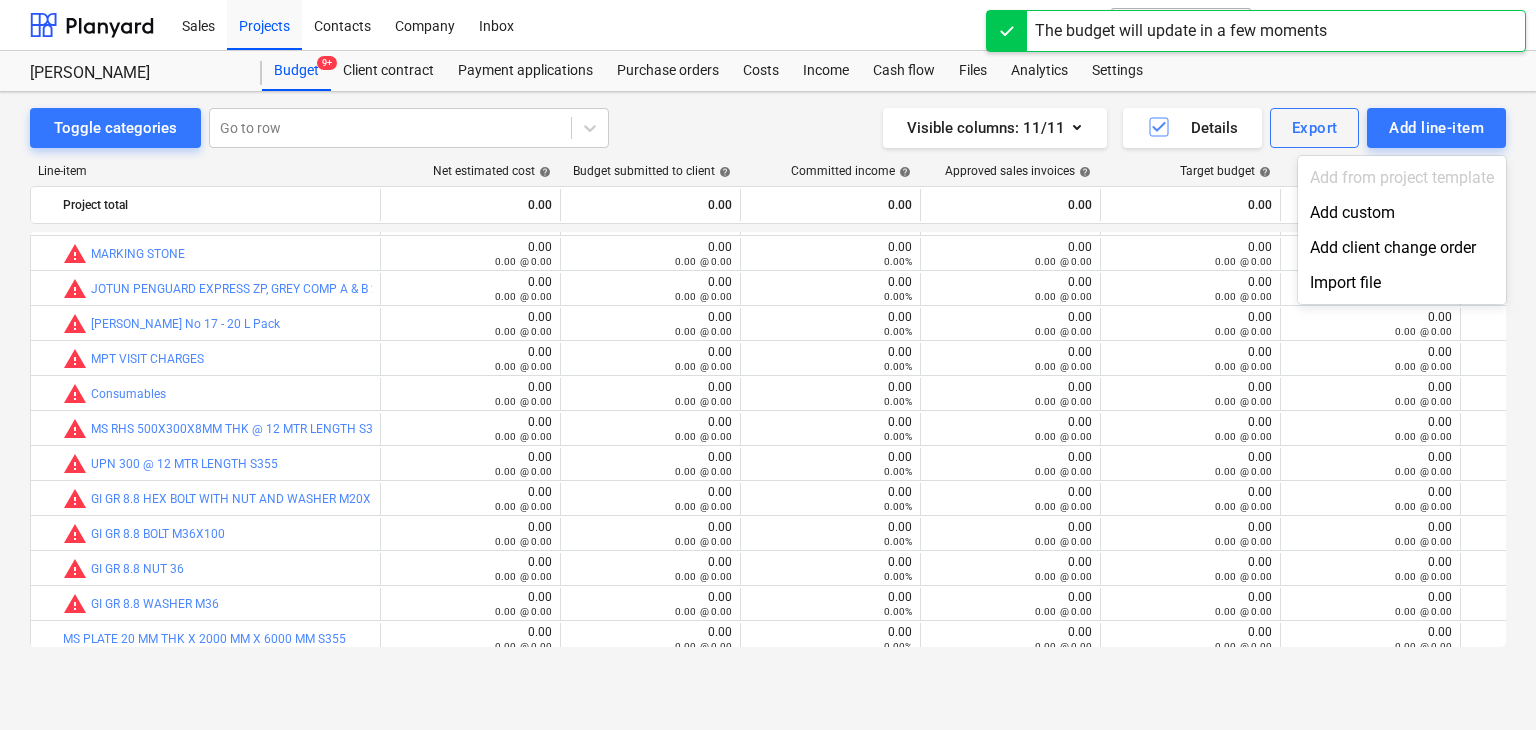 click on "Add from project template" at bounding box center [1402, 177] 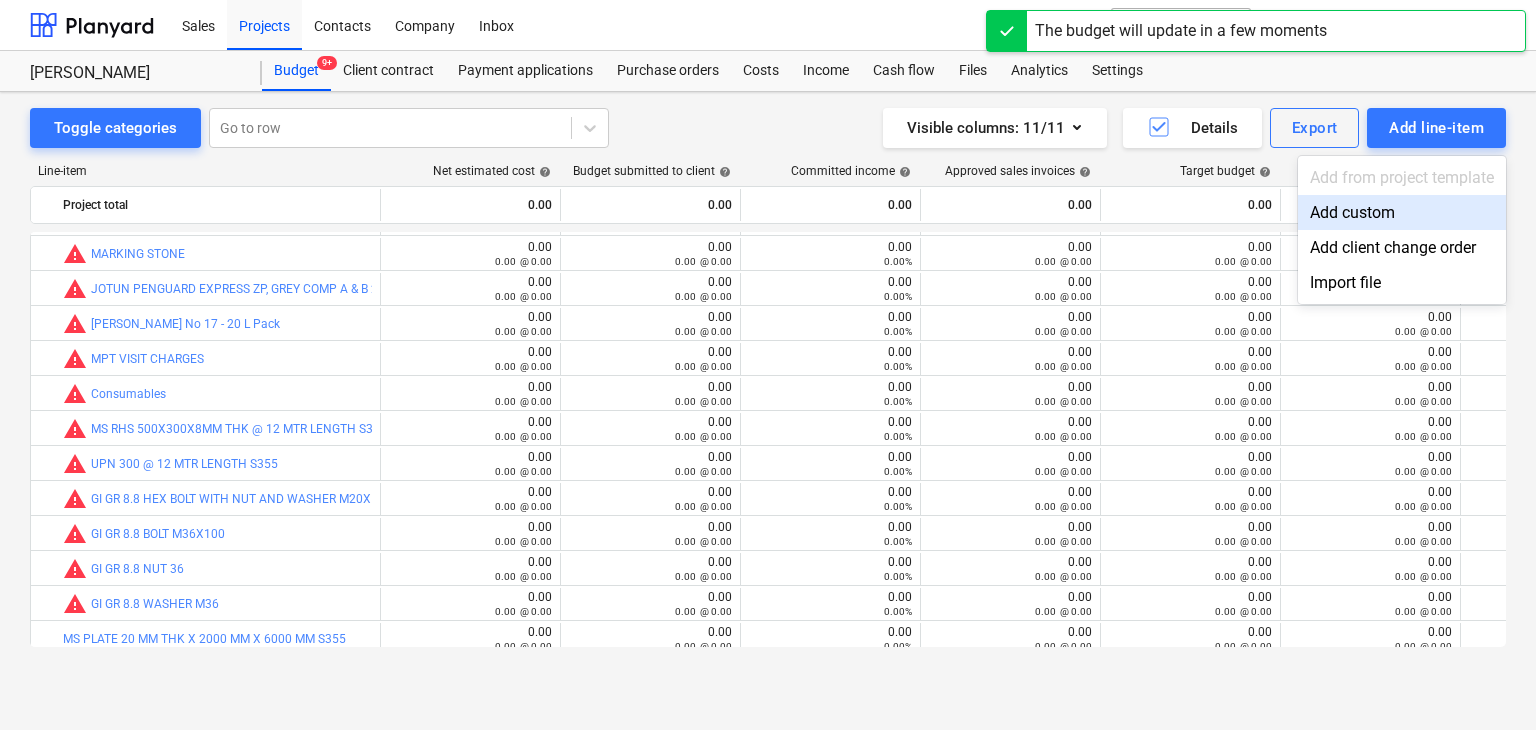 click on "Add custom" at bounding box center (1402, 212) 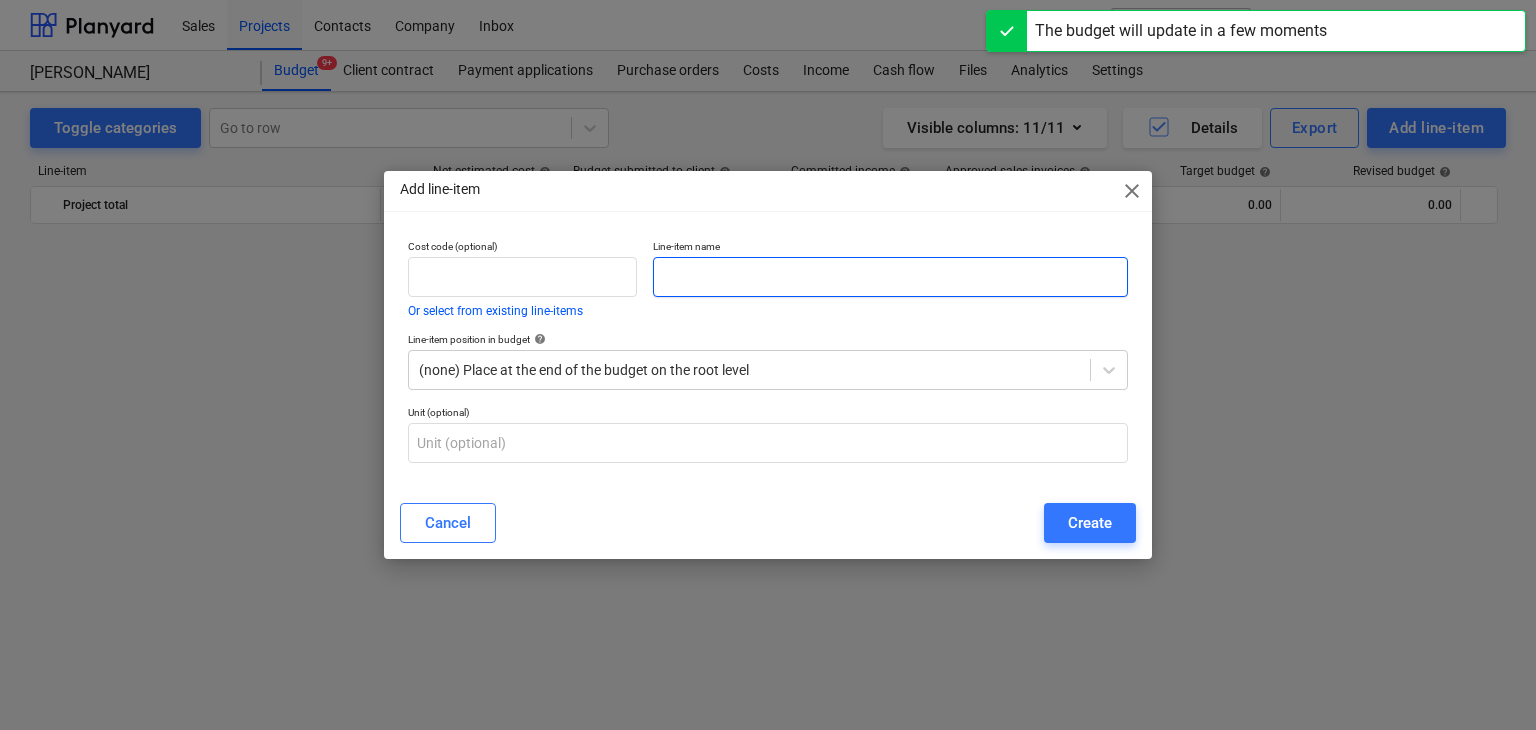 click at bounding box center [890, 277] 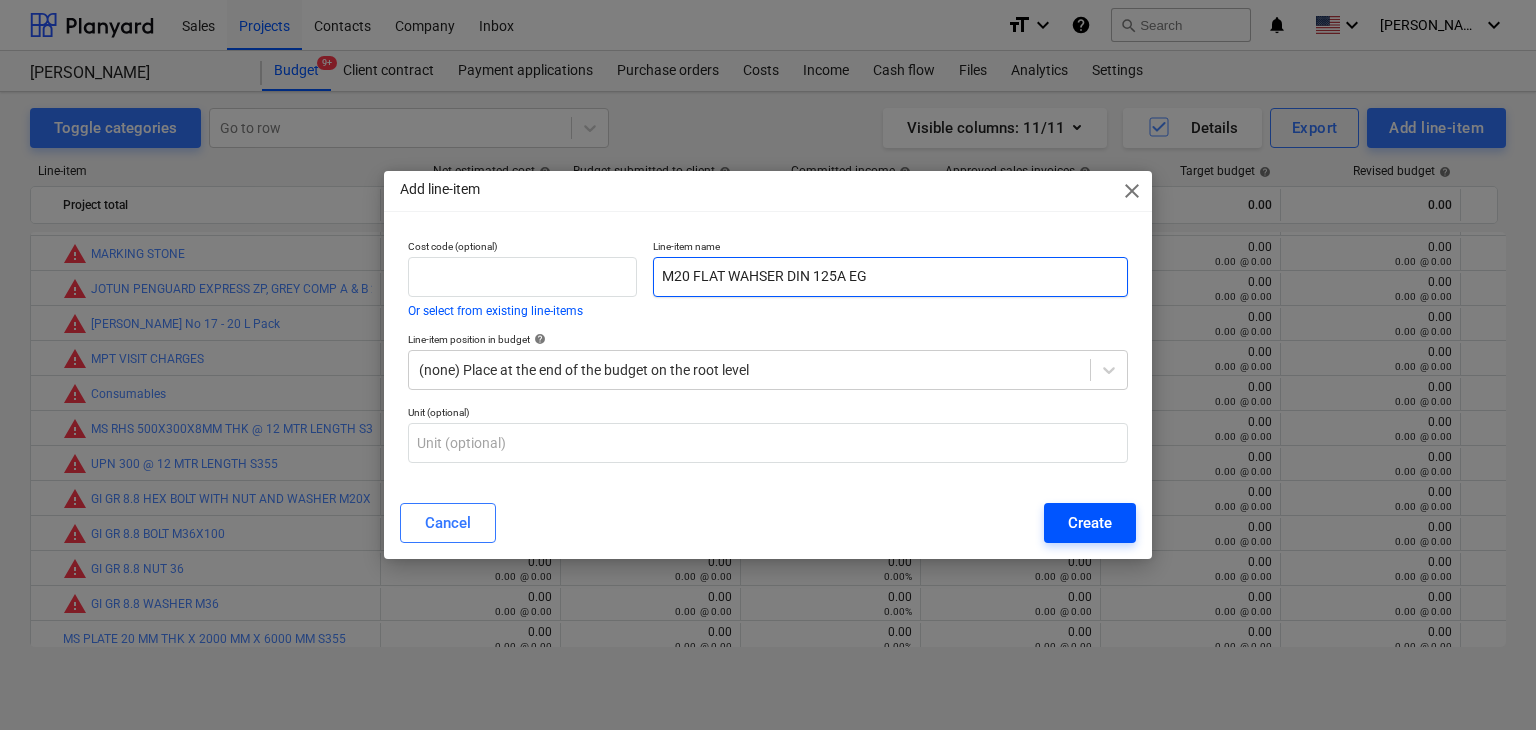 type on "M20 FLAT WAHSER DIN 125A EG" 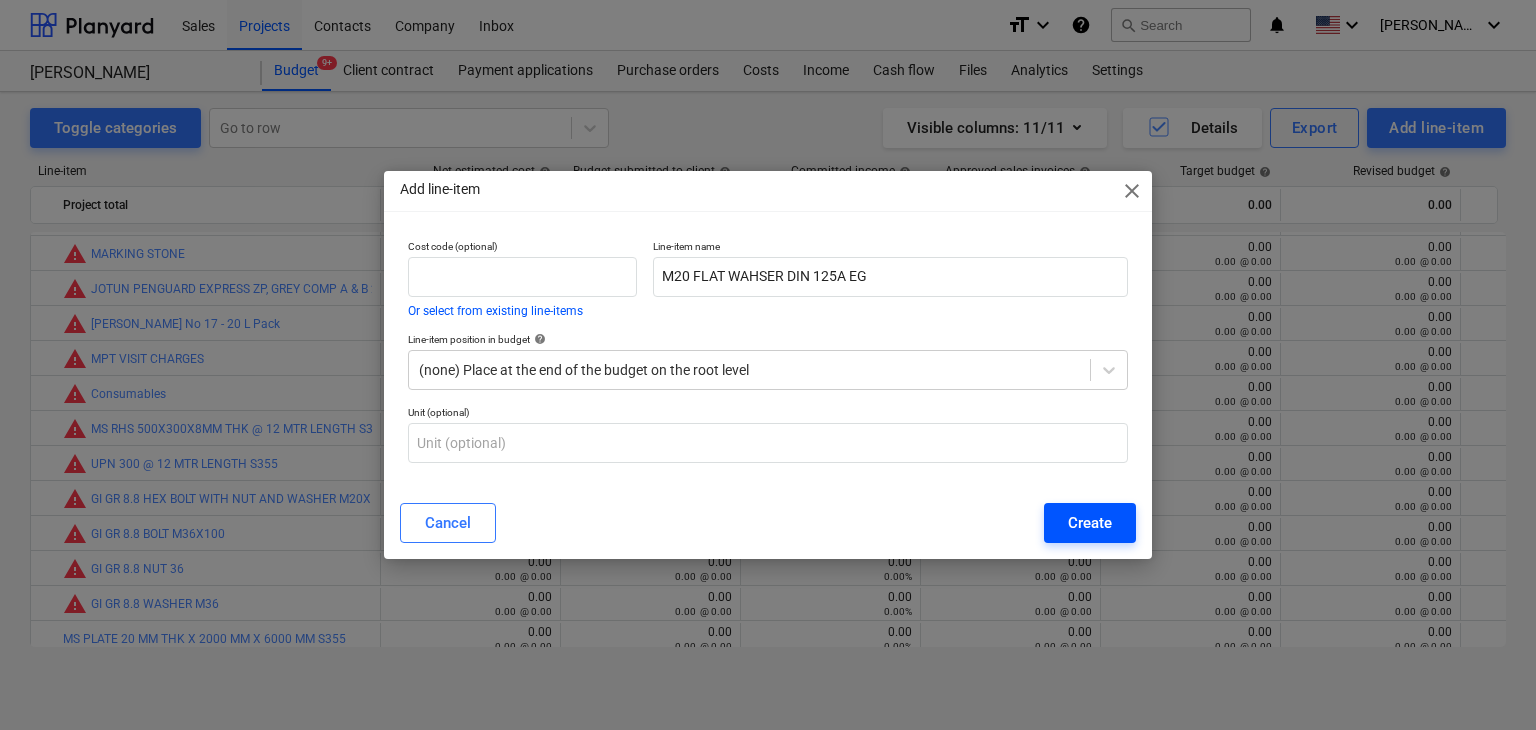 click on "Create" at bounding box center [1090, 523] 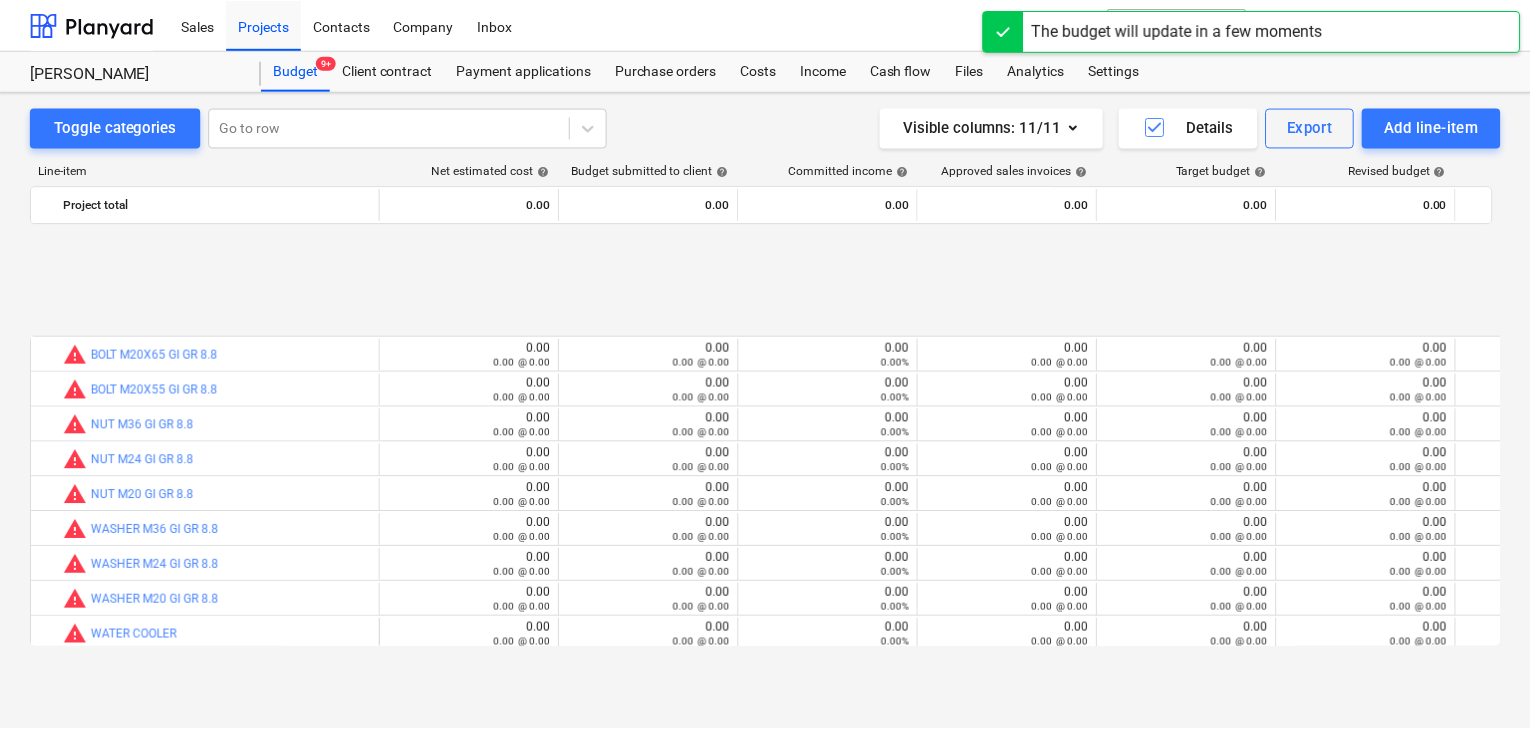 scroll, scrollTop: 5500, scrollLeft: 0, axis: vertical 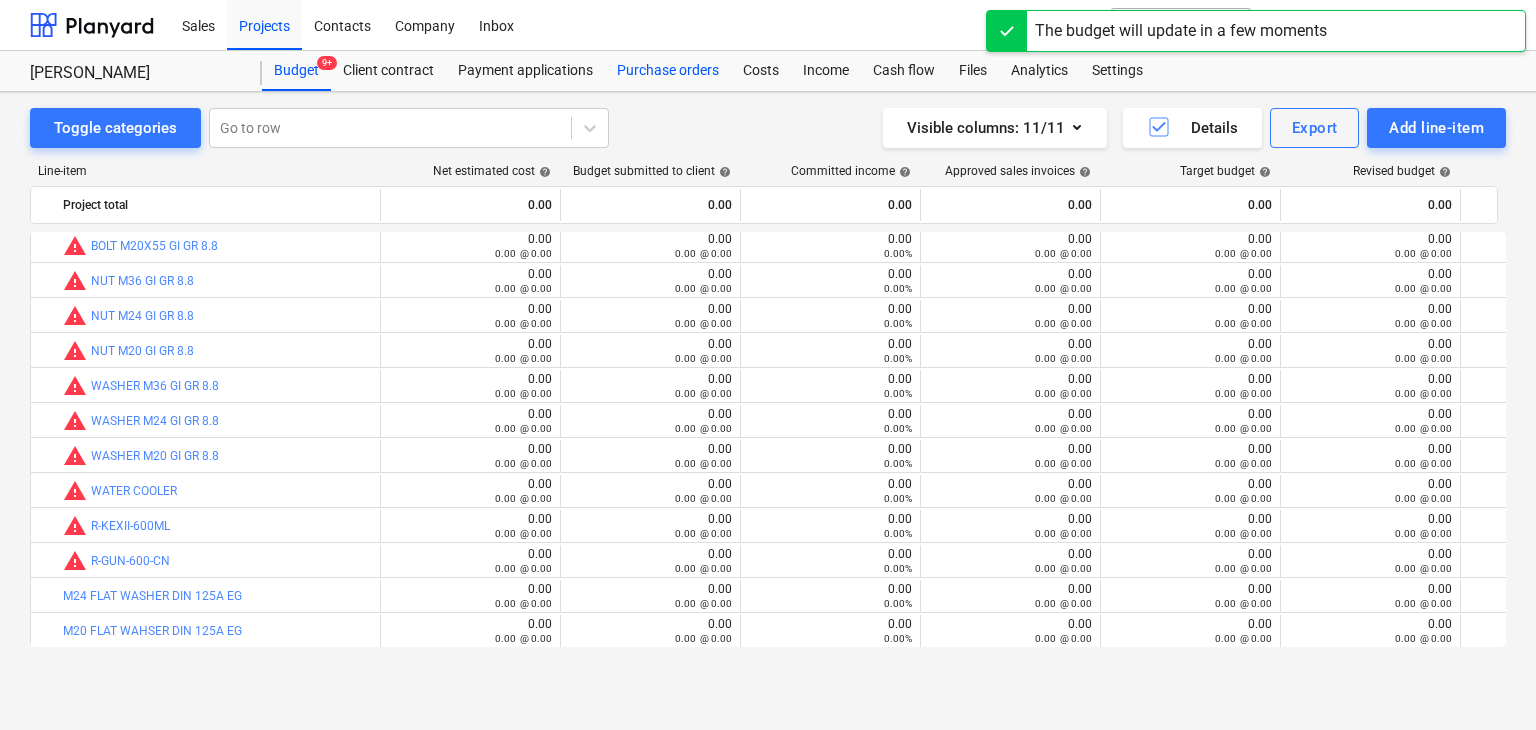 click on "Purchase orders" at bounding box center [668, 71] 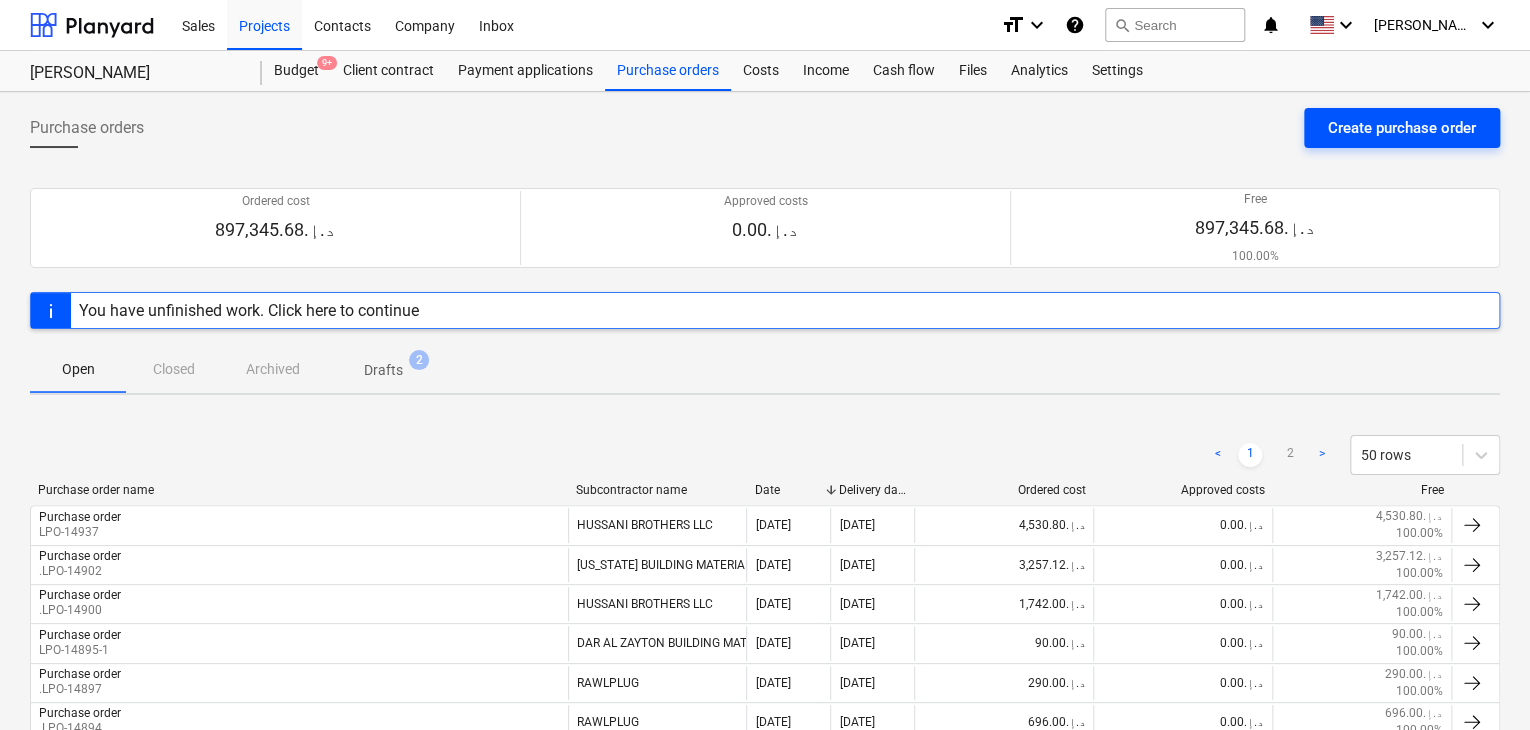 click on "Create purchase order" at bounding box center (1402, 128) 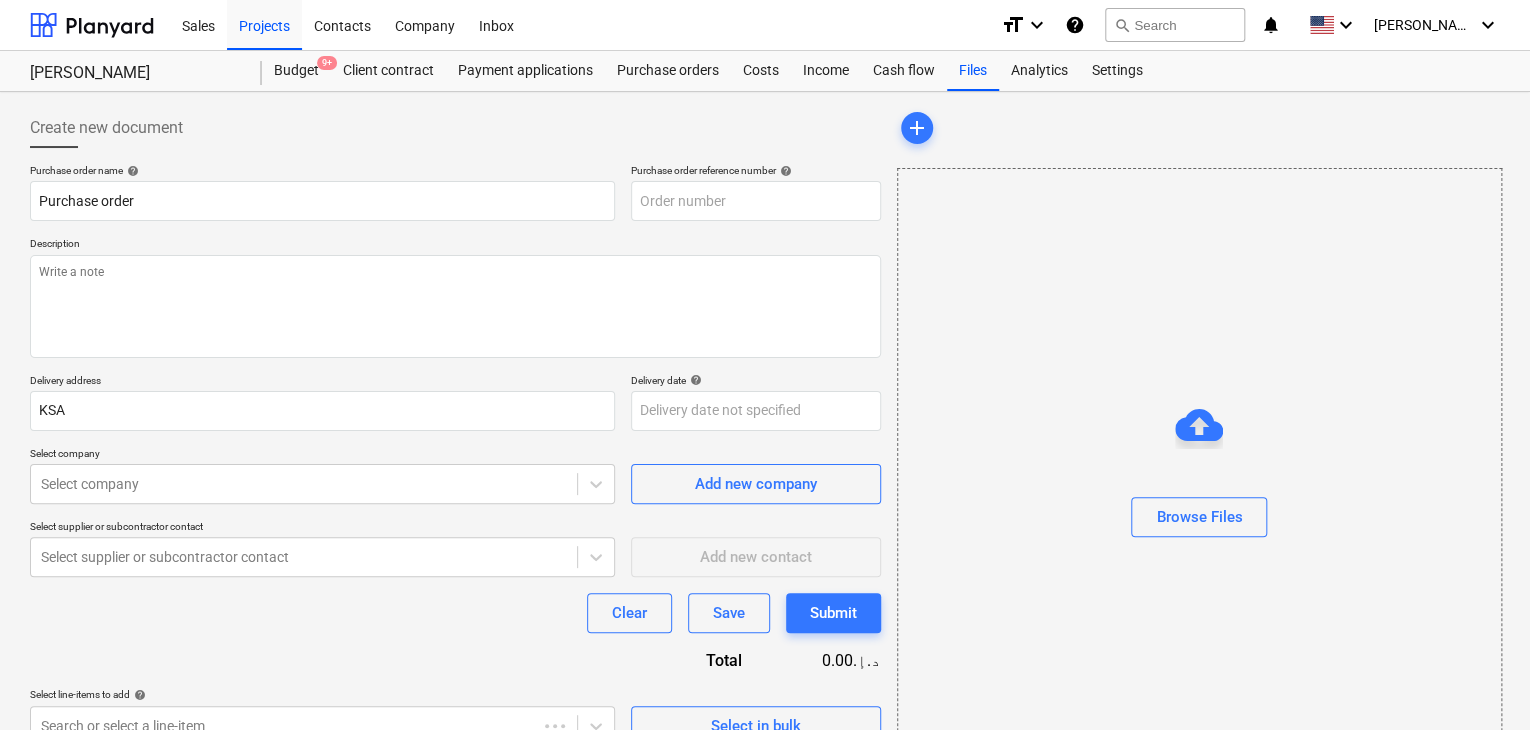 click on "Description" at bounding box center (455, 245) 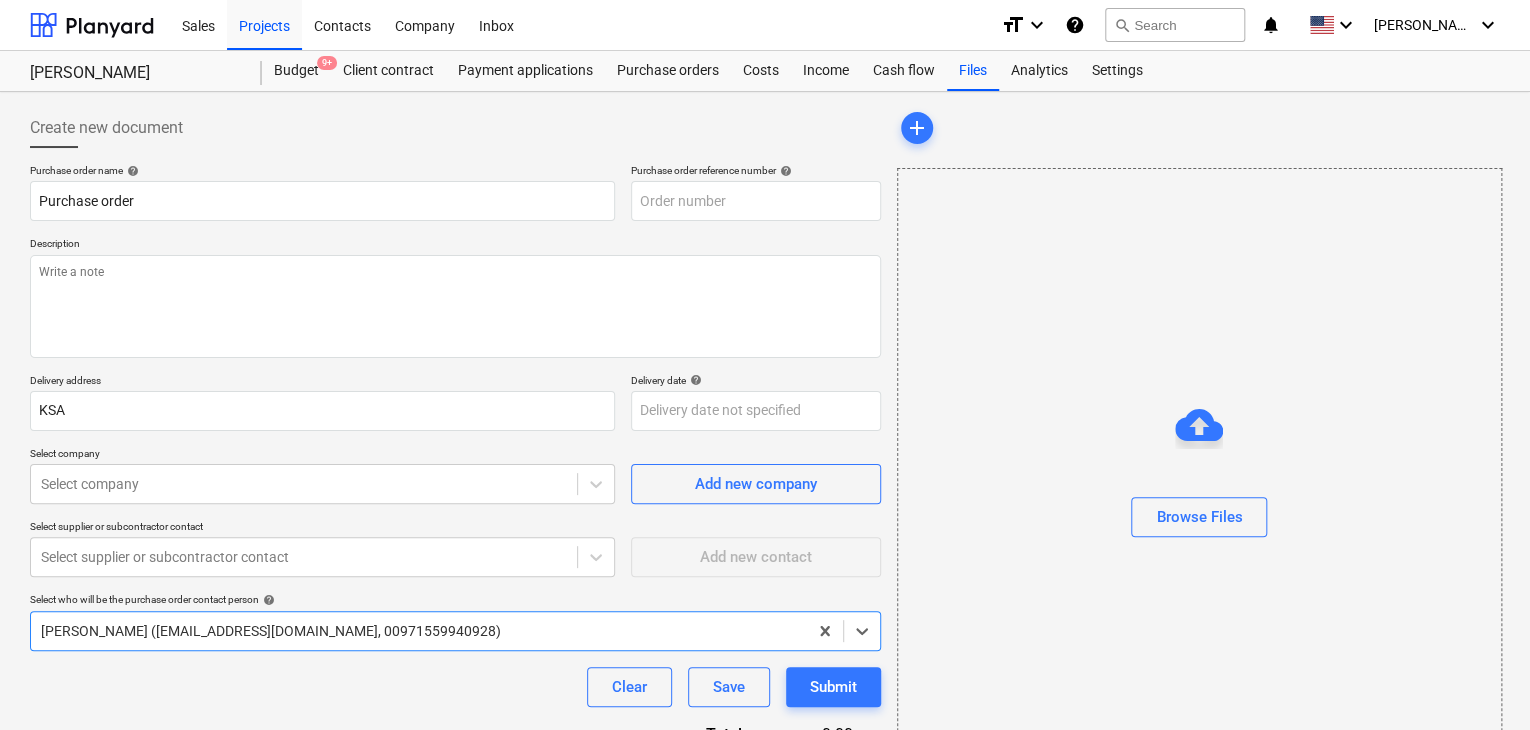 type on "x" 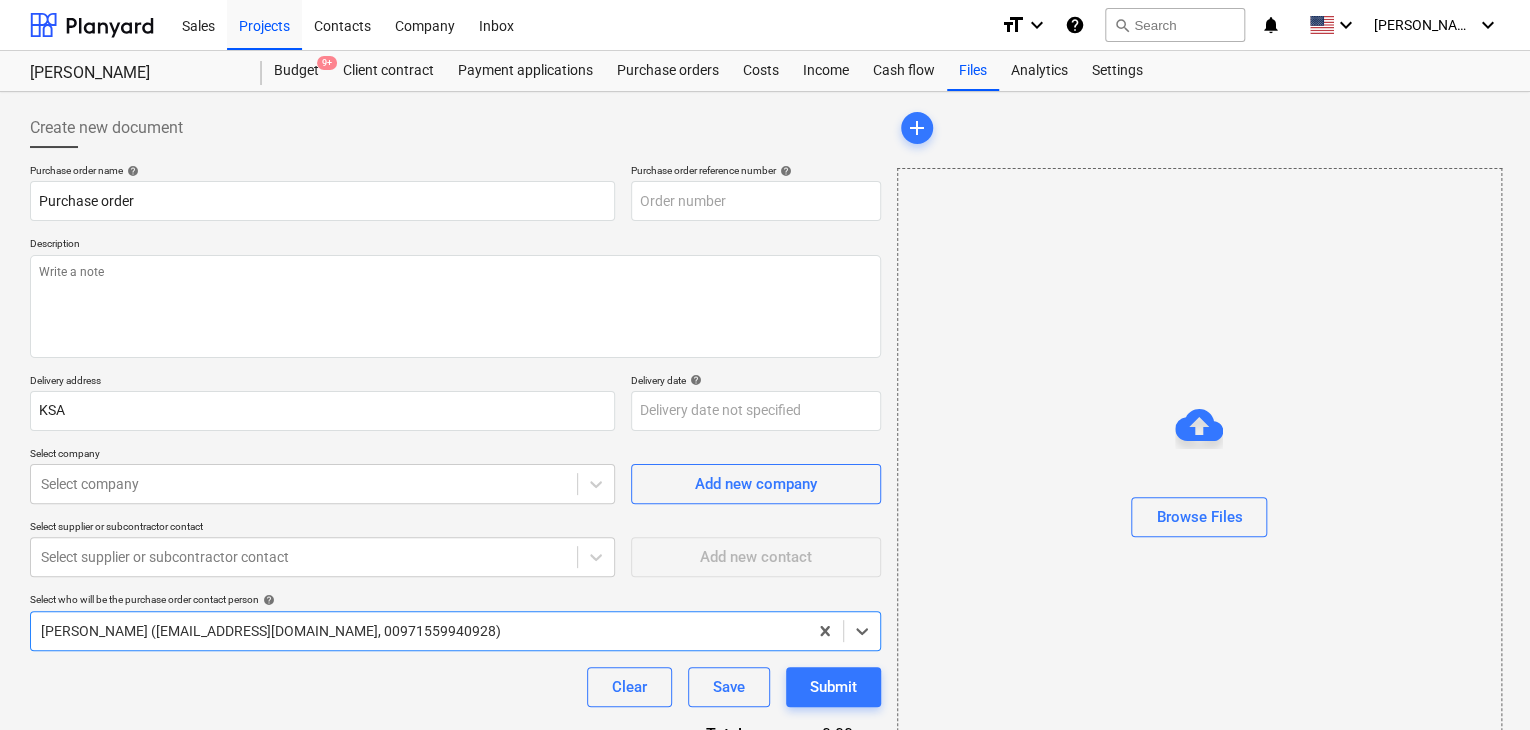 type on "KSA-PO-066" 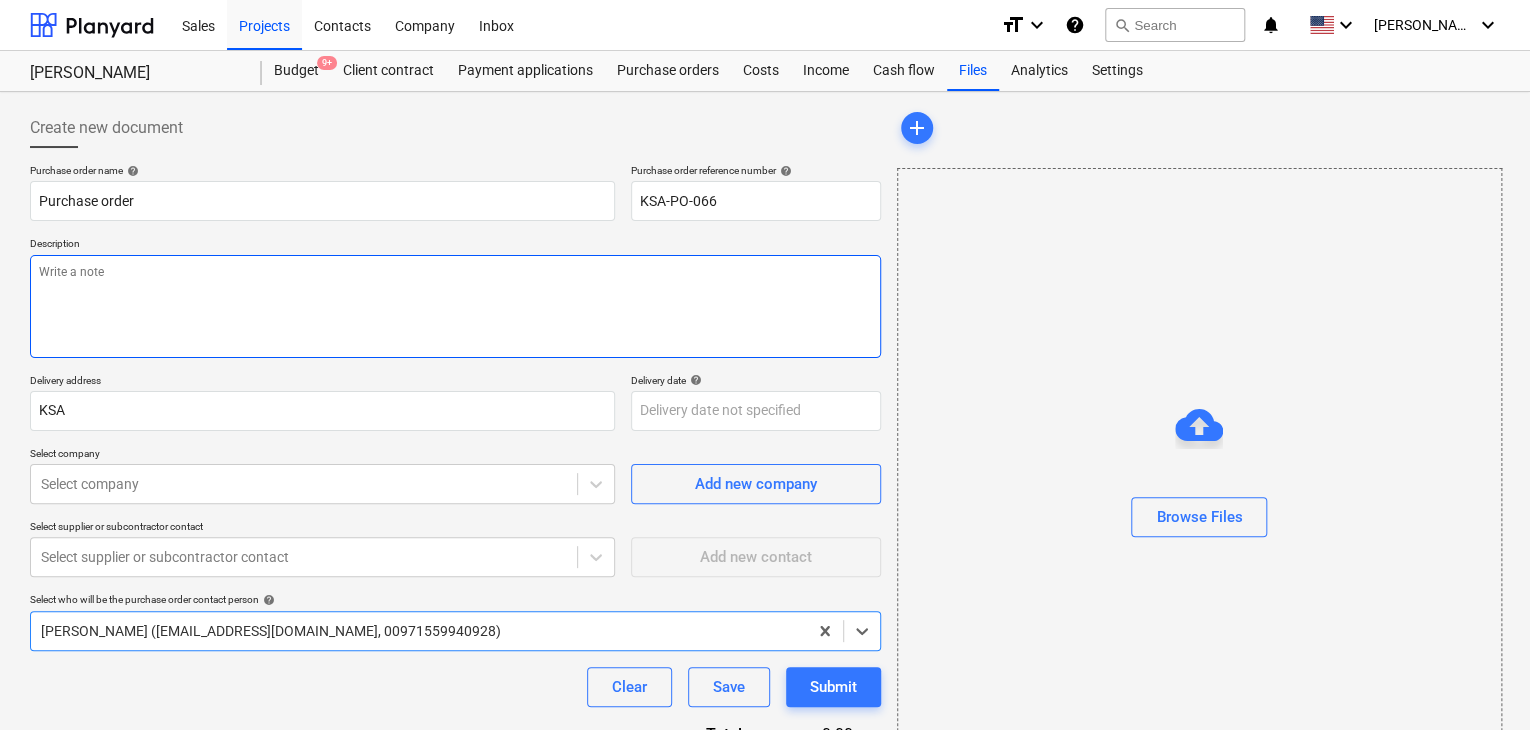 click at bounding box center (455, 306) 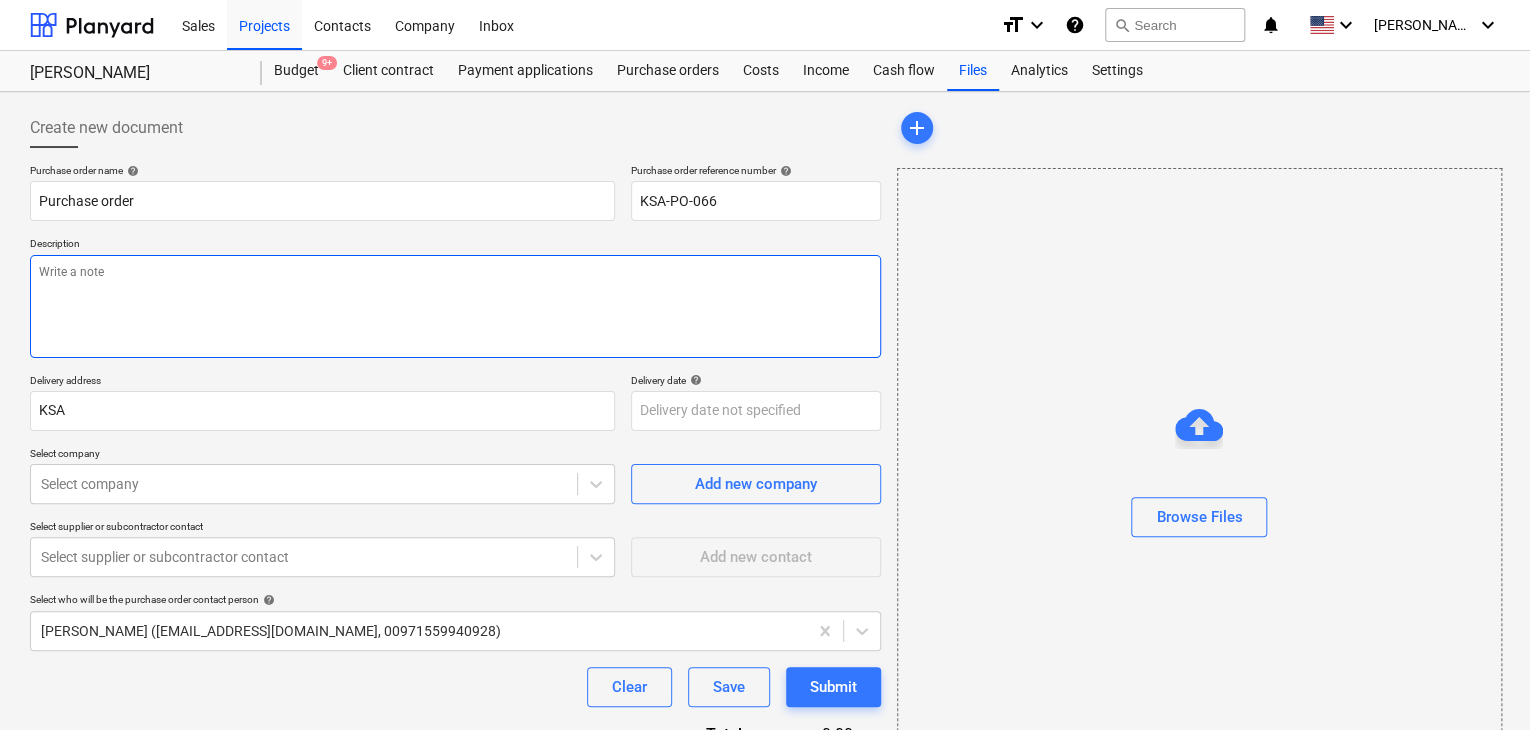 type on "x" 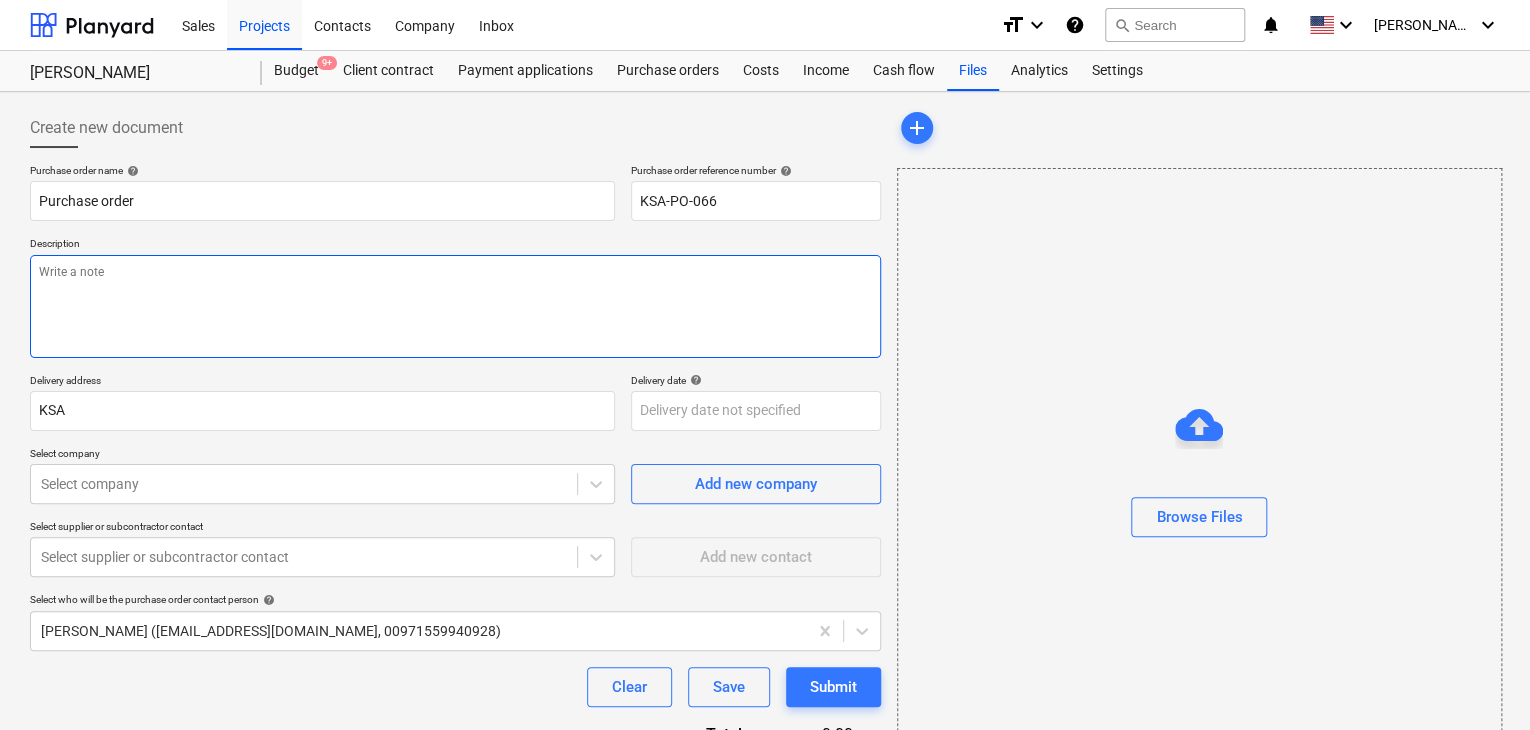 type on "0" 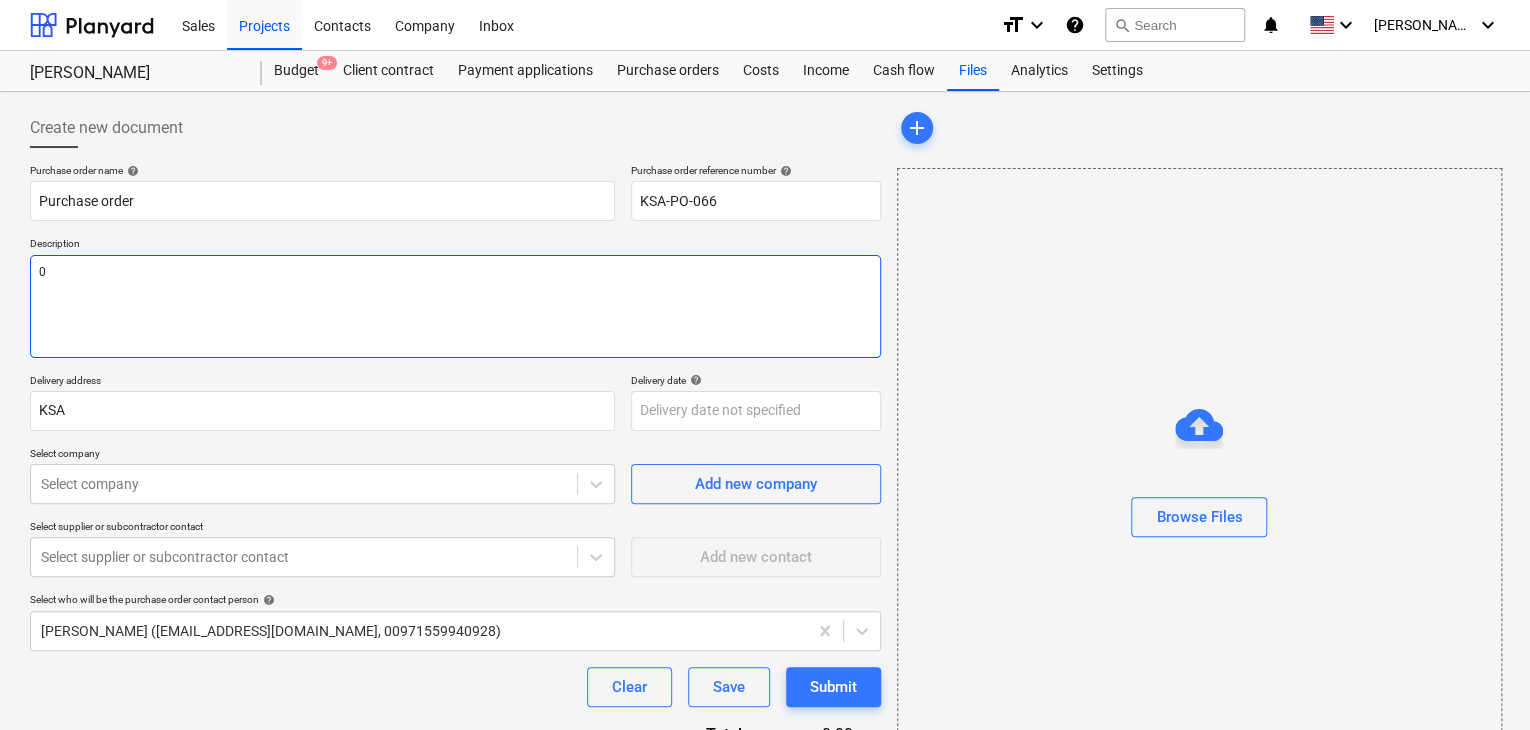 type on "x" 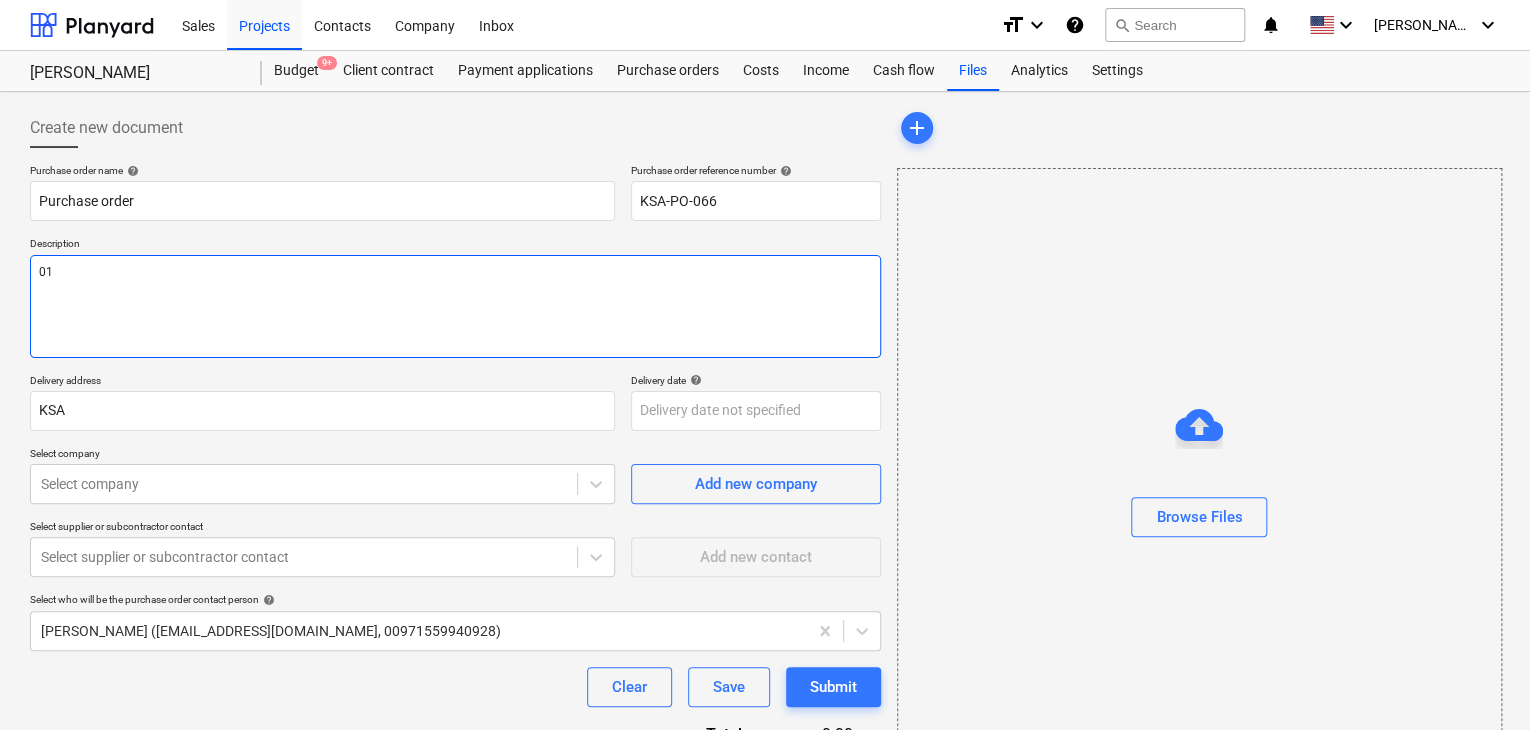 type on "x" 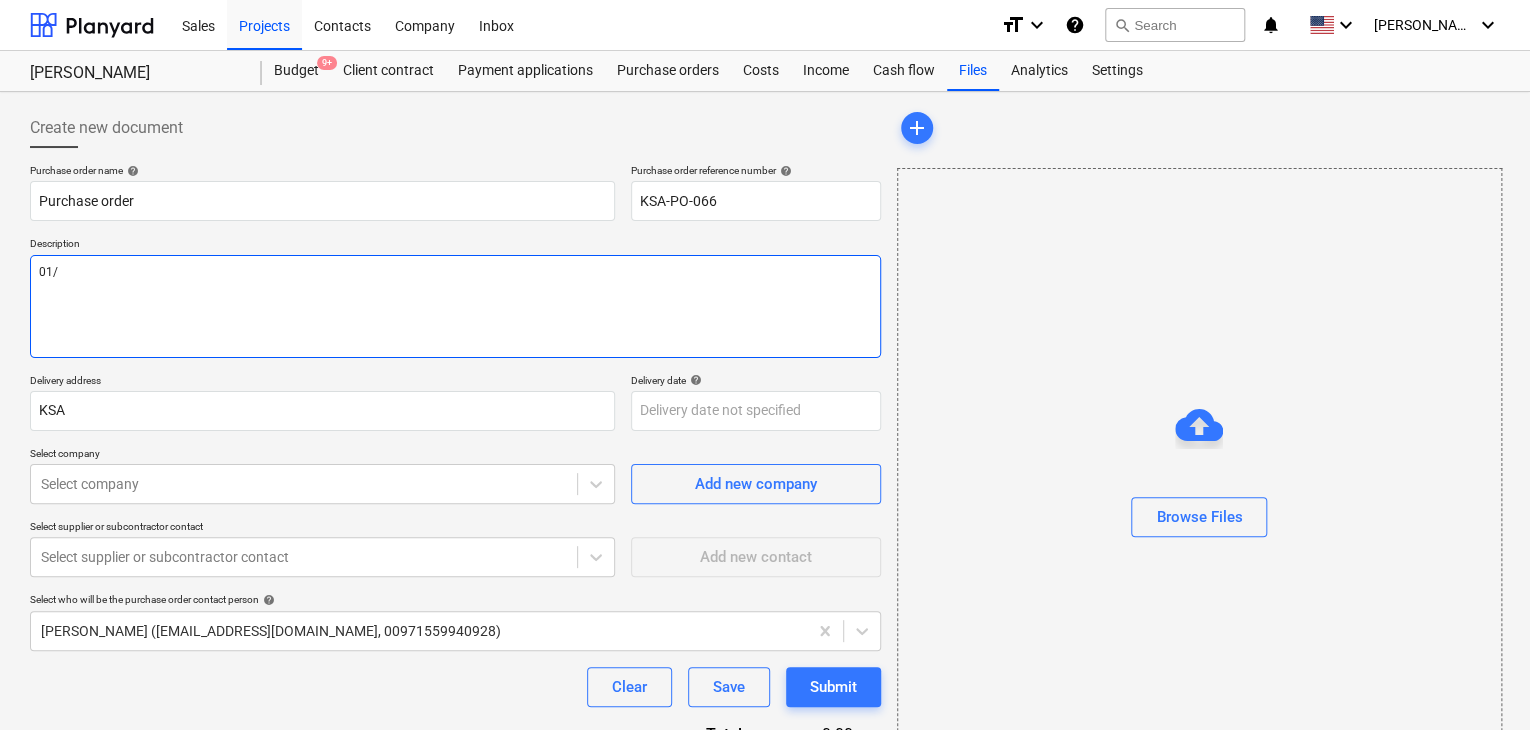 type on "x" 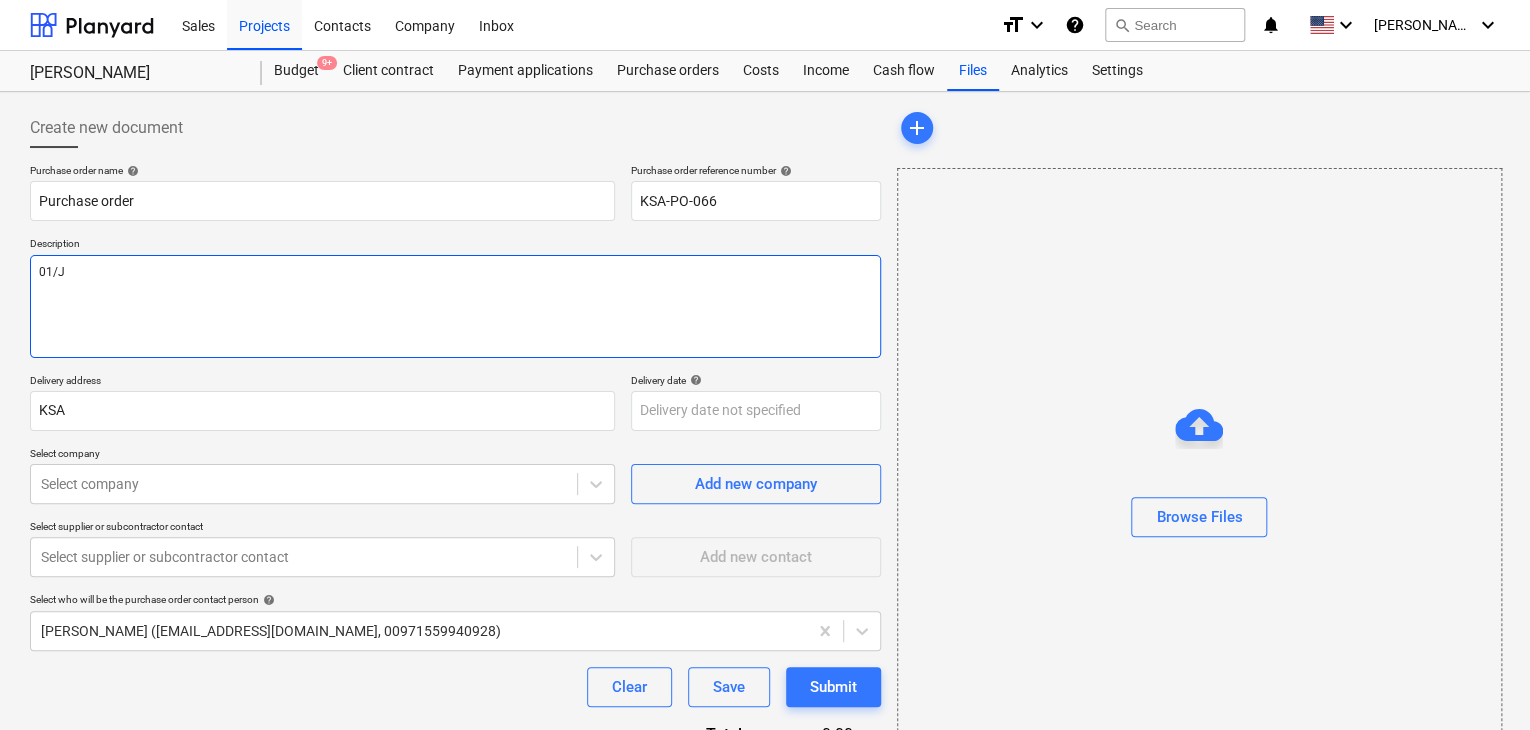 type on "x" 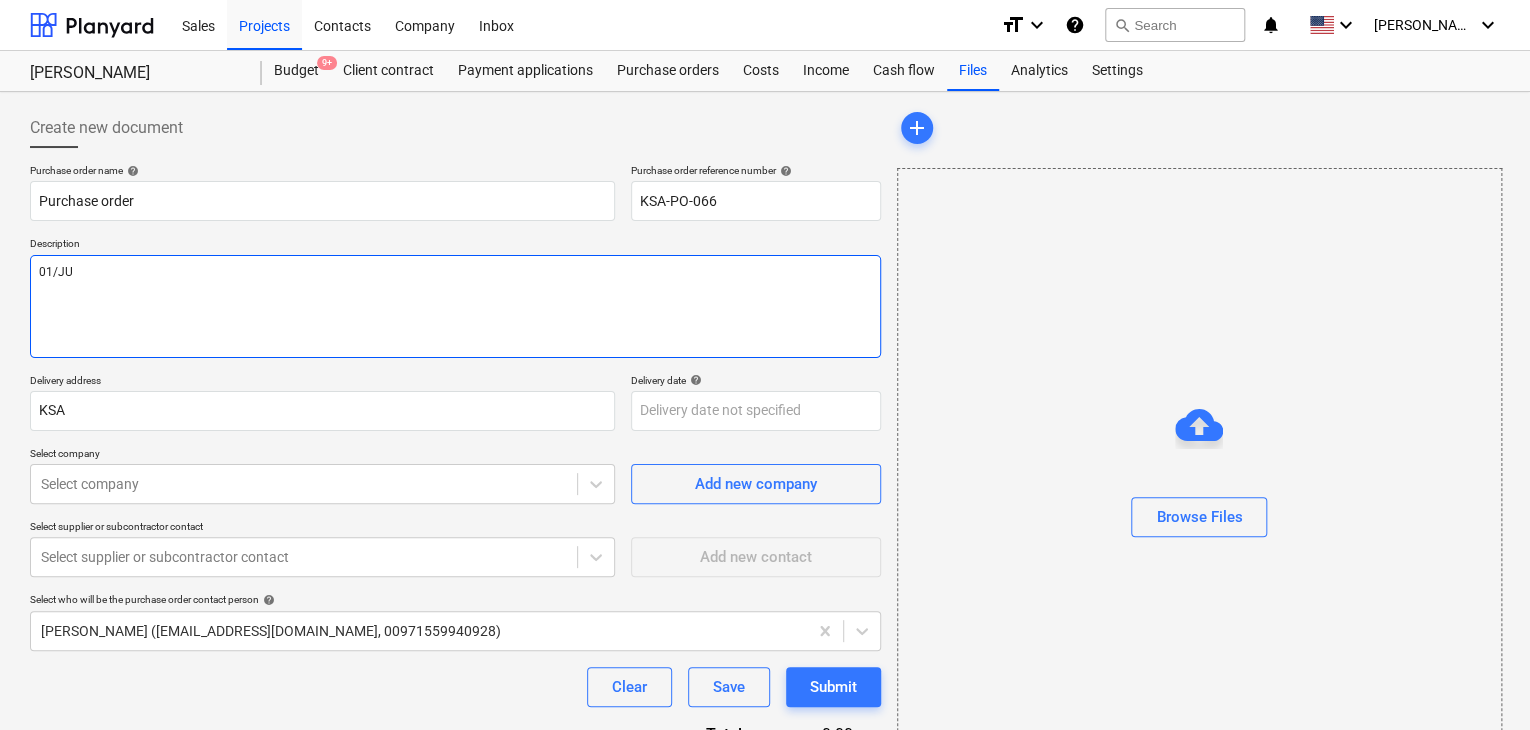 type on "x" 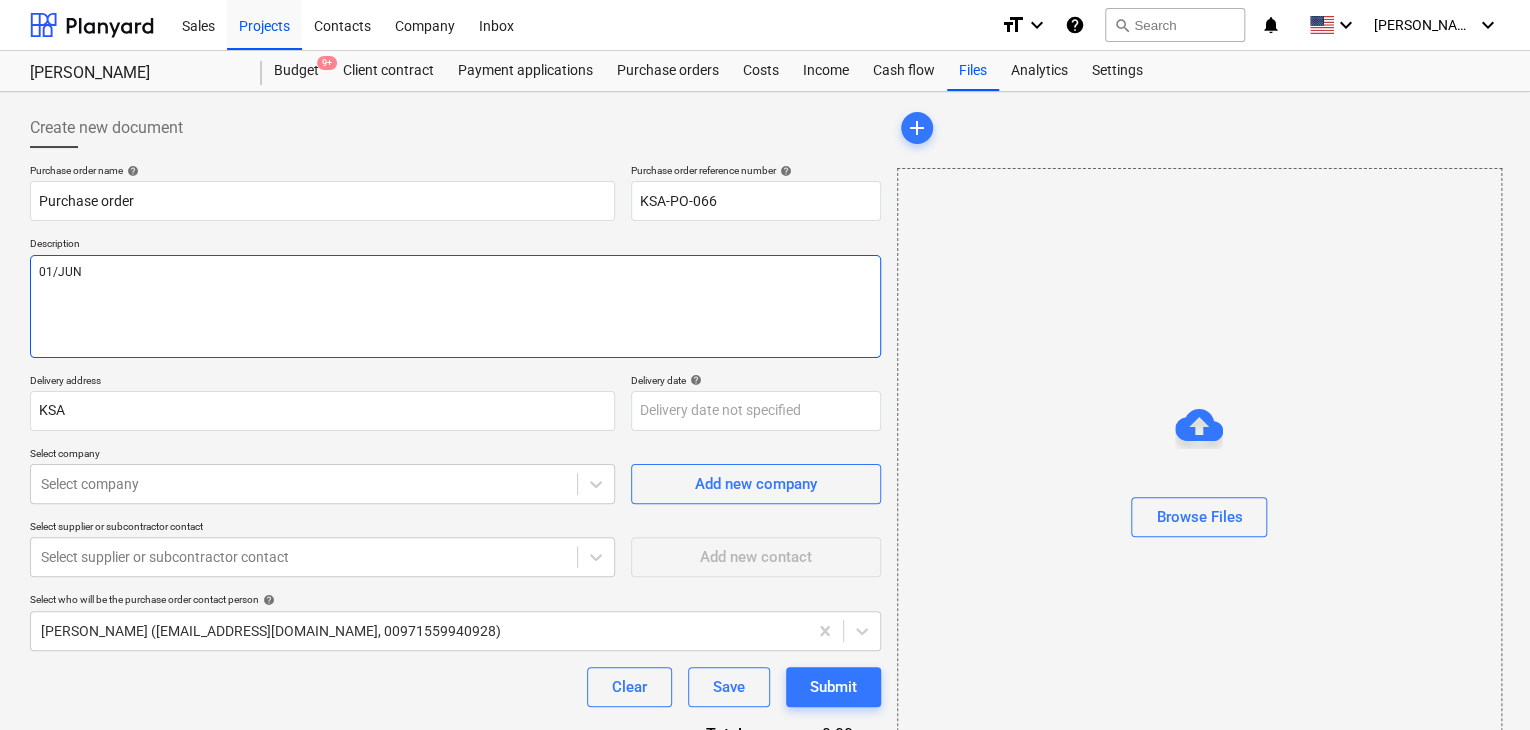 type on "x" 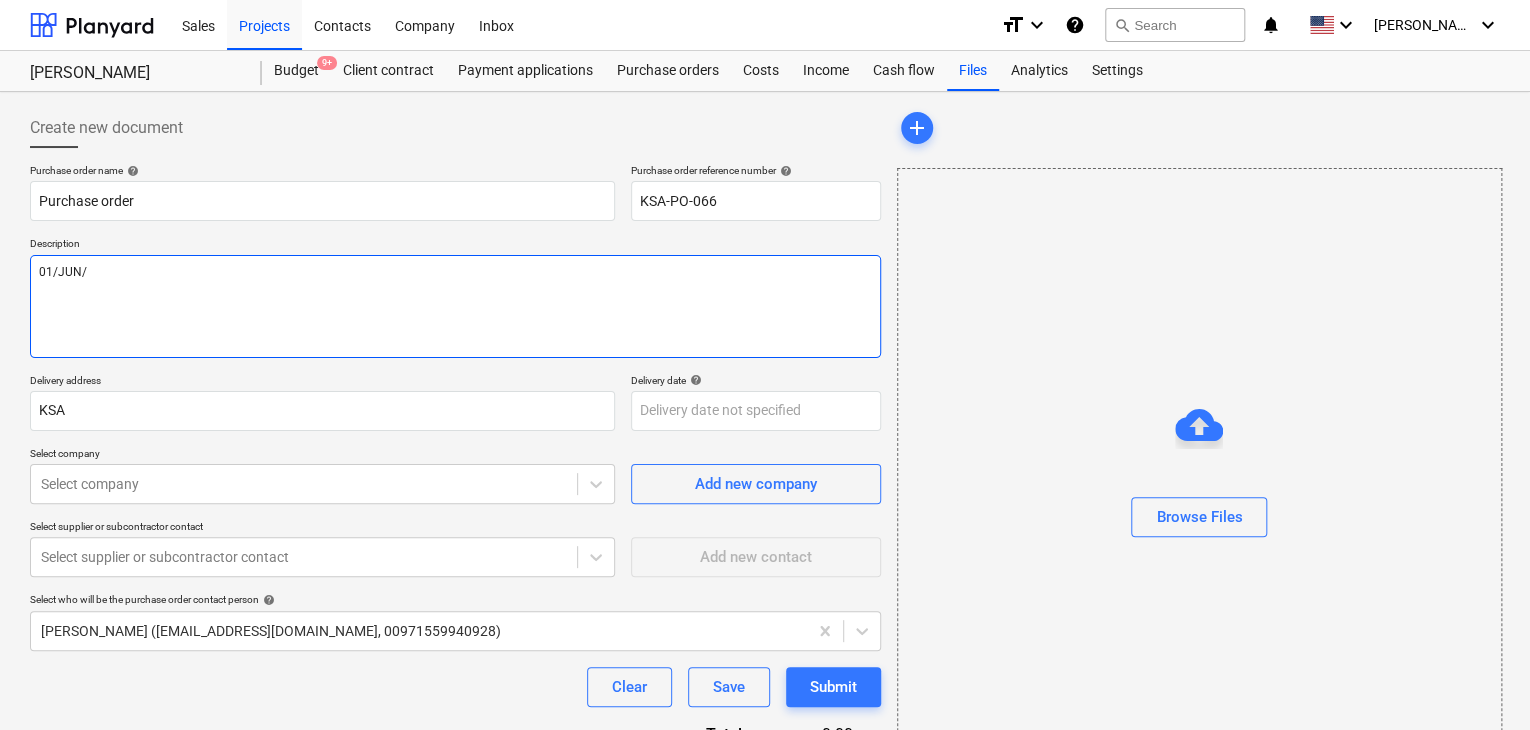 type on "x" 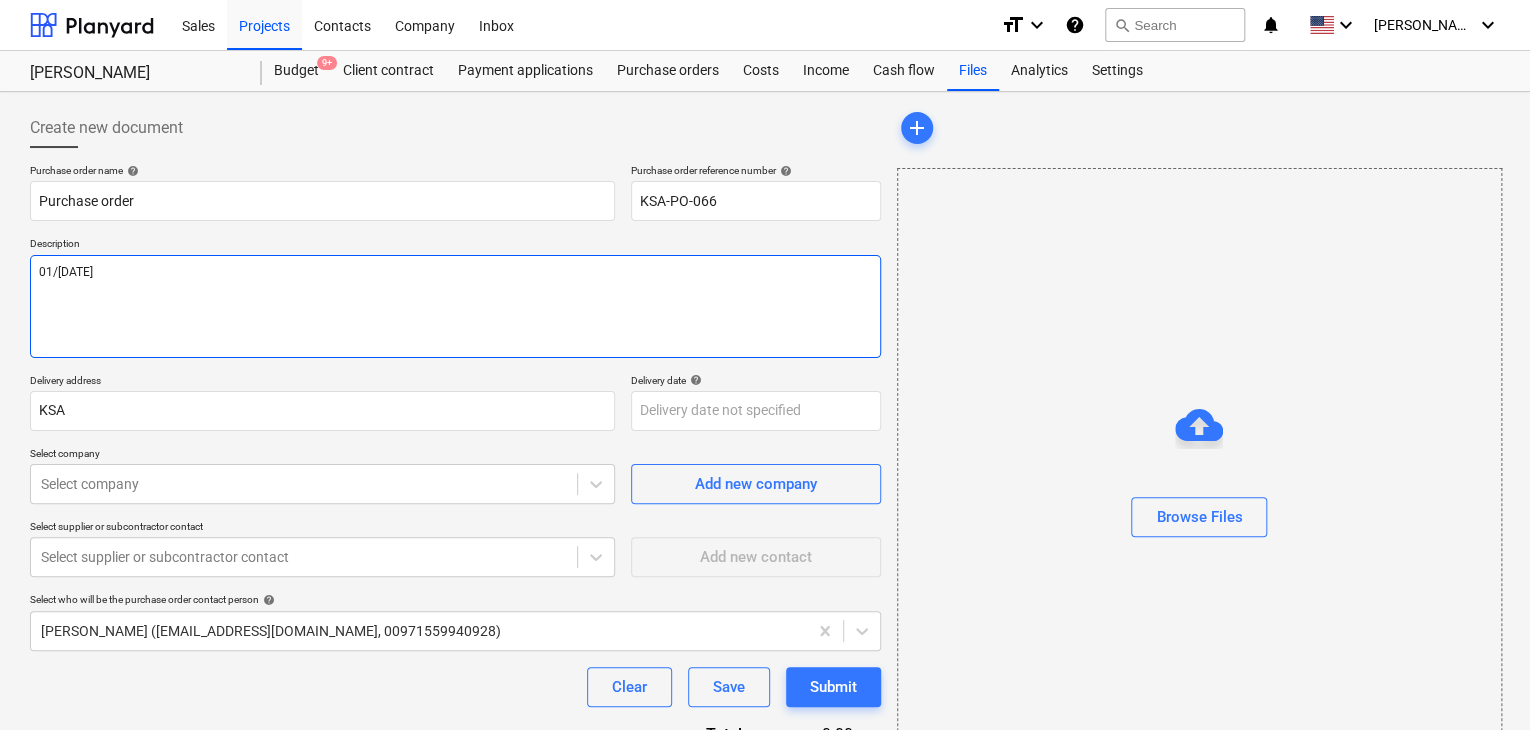 type on "x" 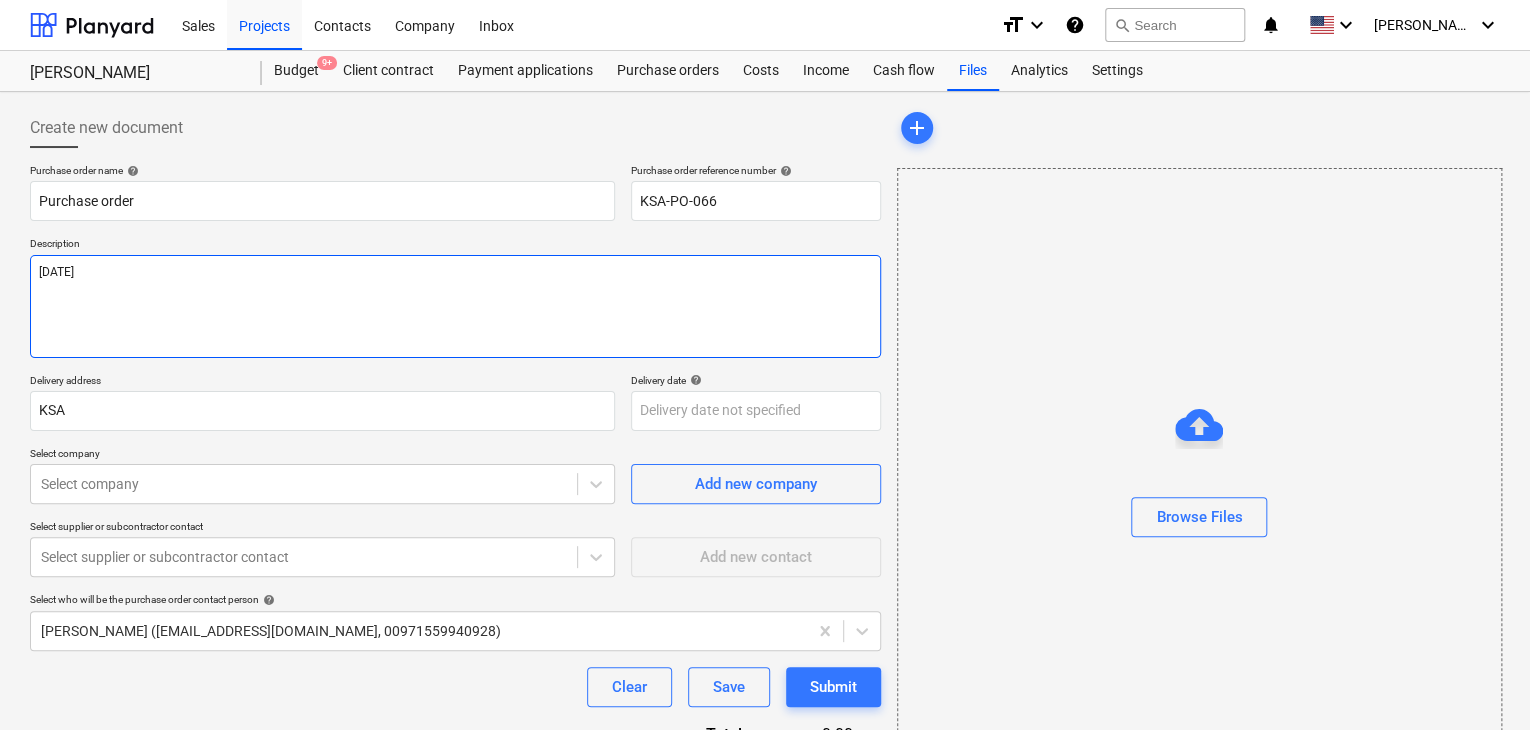 type on "x" 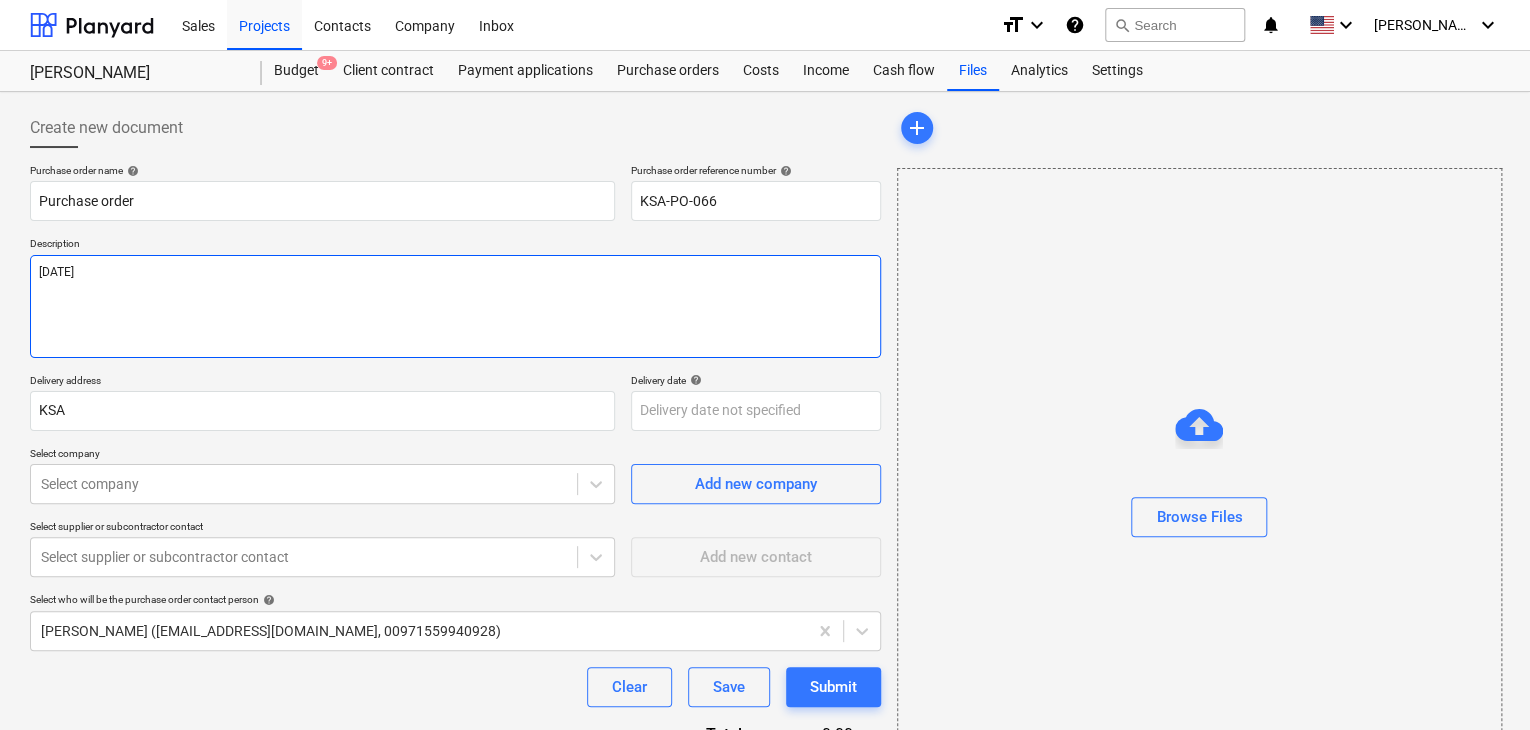 type on "[DATE]" 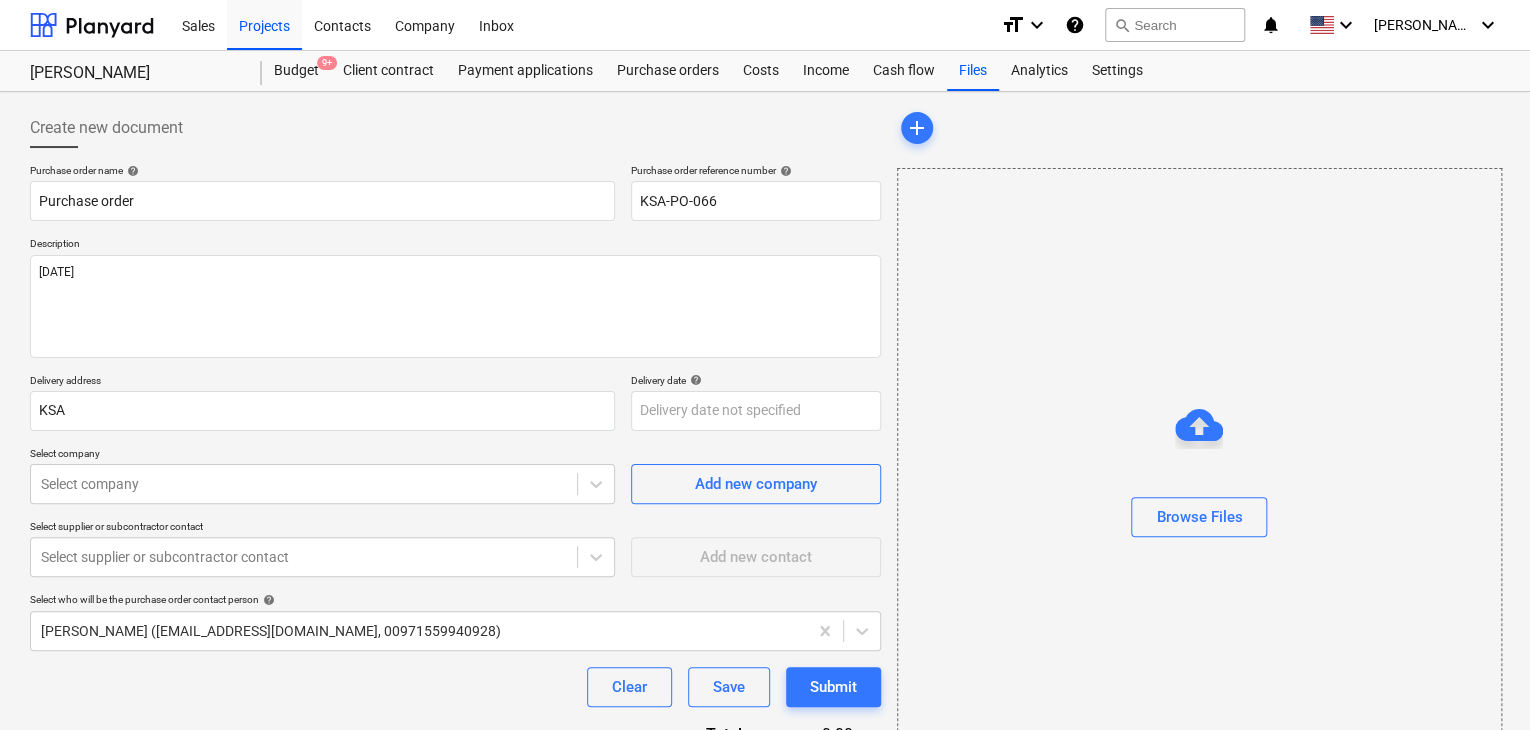 click on "Purchase order name help Purchase order Purchase order reference number help KSA-PO-066 Description [DATE] Delivery address KSA Delivery date help Press the down arrow key to interact with the calendar and
select a date. Press the question mark key to get the keyboard shortcuts for changing dates. Select company Select company Add new company Select supplier or subcontractor contact Select supplier or subcontractor contact Add new contact Select who will be the purchase order contact person help [PERSON_NAME] ([EMAIL_ADDRESS][DOMAIN_NAME], 00971559940928) Clear Save Submit Total 0.00د.إ.‏ Select line-items to add help Search or select a line-item Select in bulk" at bounding box center (455, 491) 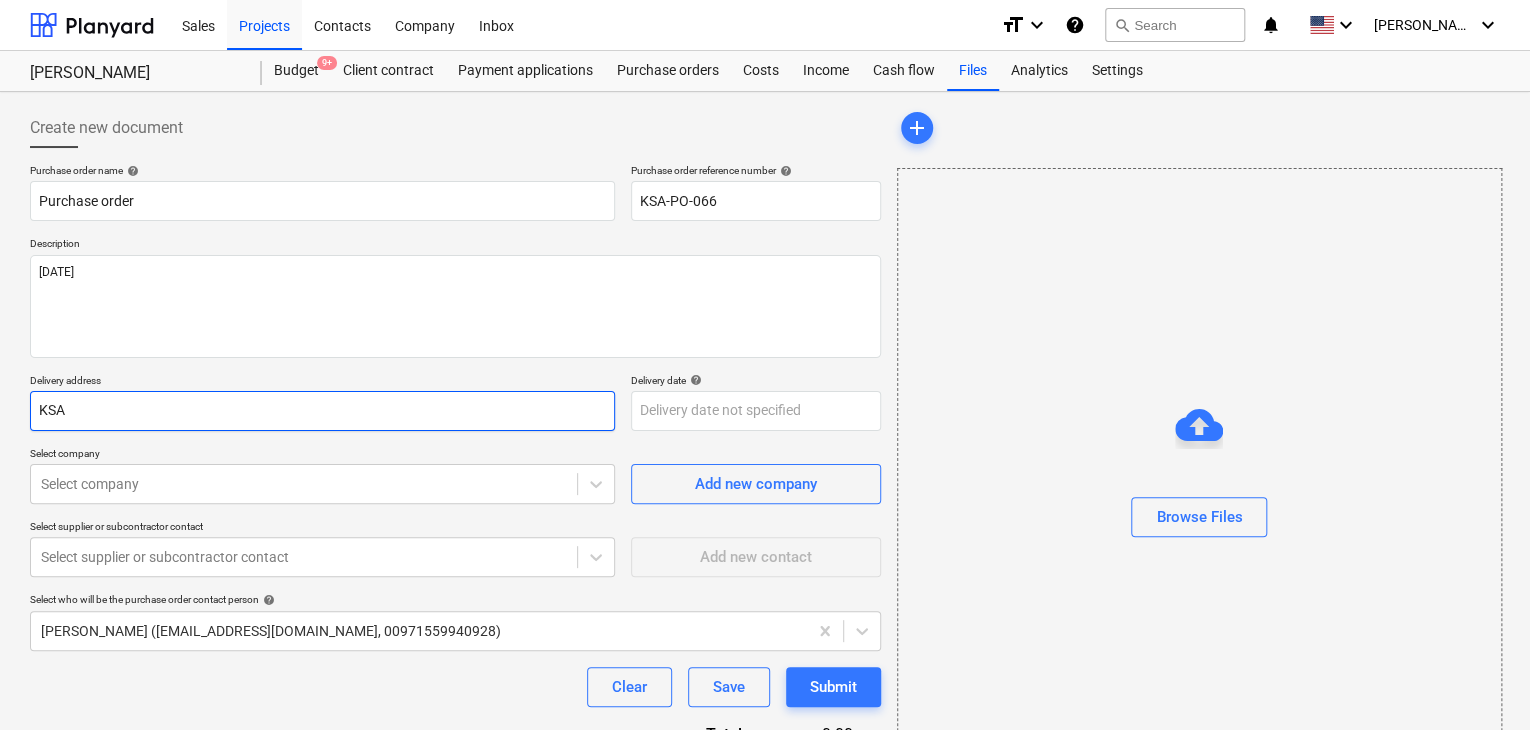 click on "KSA" at bounding box center [322, 411] 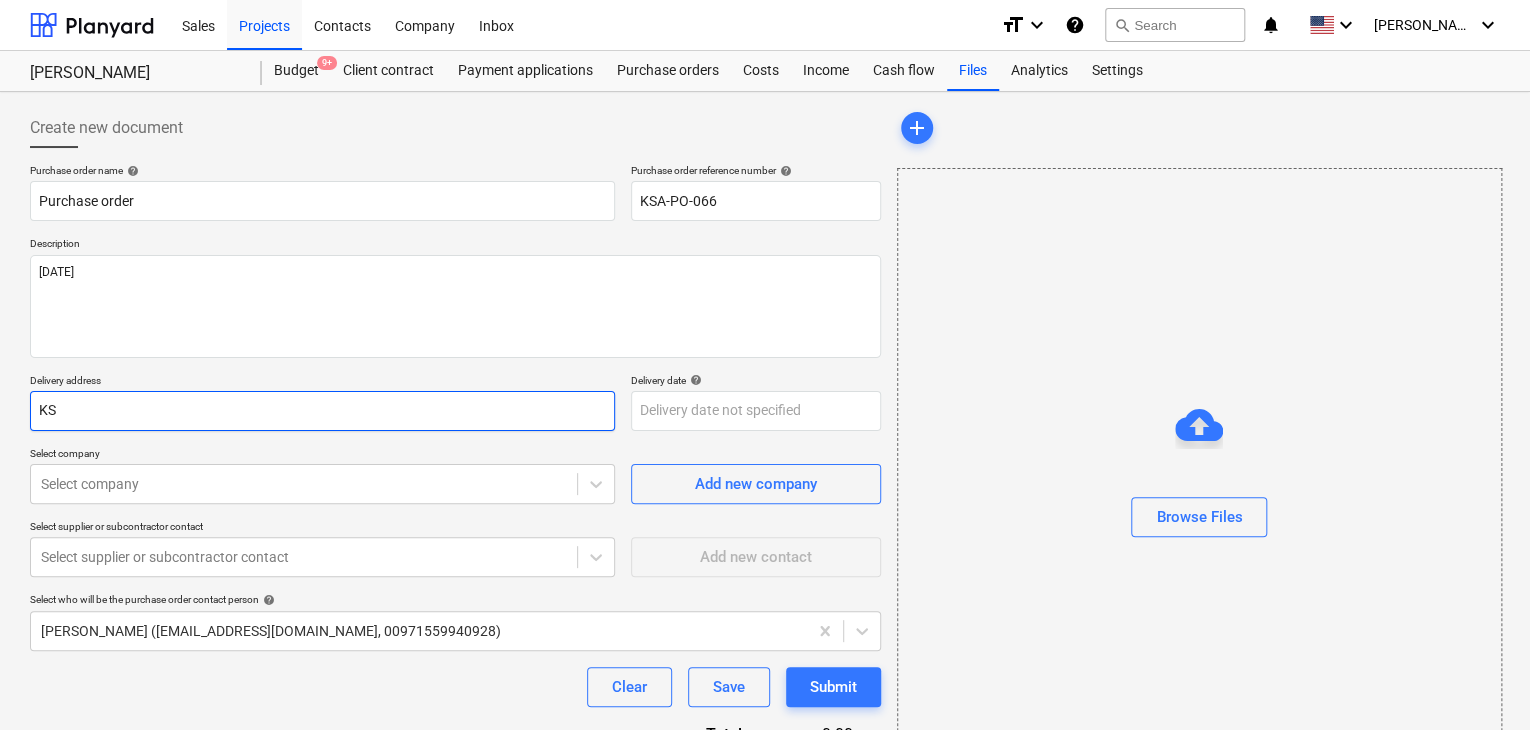 type on "x" 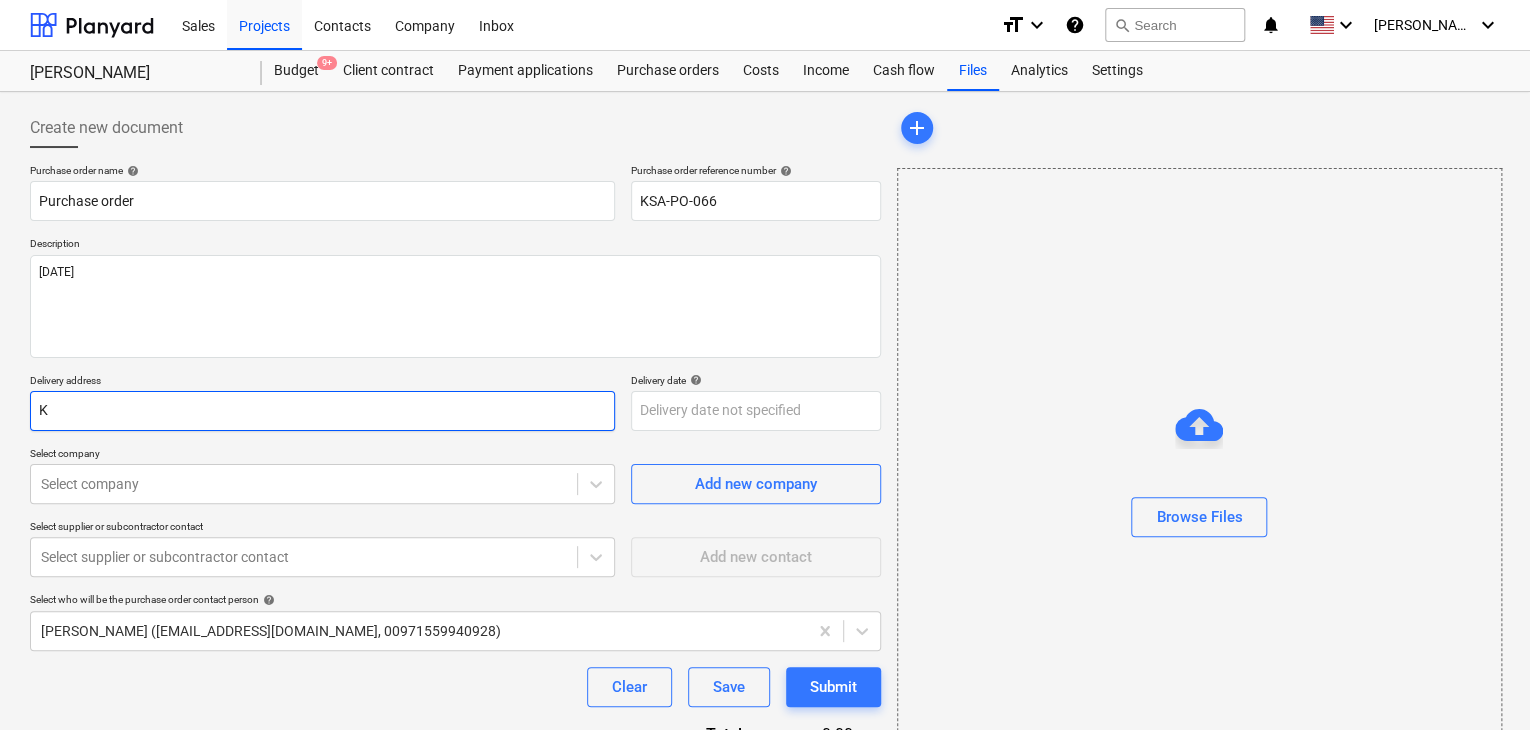 type on "x" 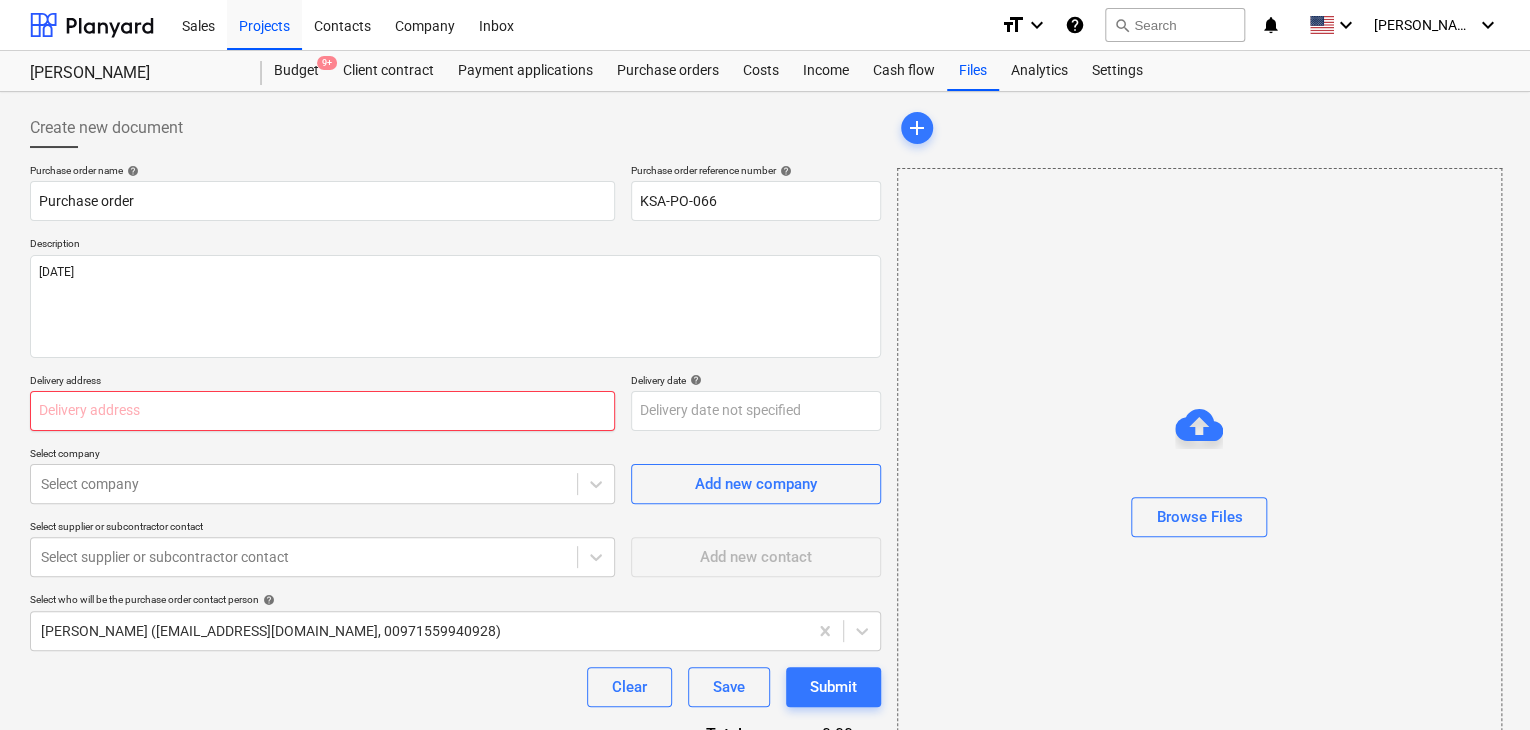type on "x" 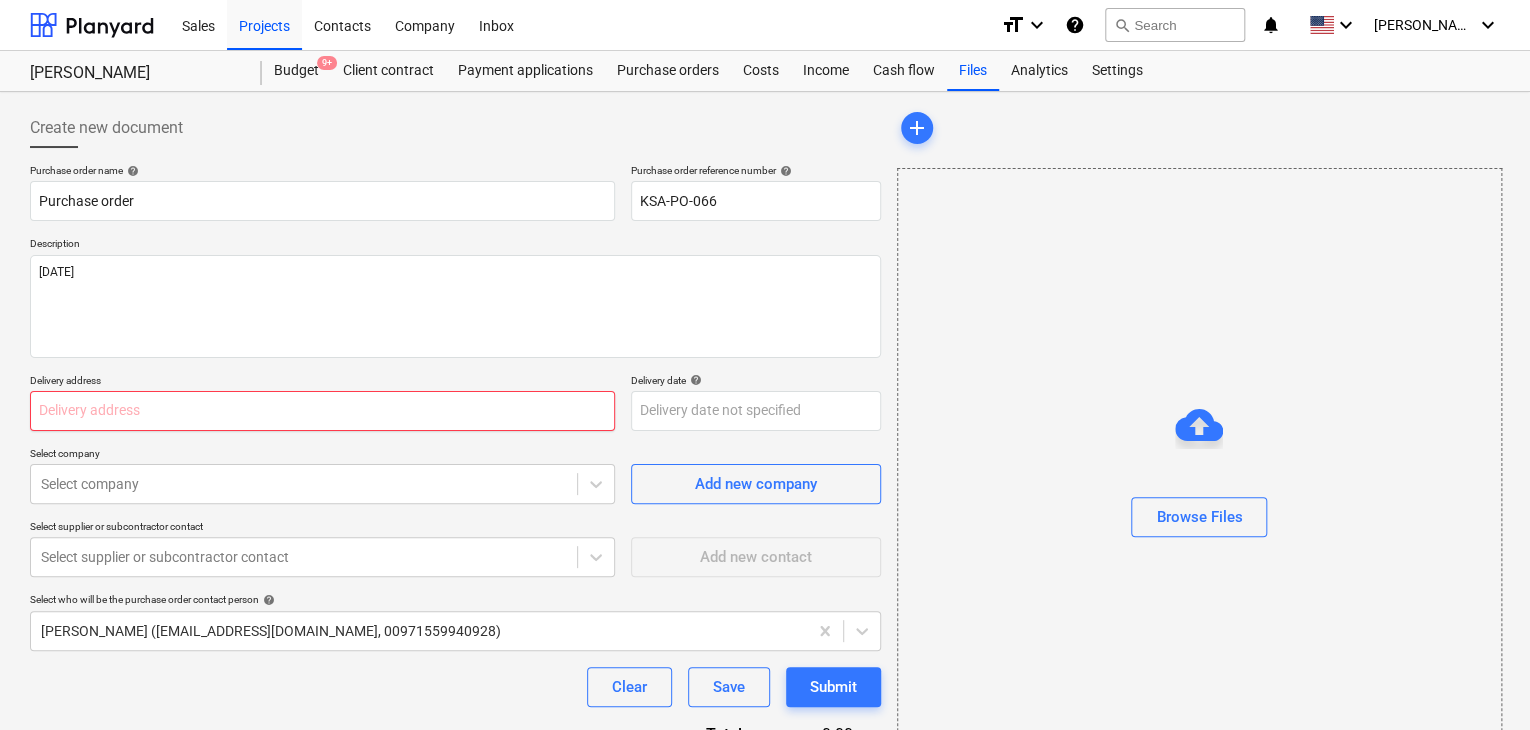 type on "L" 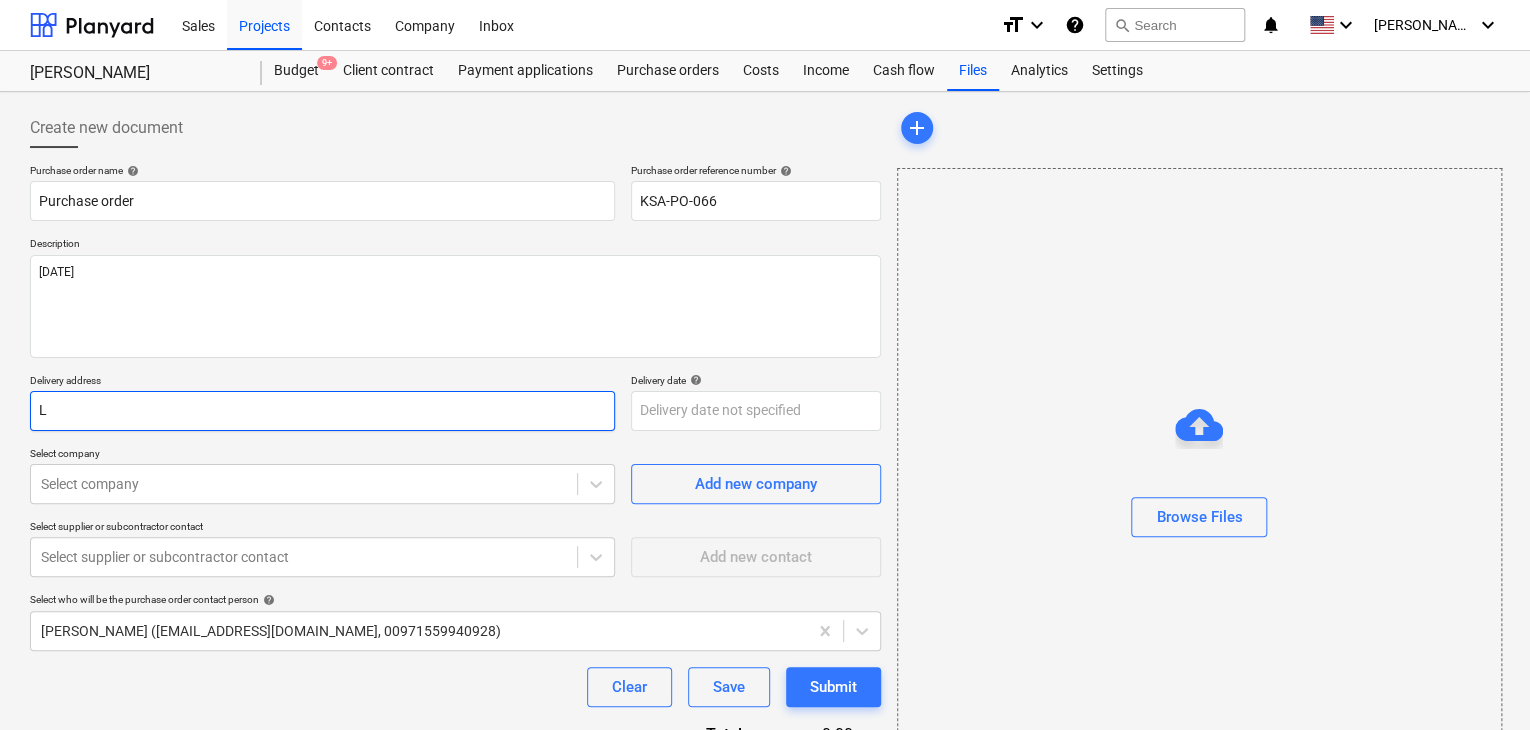 type on "x" 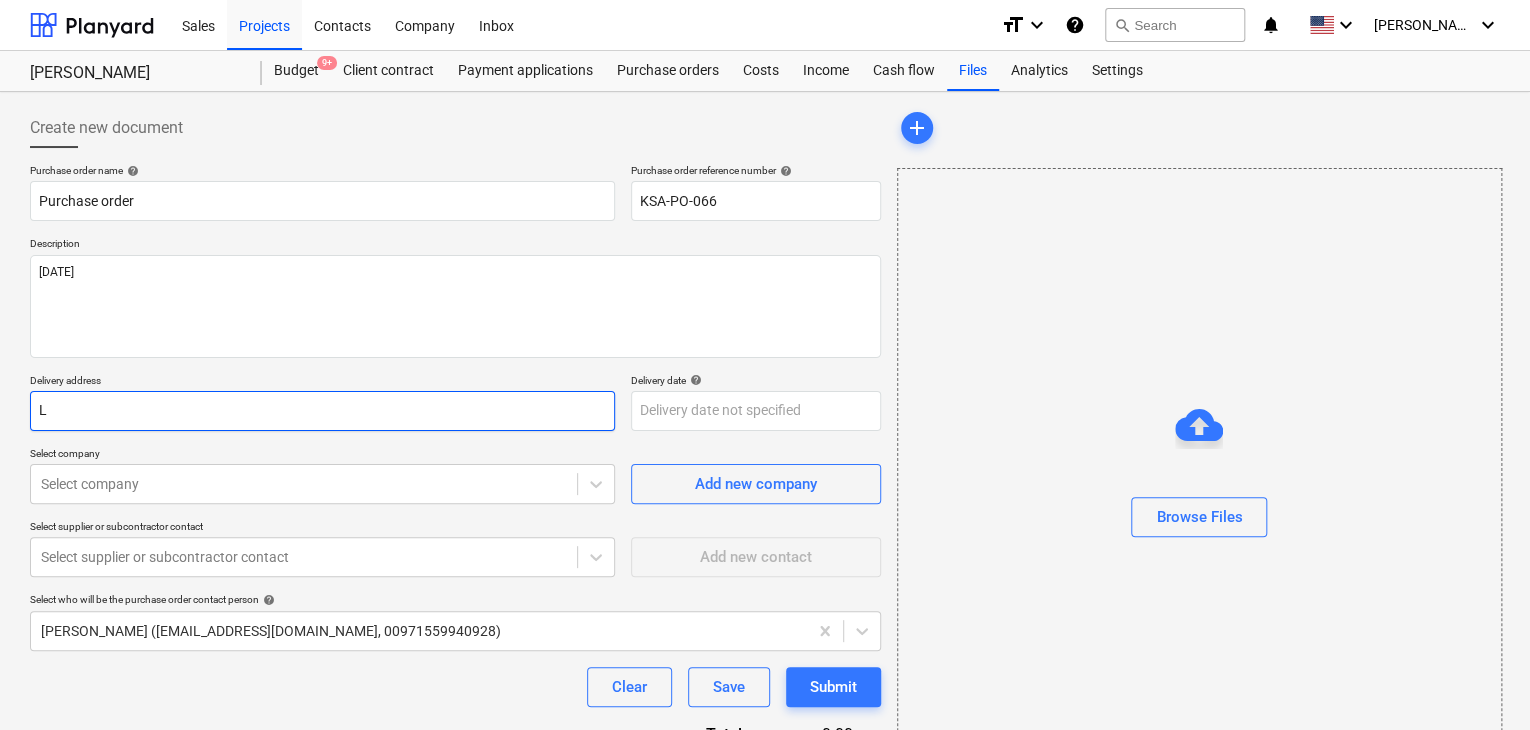 type on "LU" 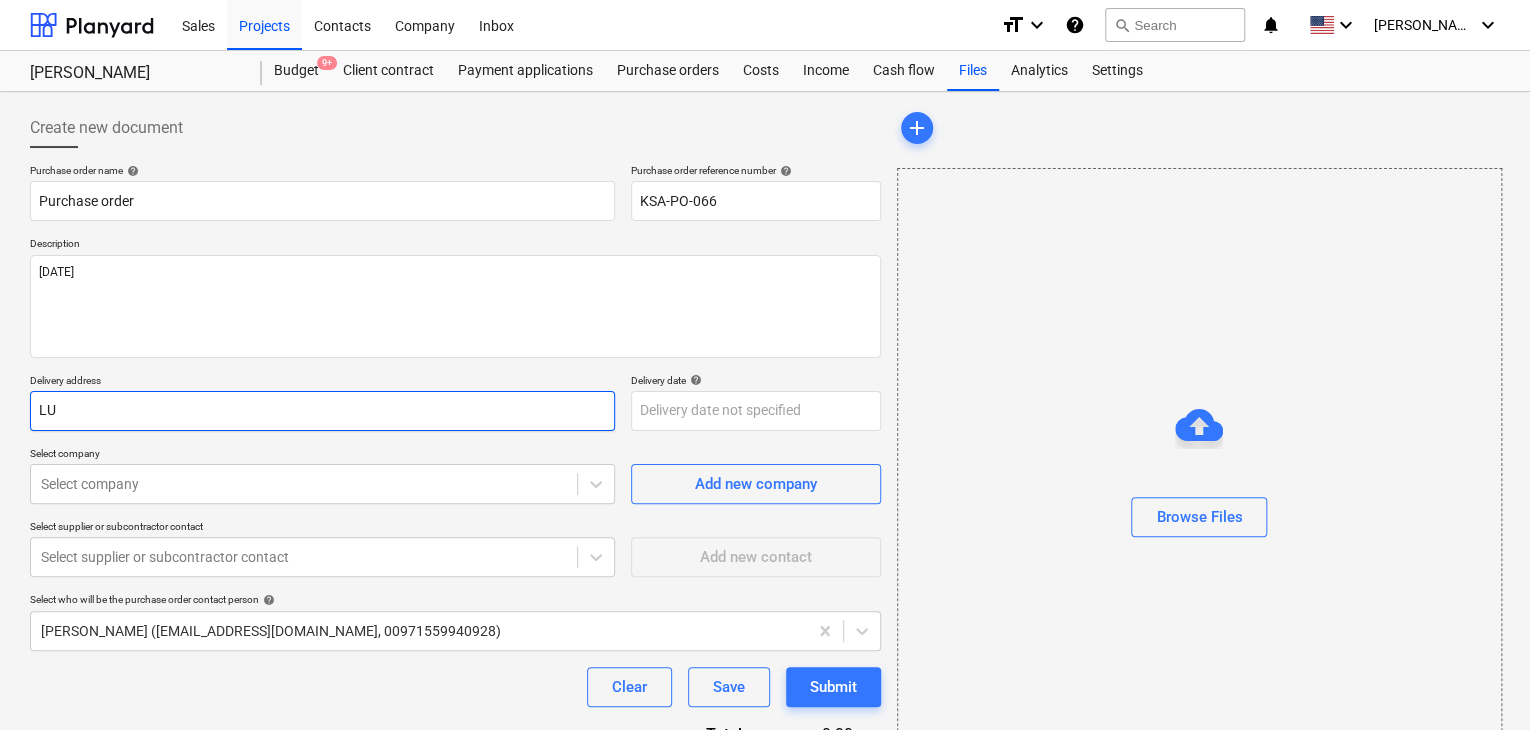 type on "x" 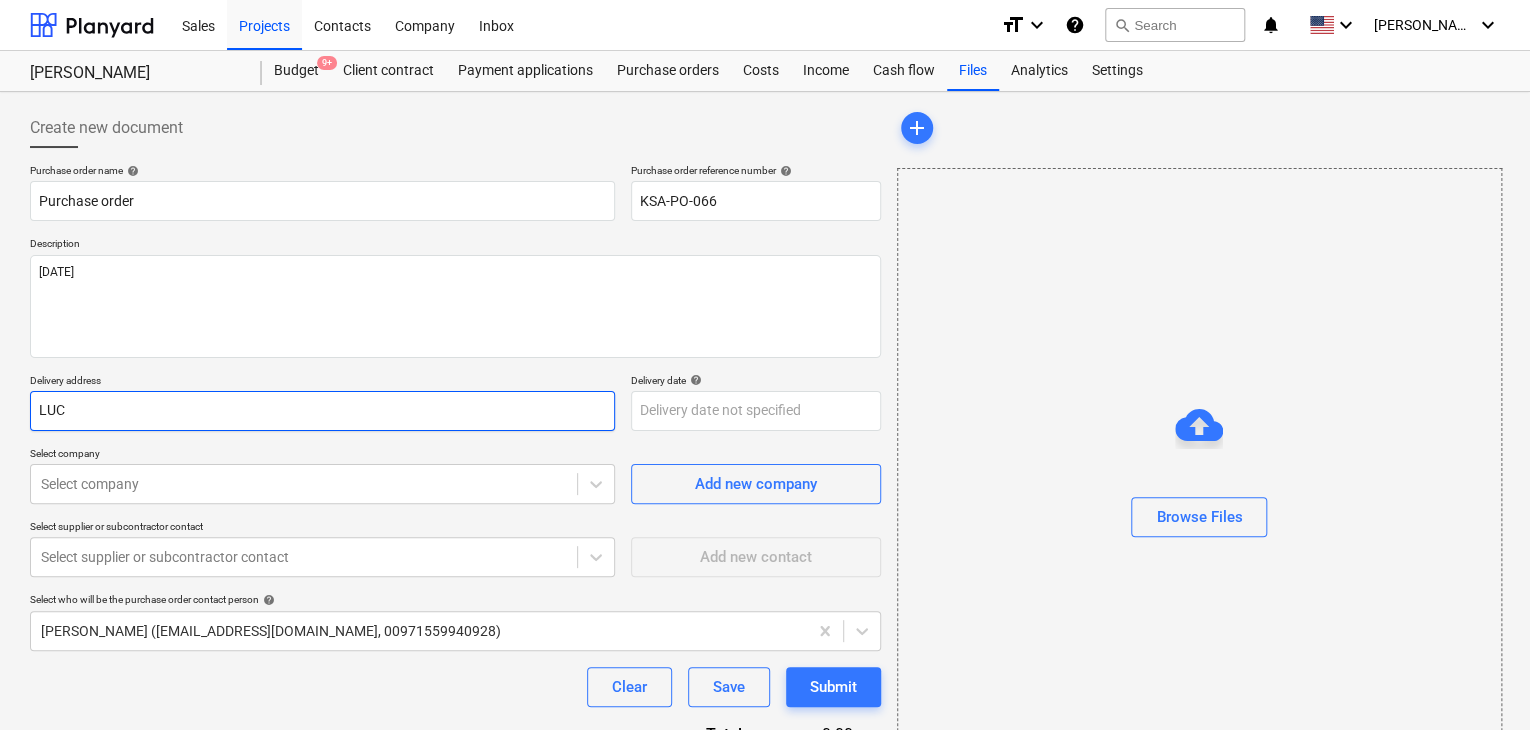 type on "x" 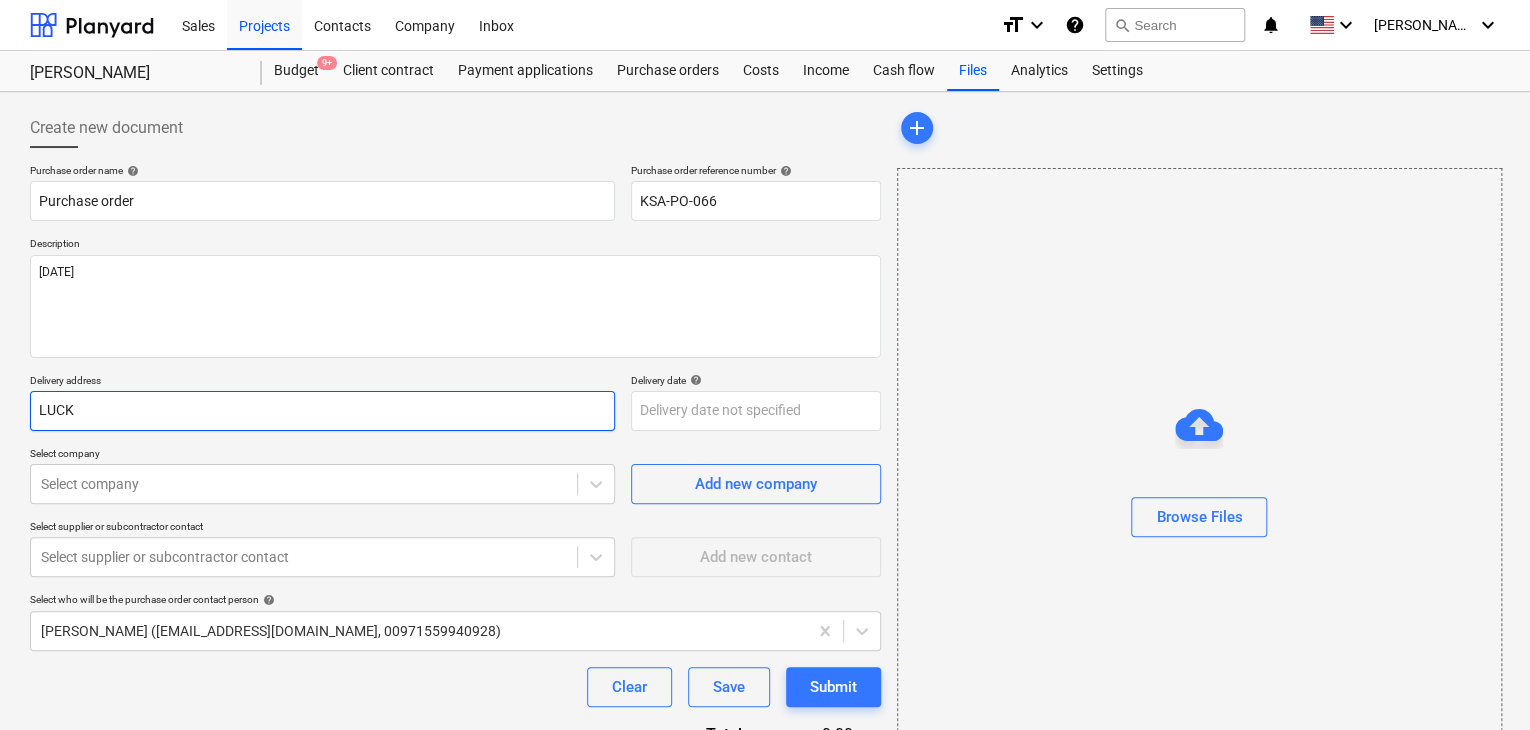 type on "x" 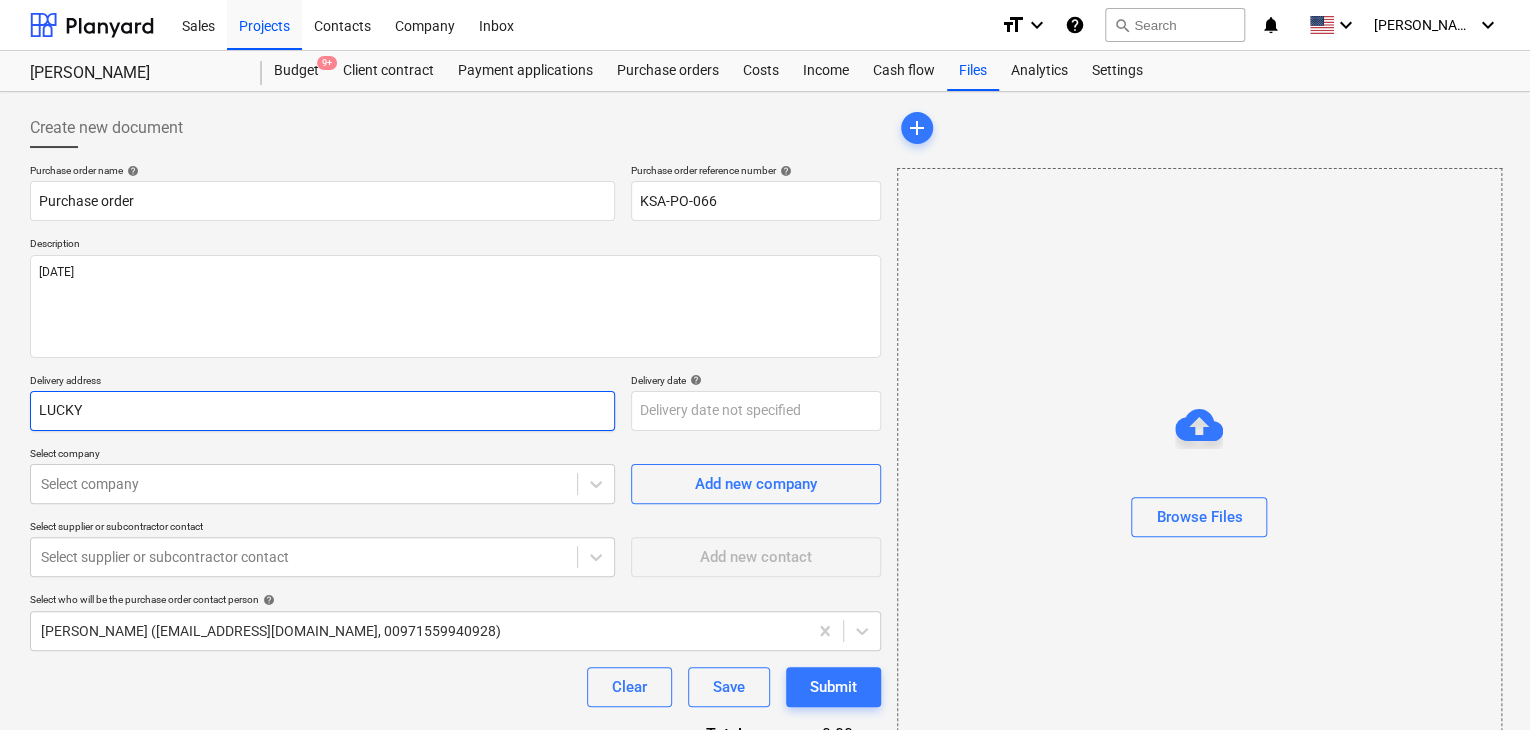 type on "x" 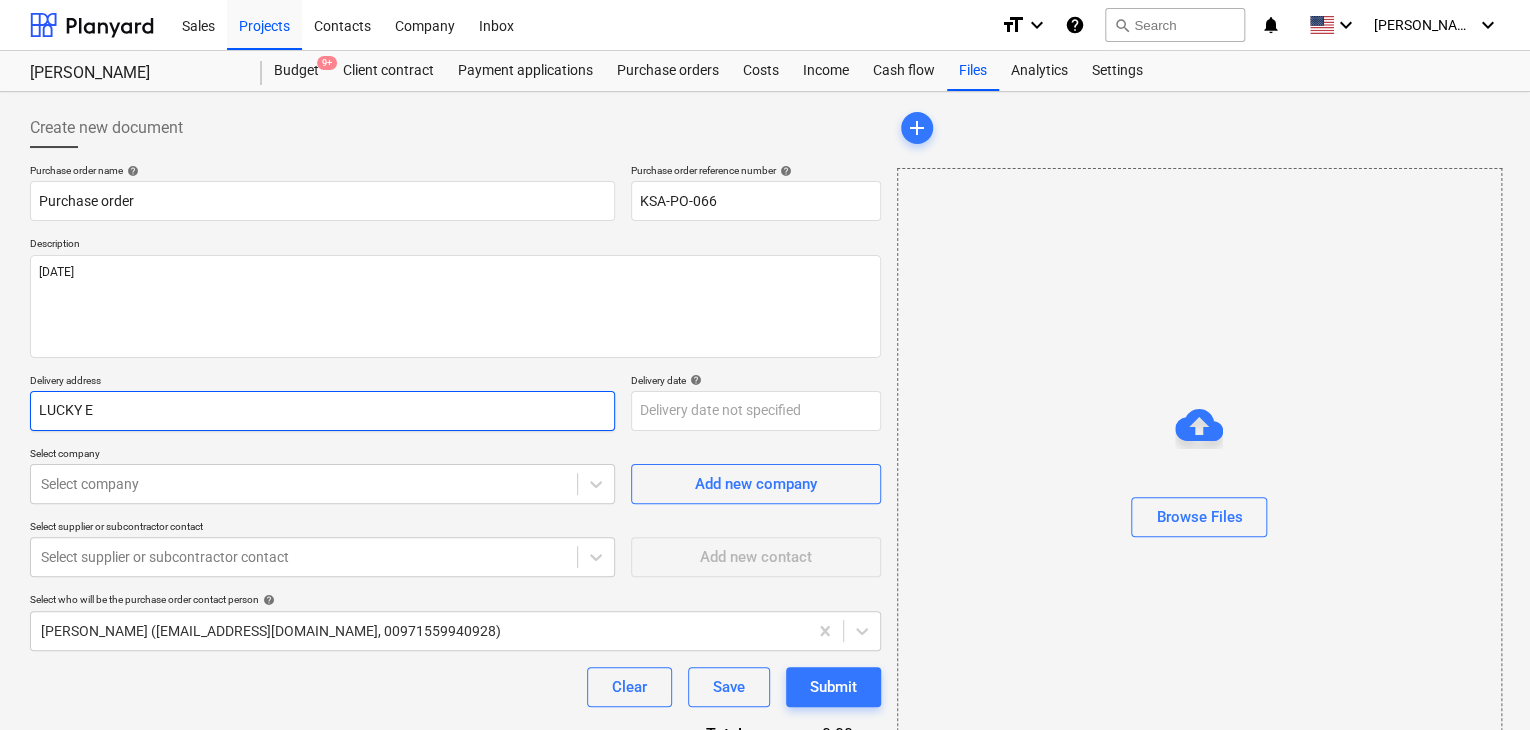 type on "x" 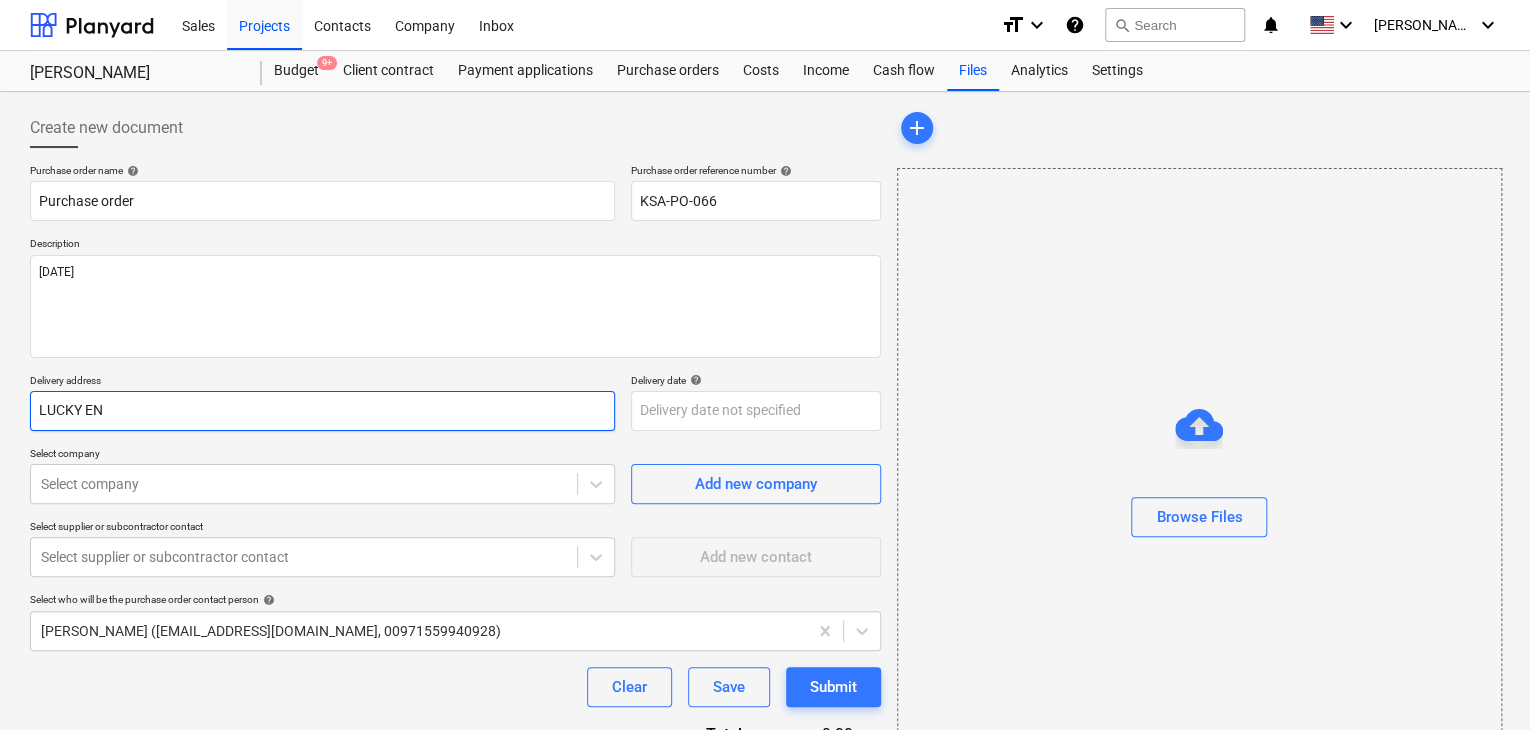type on "x" 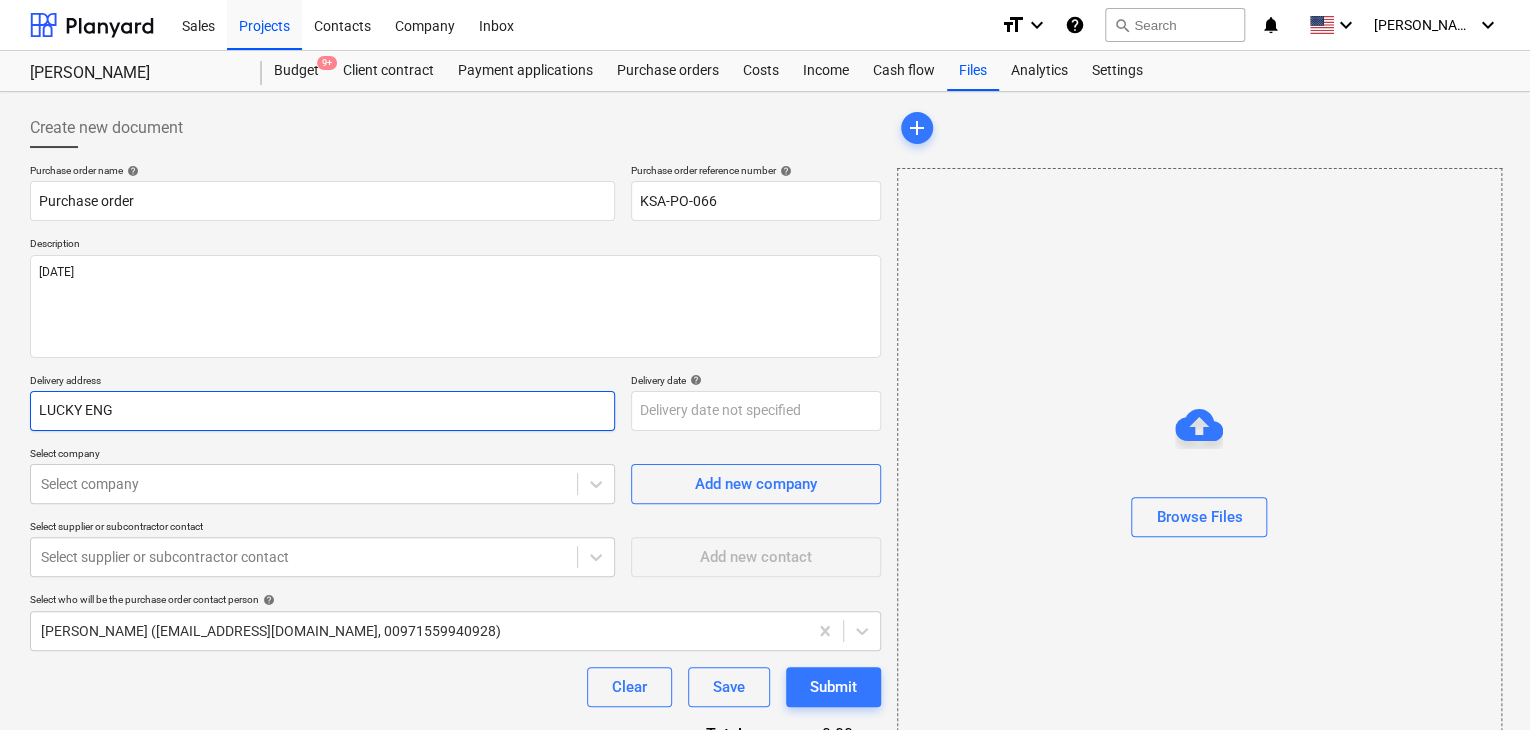type on "x" 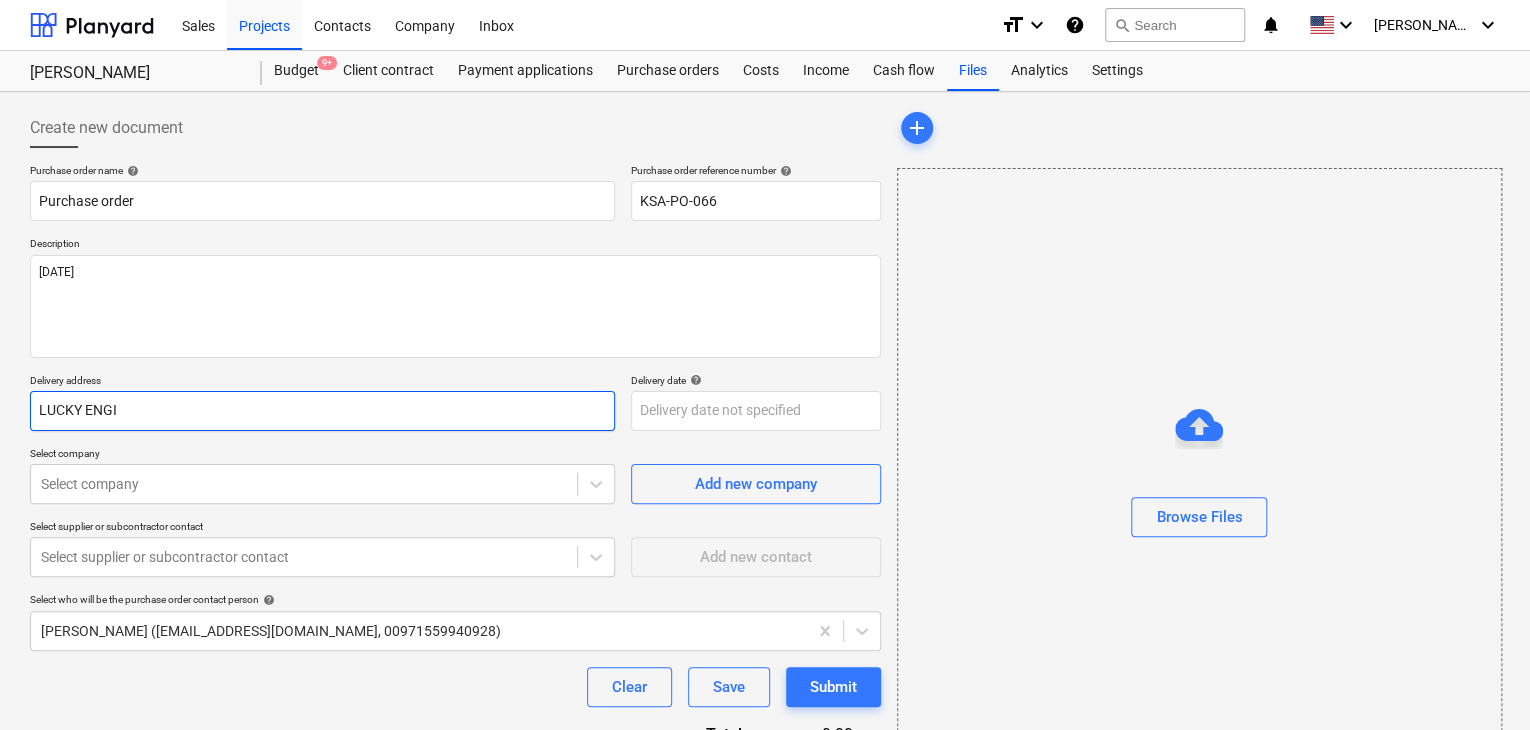 type on "x" 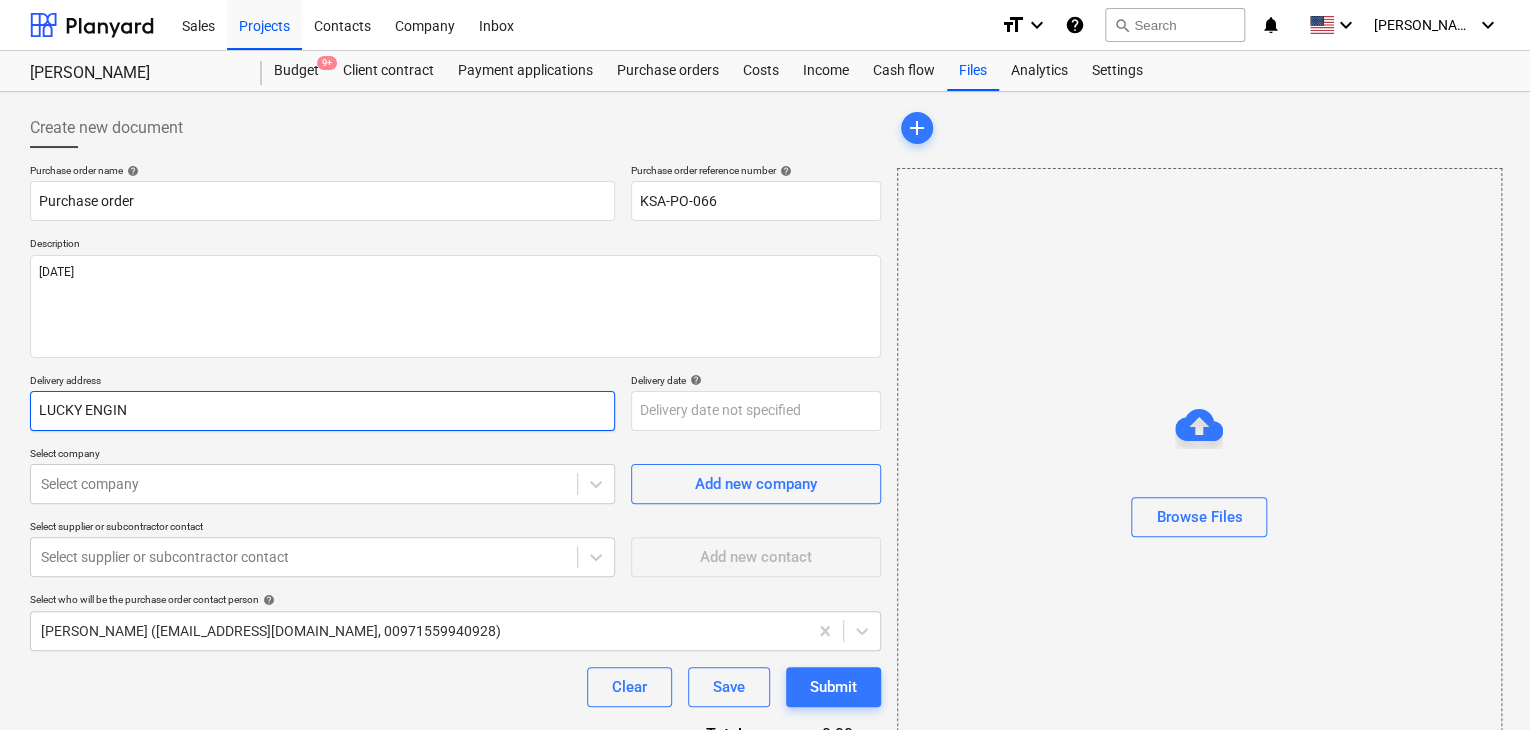 type on "x" 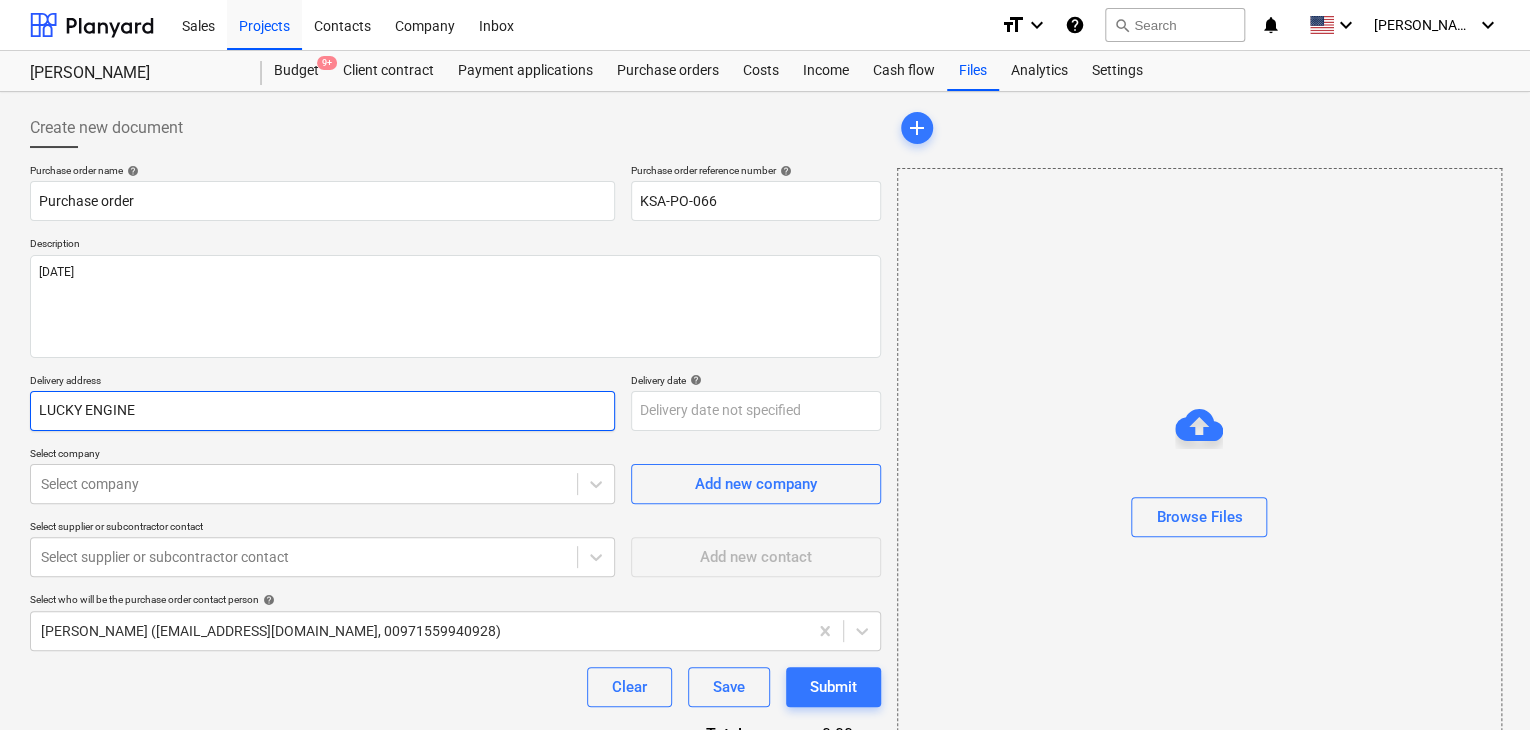 type on "x" 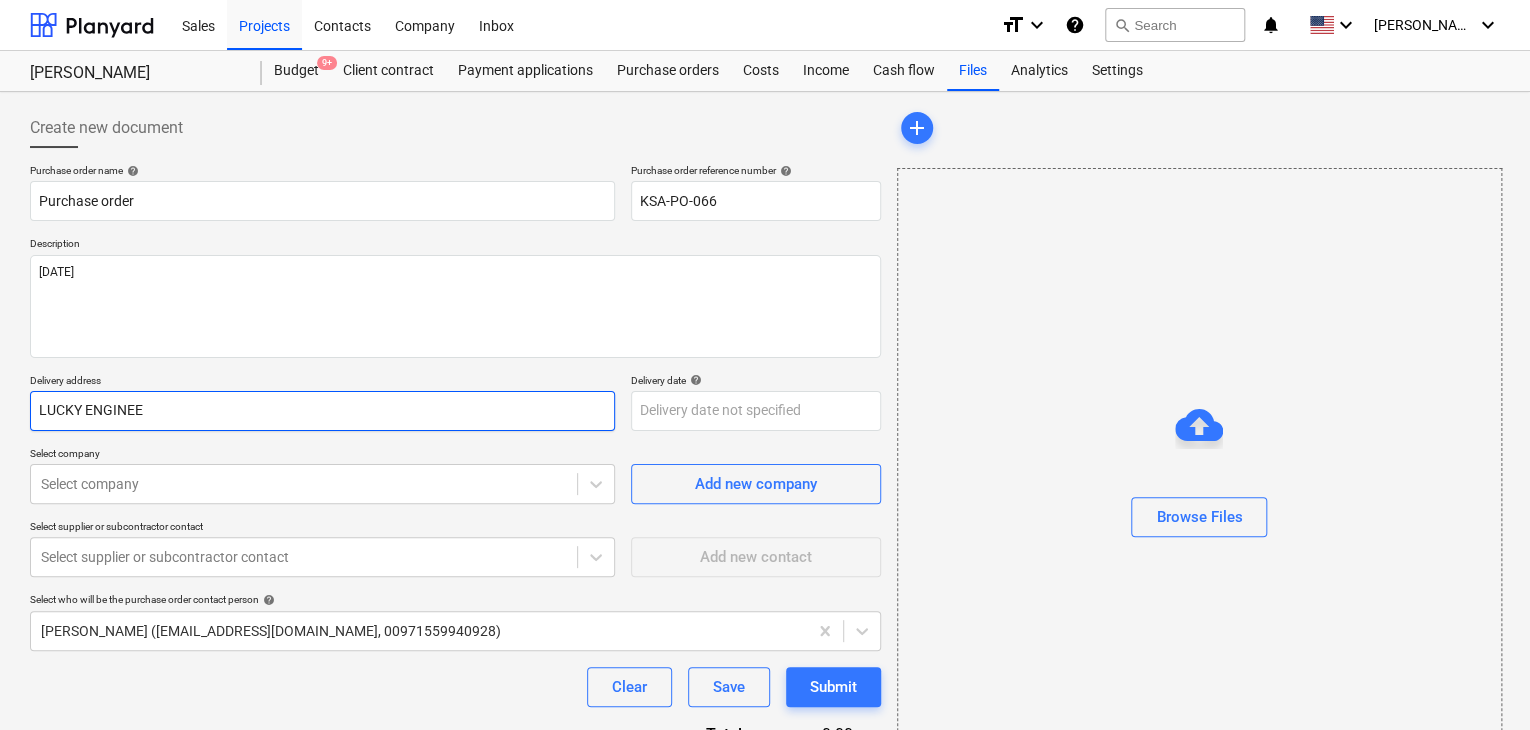 type on "x" 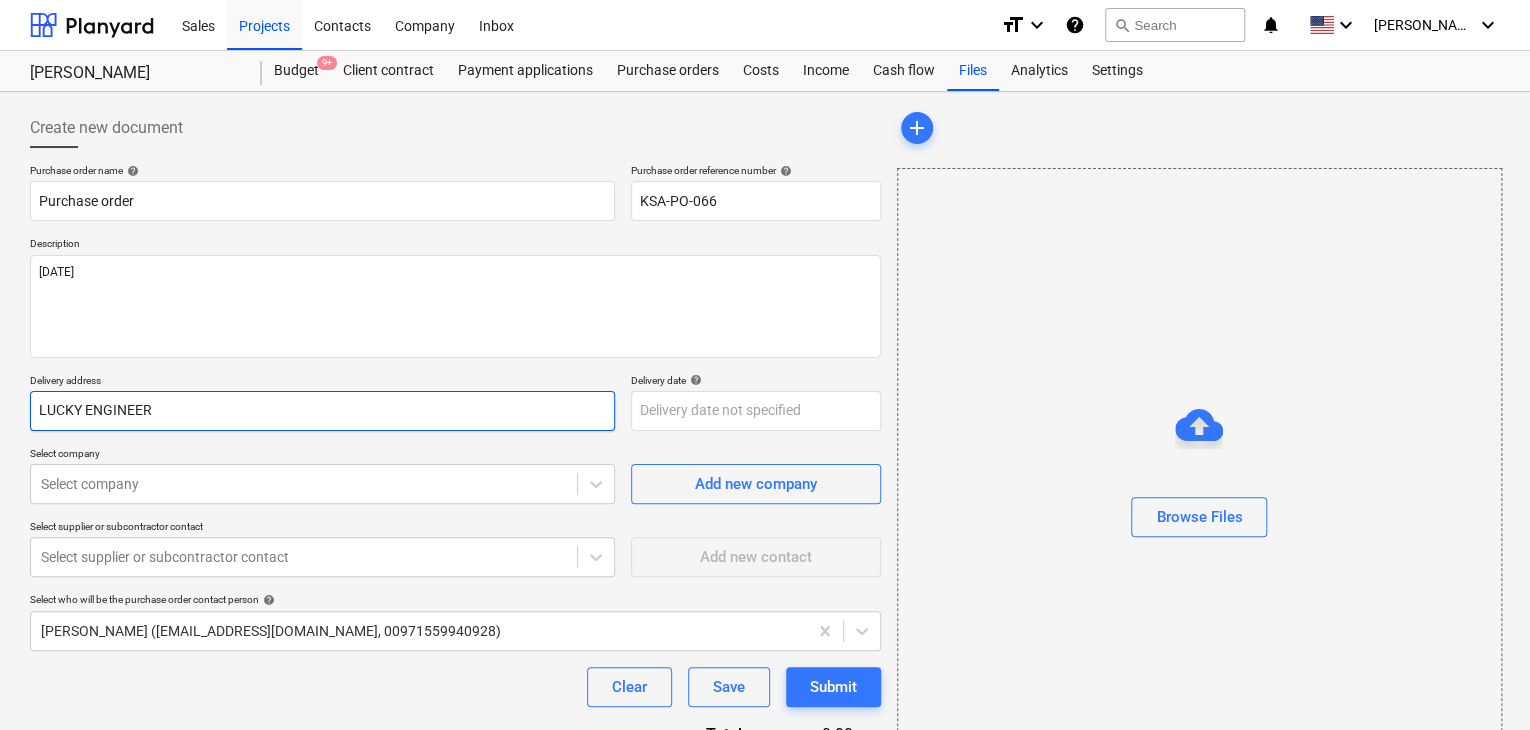 type on "x" 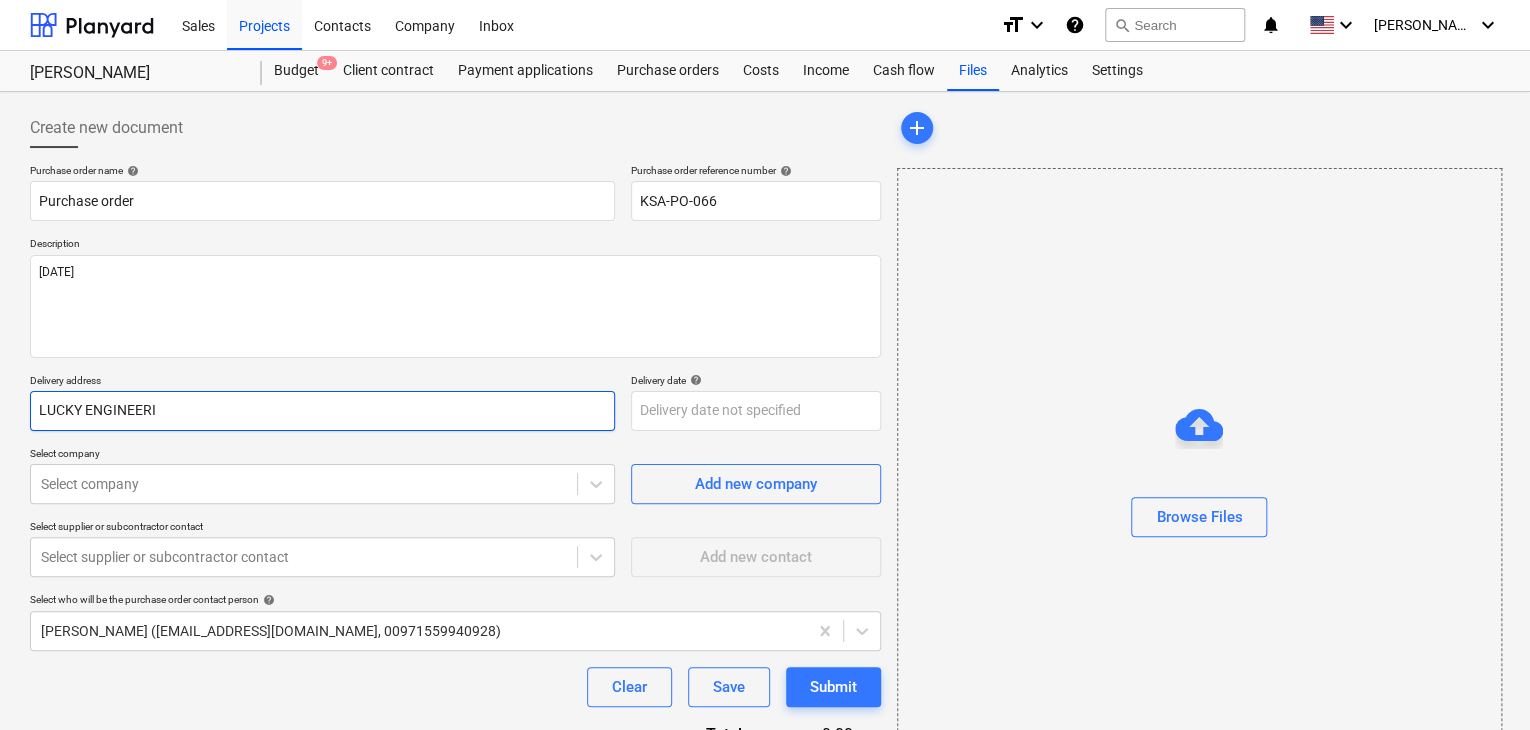 type on "x" 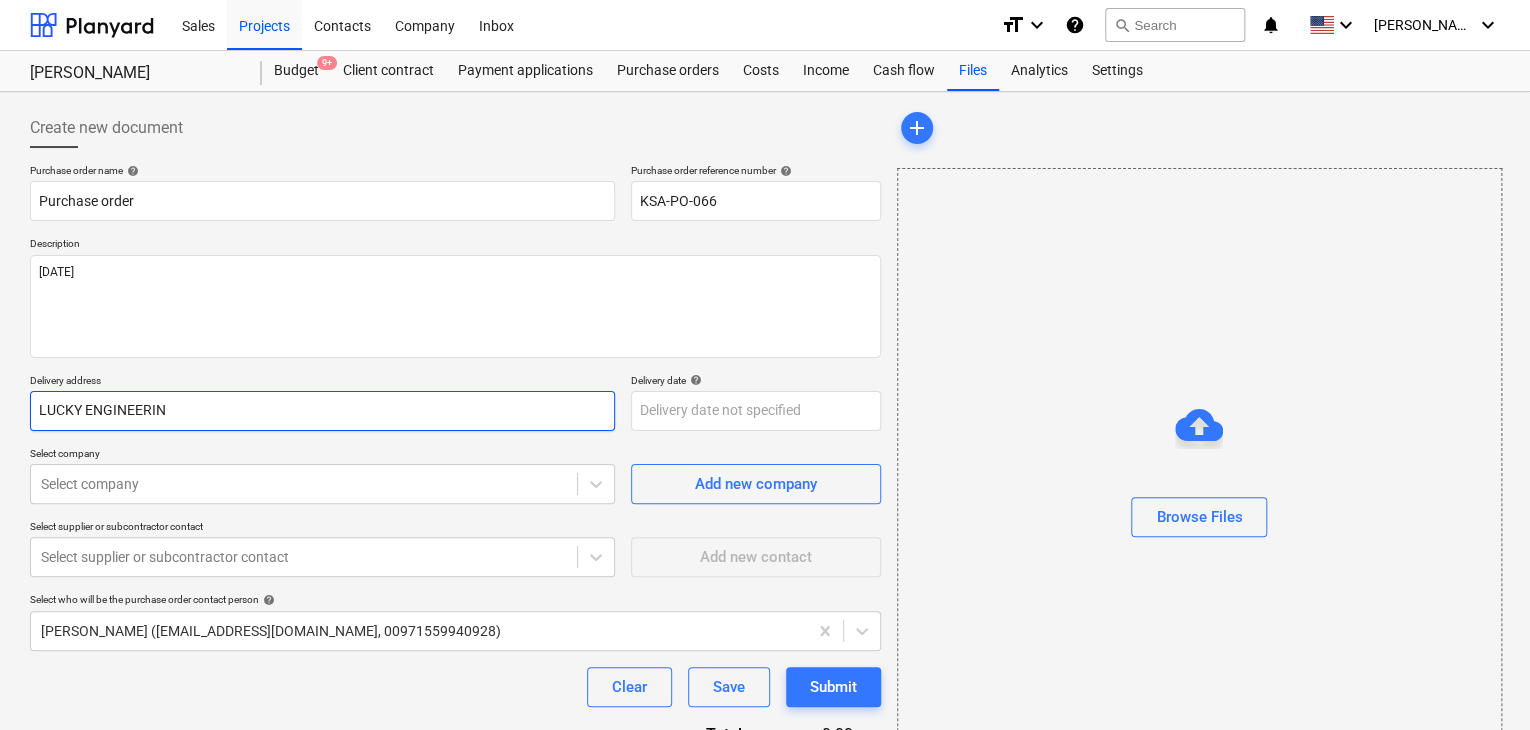 type on "x" 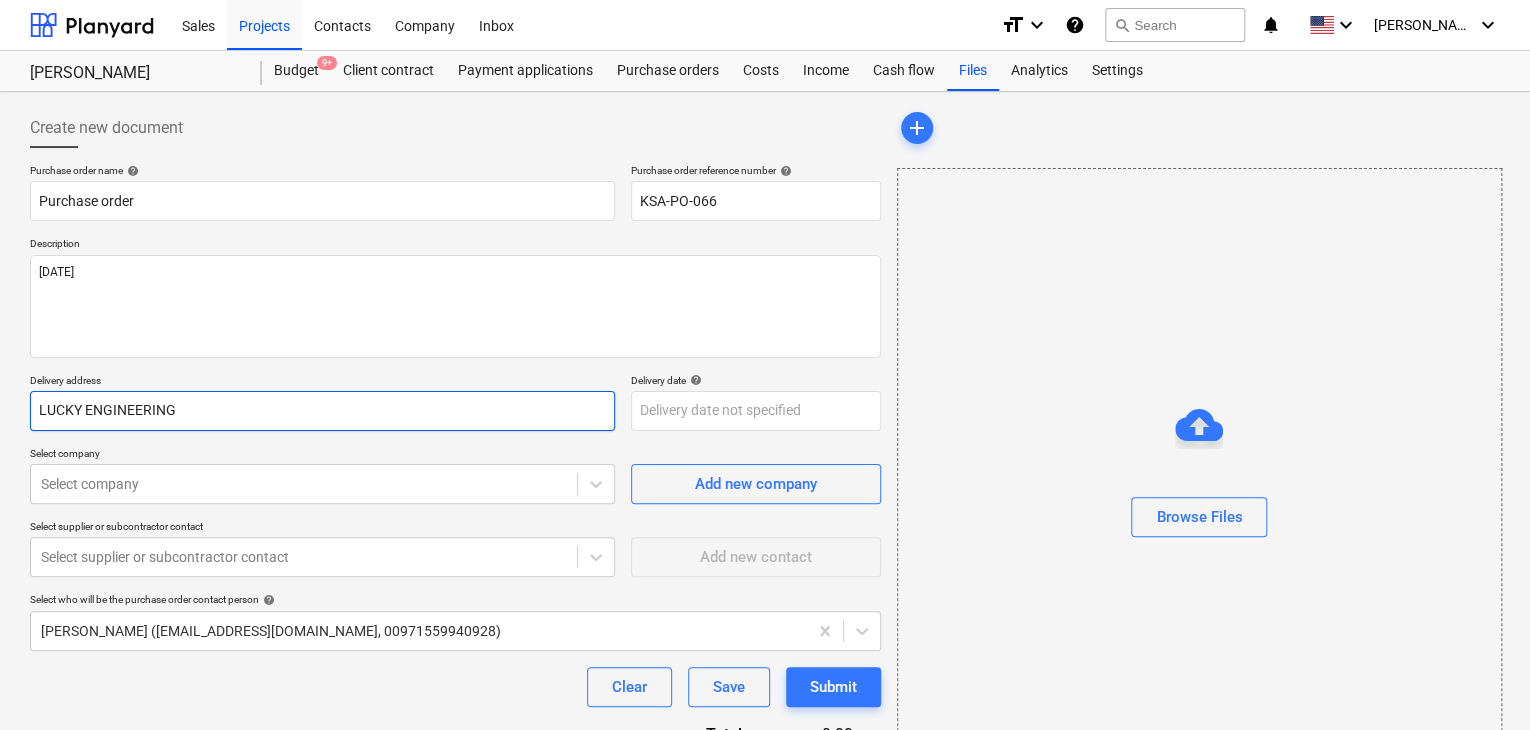 type on "x" 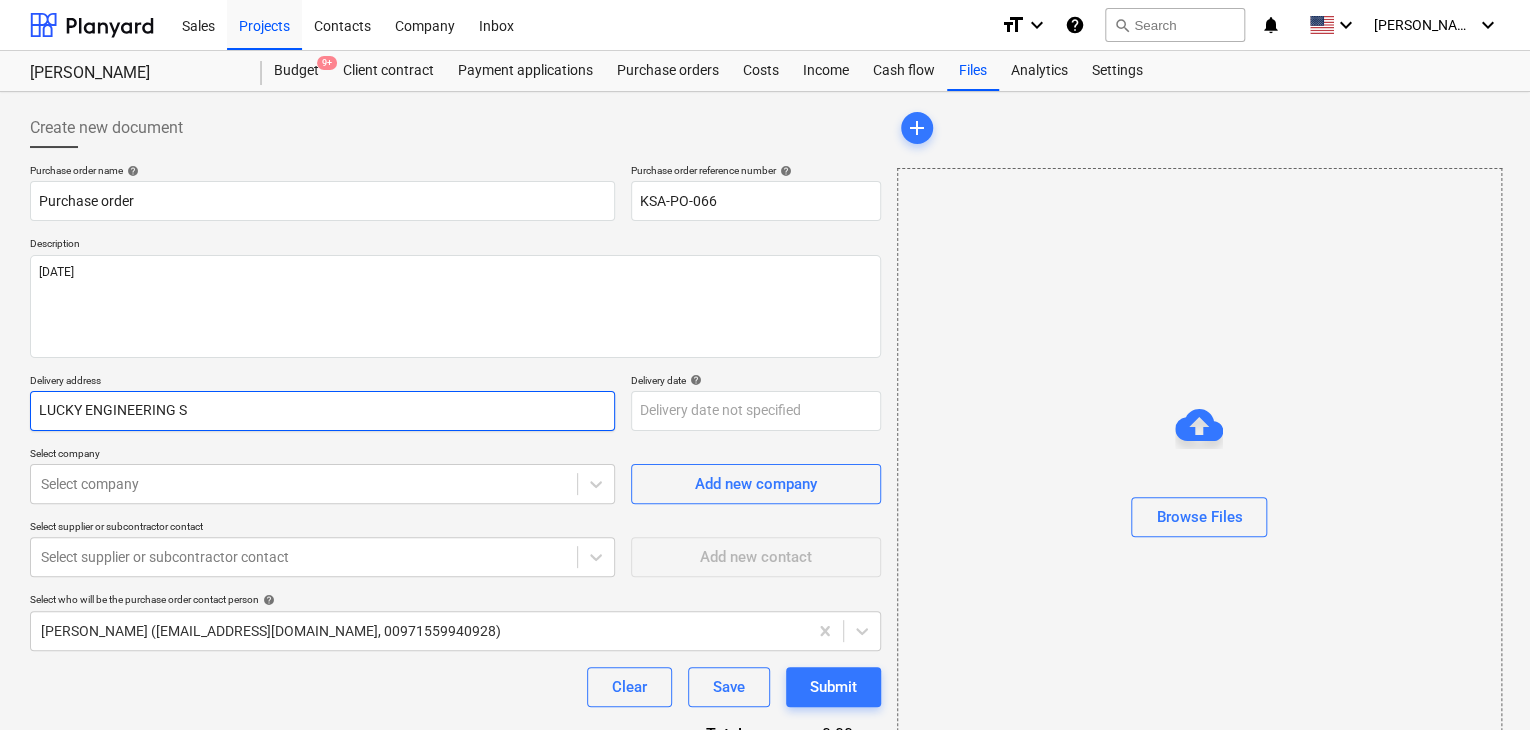 type on "x" 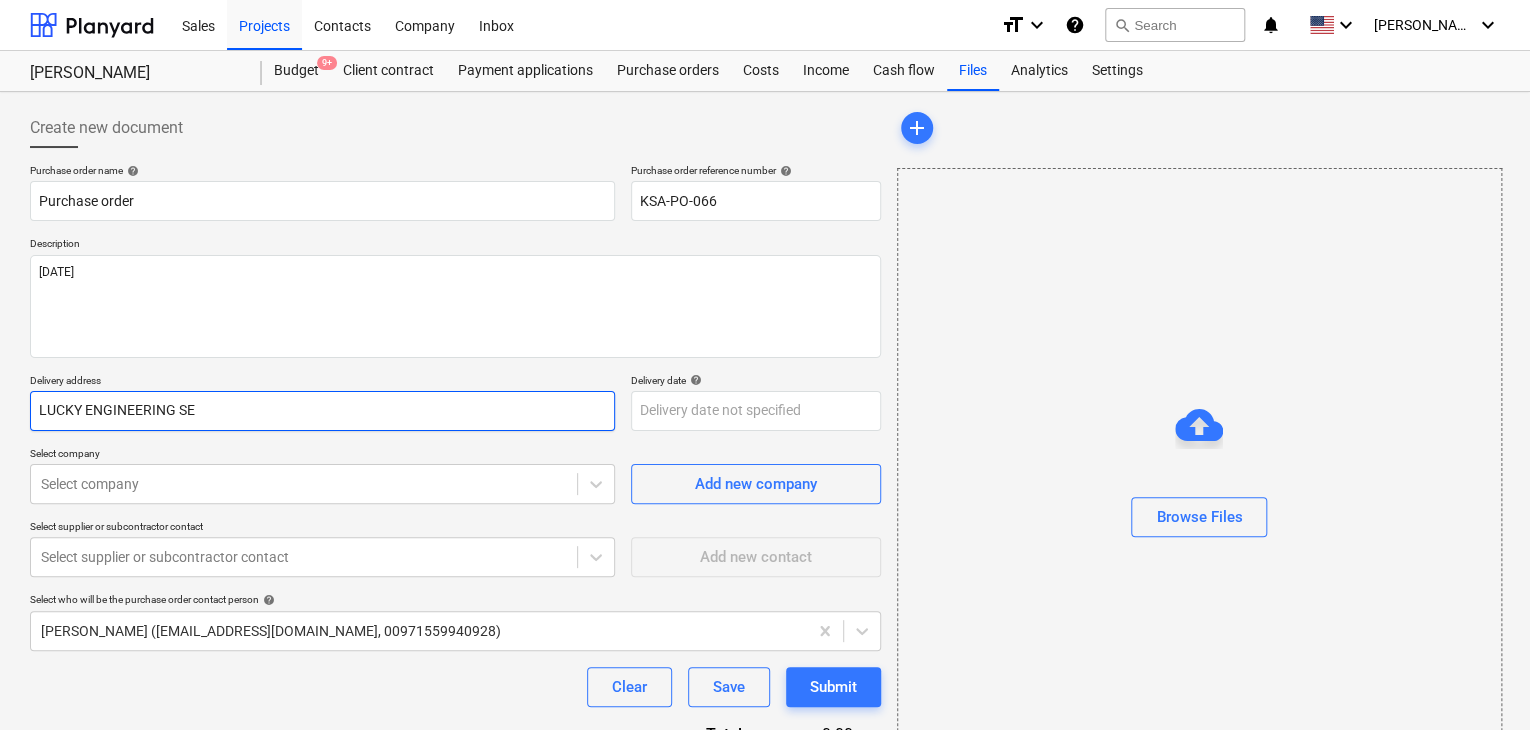 type on "x" 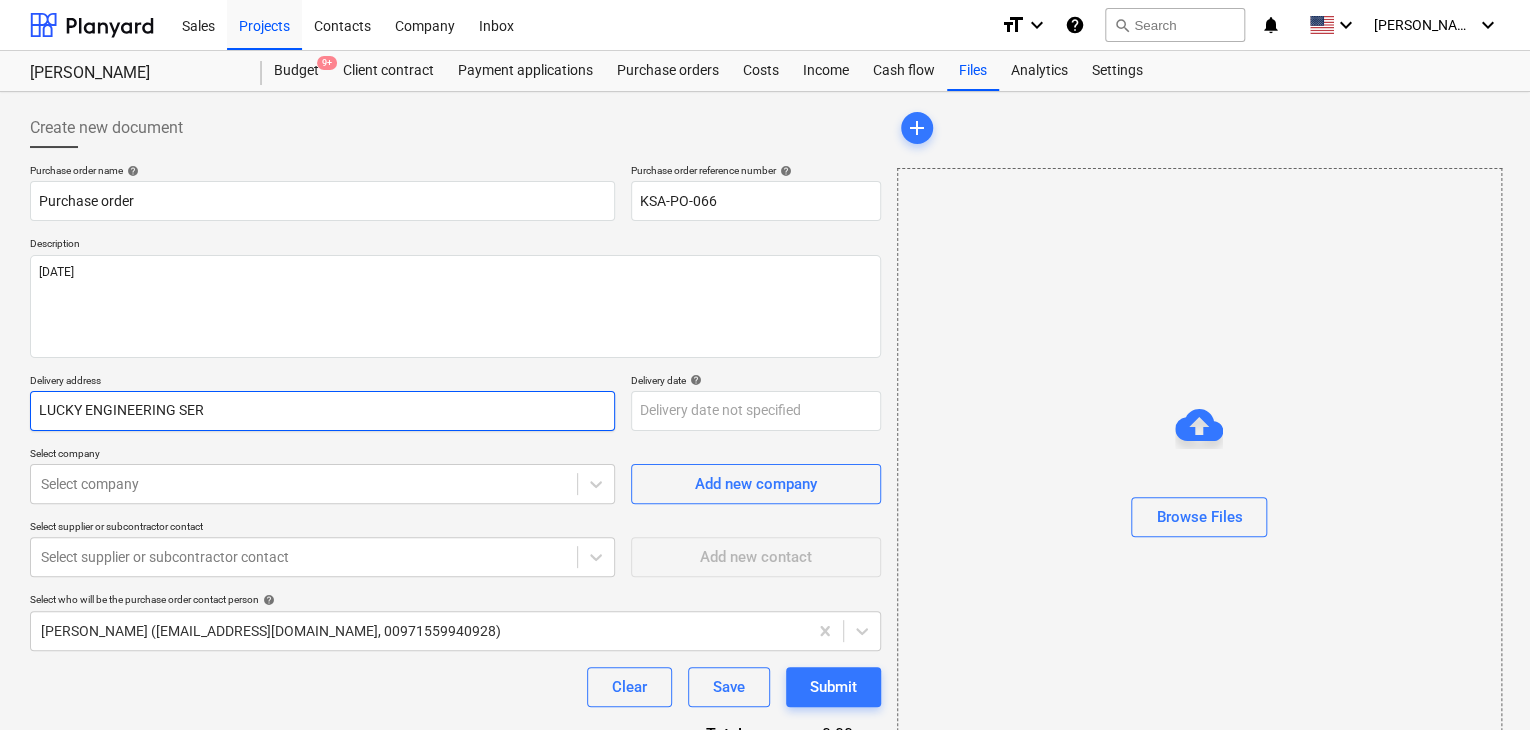 type on "x" 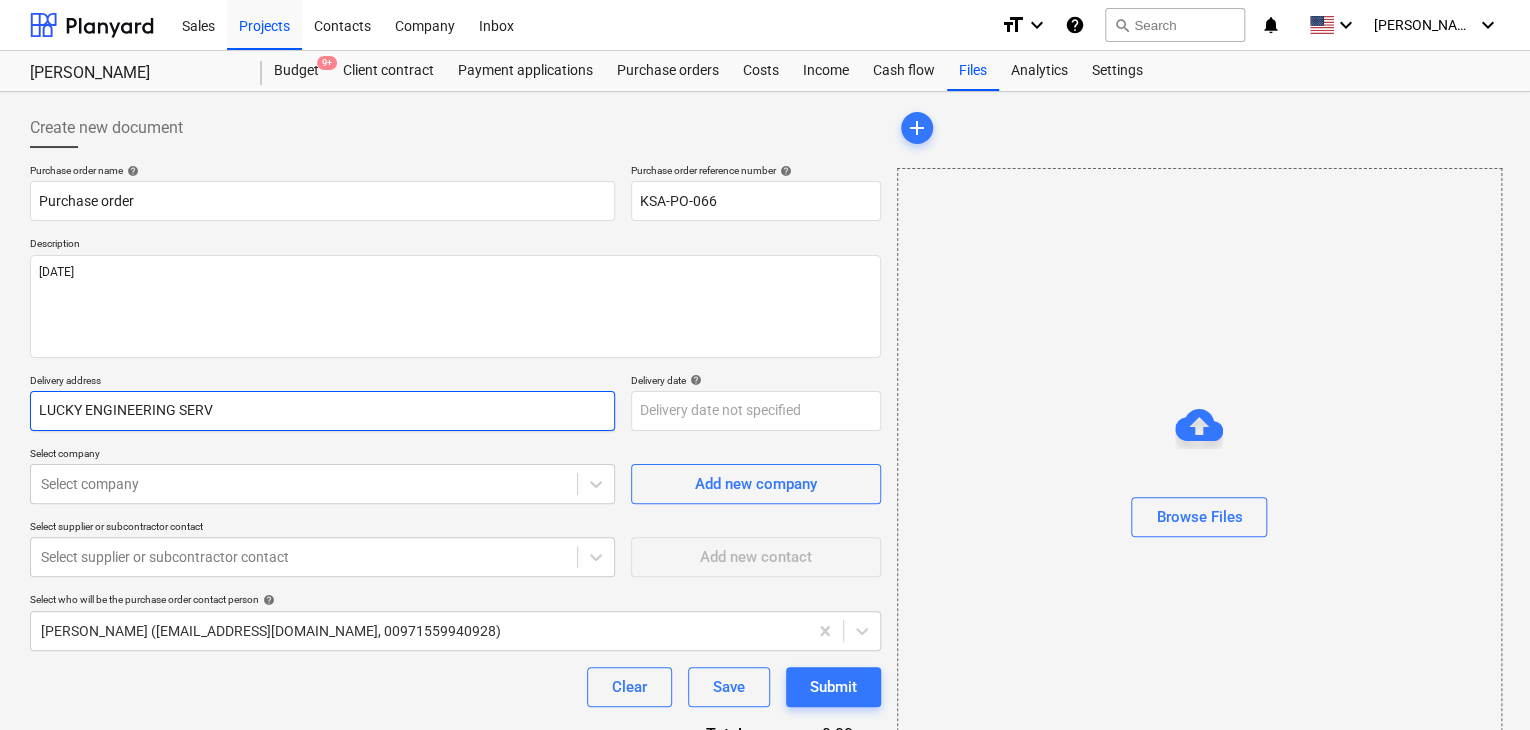 type on "x" 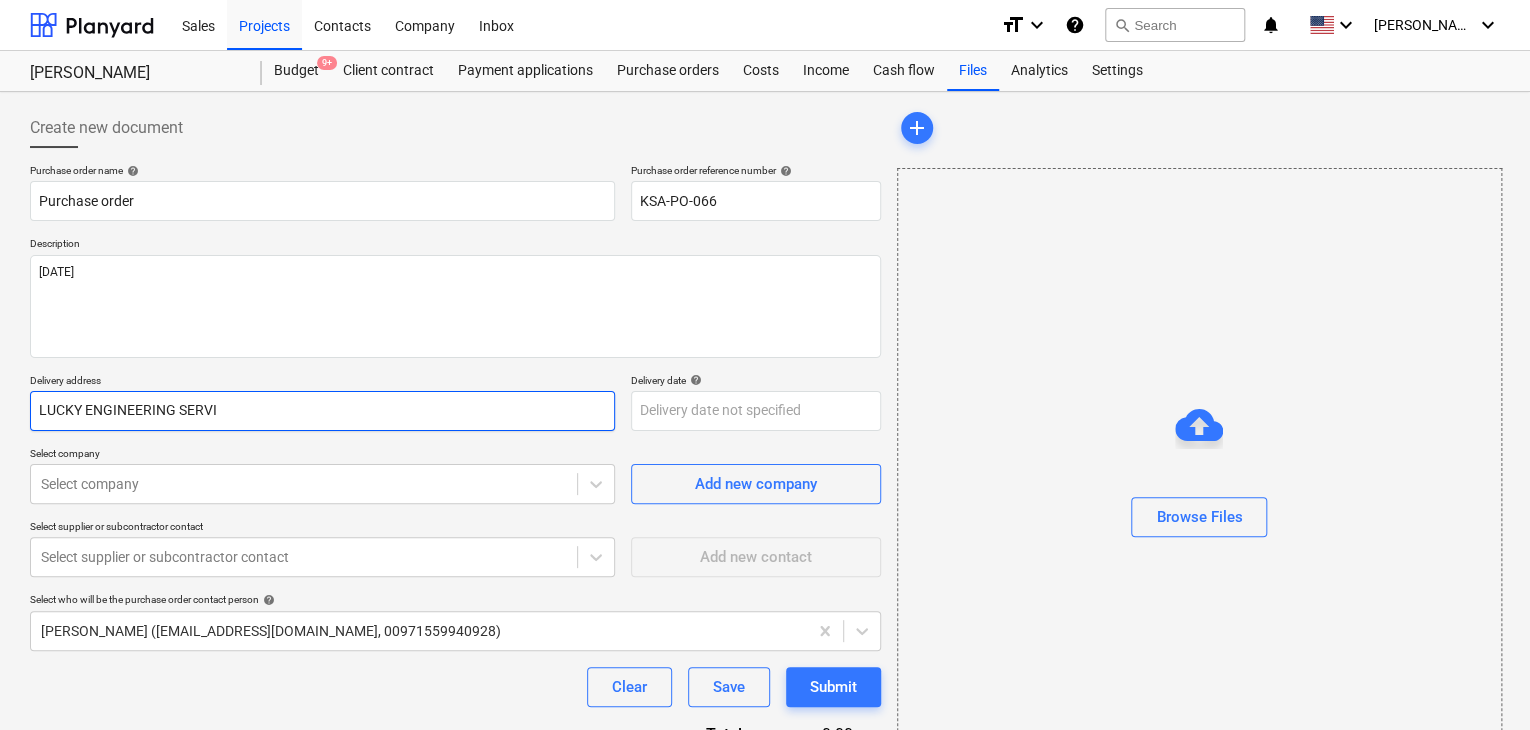 type on "x" 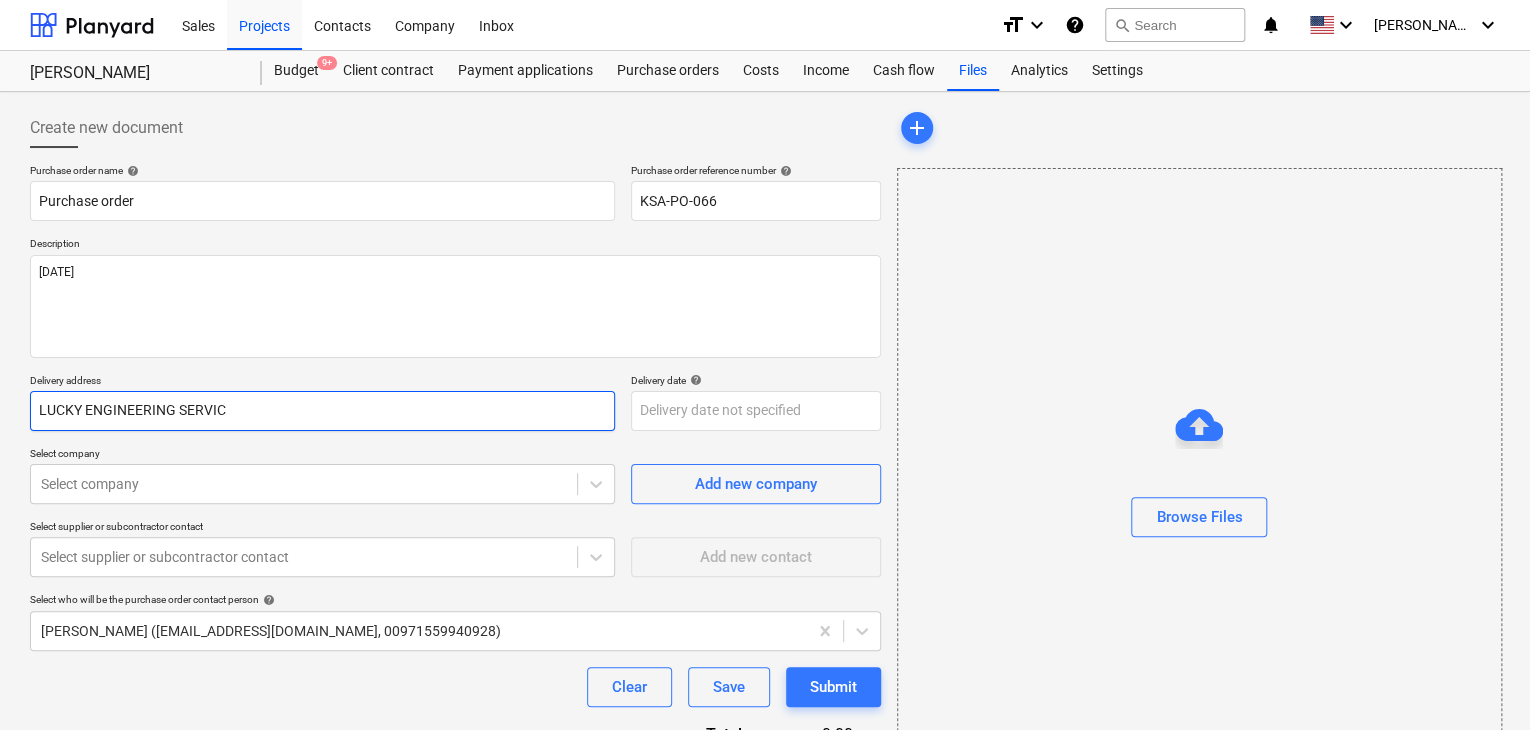 type on "x" 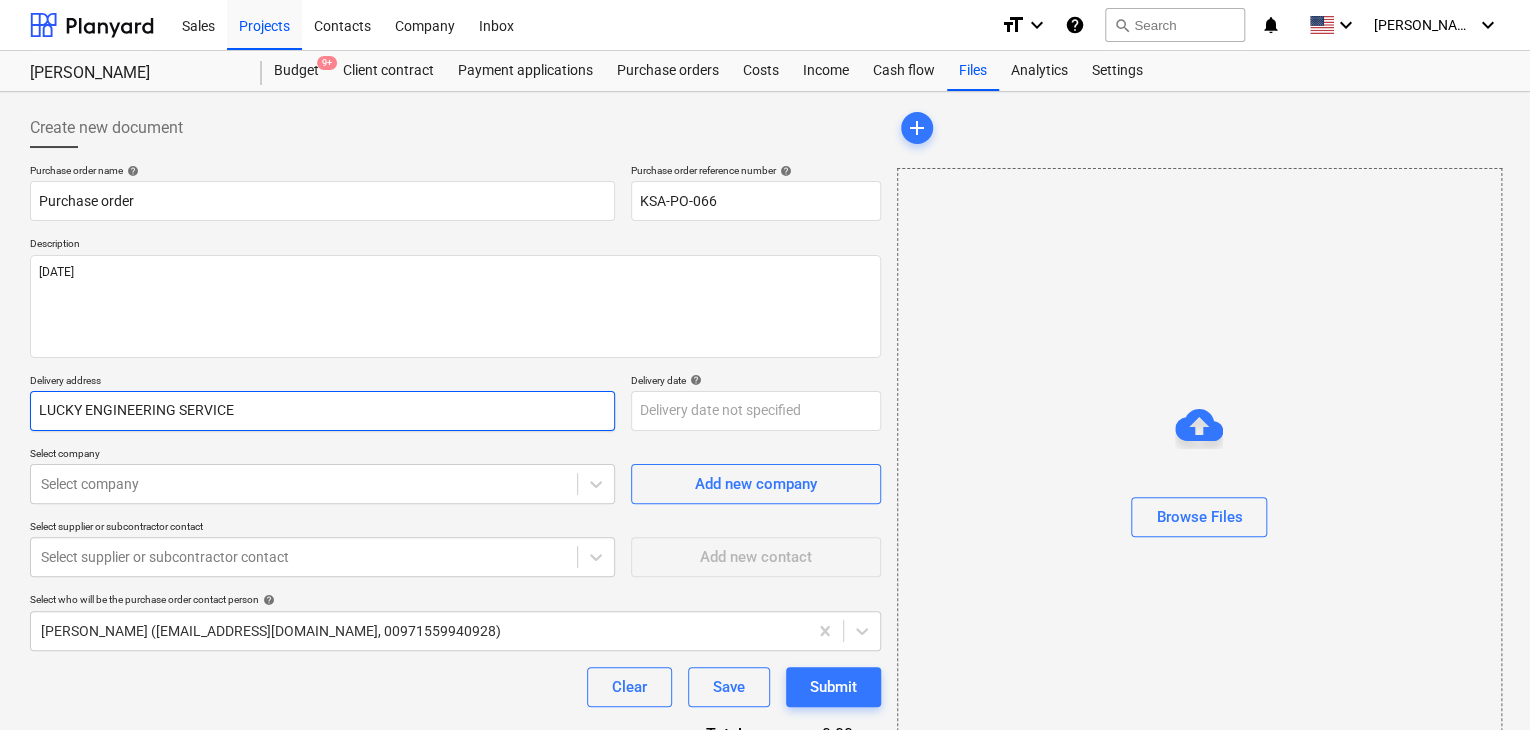 type on "x" 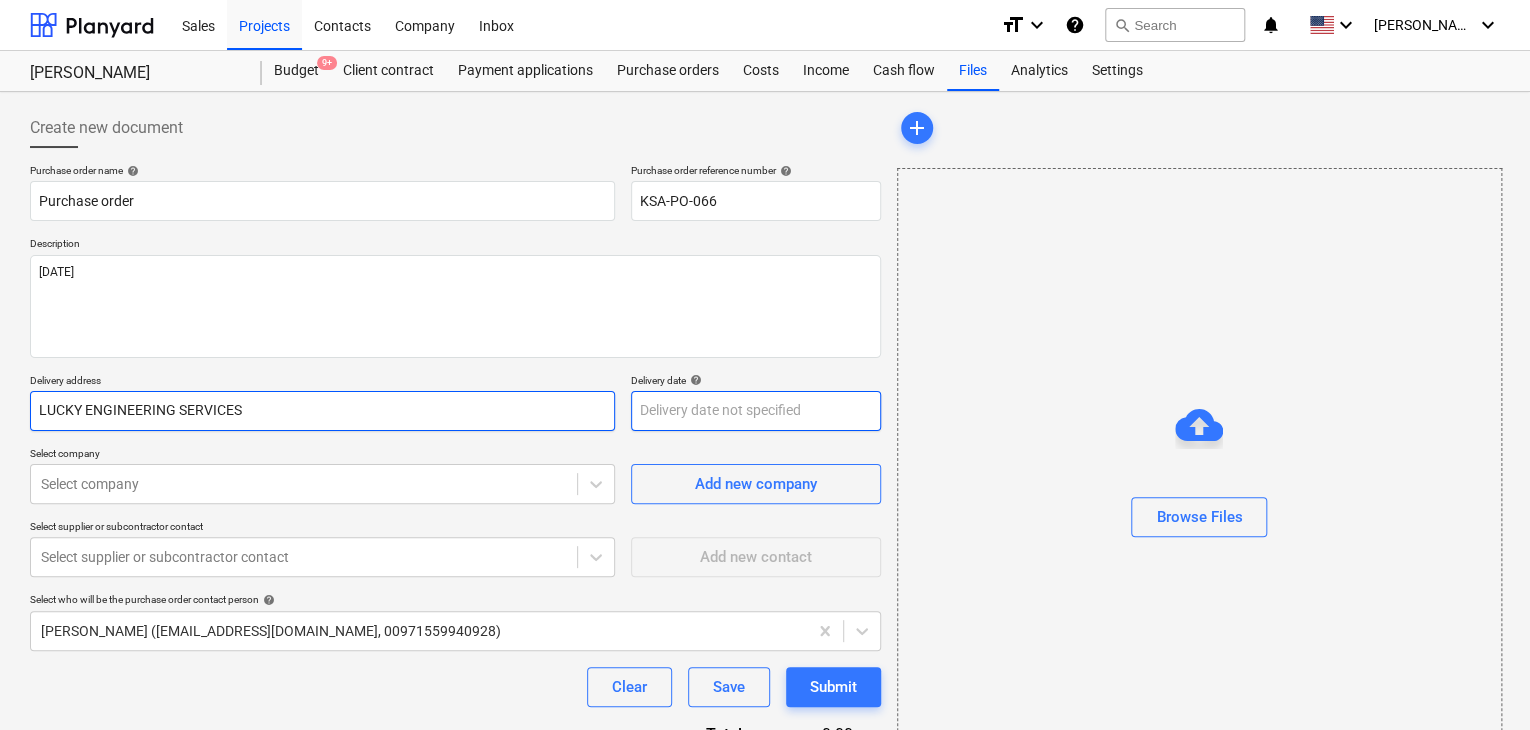 type on "LUCKY ENGINEERING SERVICES" 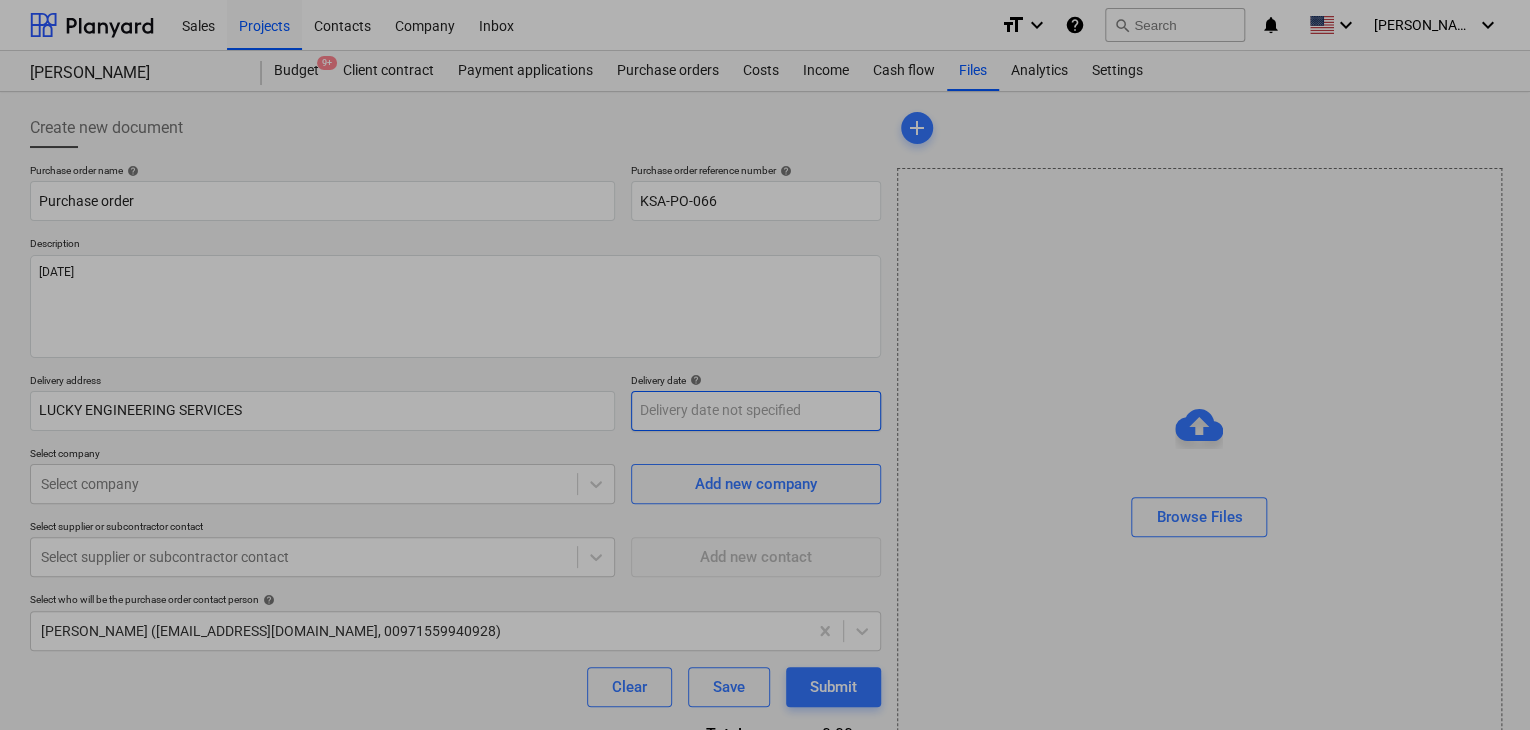 click on "Sales Projects Contacts Company Inbox format_size keyboard_arrow_down help search Search notifications 0 keyboard_arrow_down [PERSON_NAME] keyboard_arrow_down MARCO KSA MARCO KSA Budget 9+ Client contract Payment applications Purchase orders Costs Income Cash flow Files Analytics Settings Create new document Purchase order name help Purchase order Purchase order reference number help KSA-PO-066 Description [DATE] Delivery address LUCKY ENGINEERING SERVICES Delivery date help Press the down arrow key to interact with the calendar and
select a date. Press the question mark key to get the keyboard shortcuts for changing dates. Select company Select company Add new company Select supplier or subcontractor contact Select supplier or subcontractor contact Add new contact Select who will be the purchase order contact person help [PERSON_NAME] ([EMAIL_ADDRESS][DOMAIN_NAME], 00971559940928) Clear Save Submit Total 0.00د.إ.‏ Select line-items to add help Search or select a line-item Select in bulk add Browse Files" at bounding box center (765, 365) 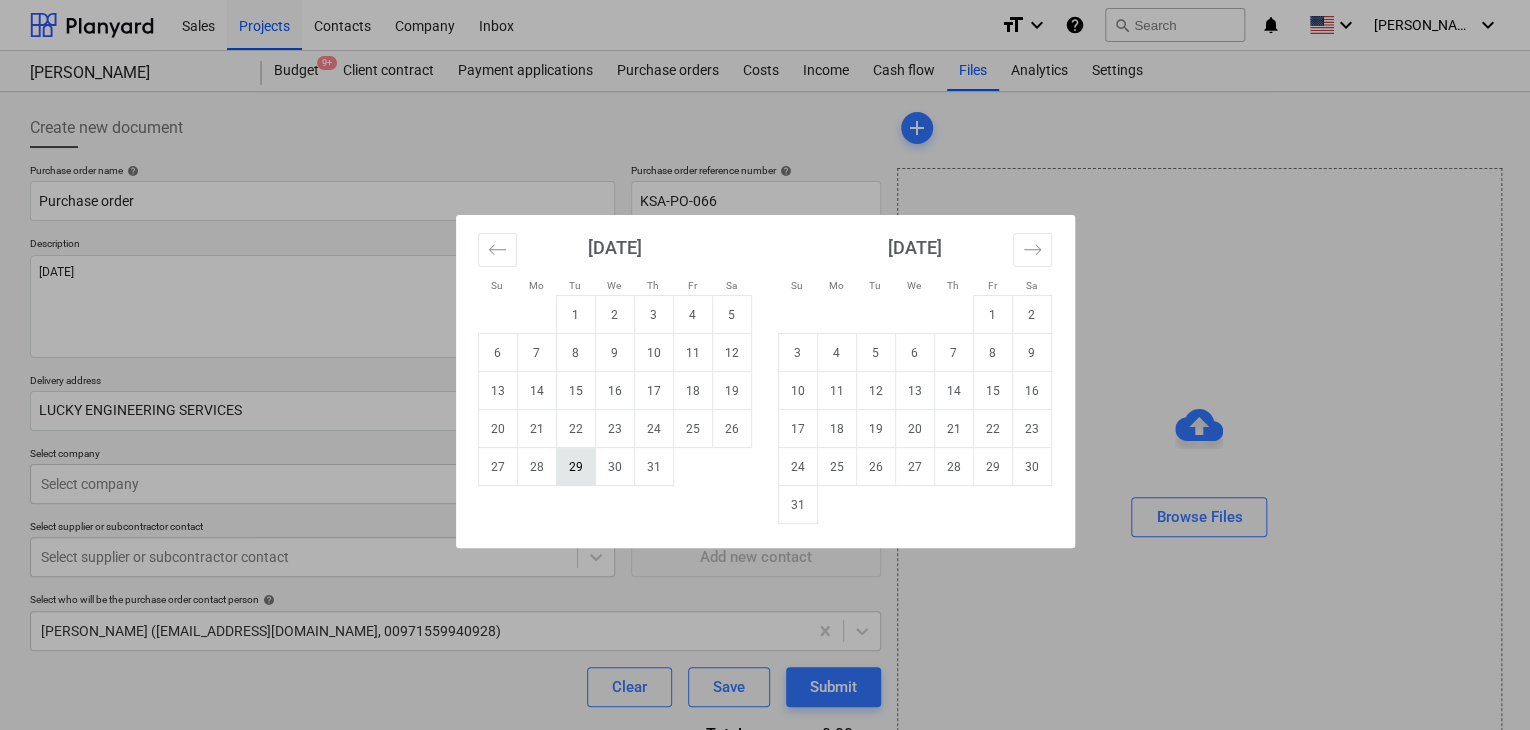 click on "29" at bounding box center (575, 467) 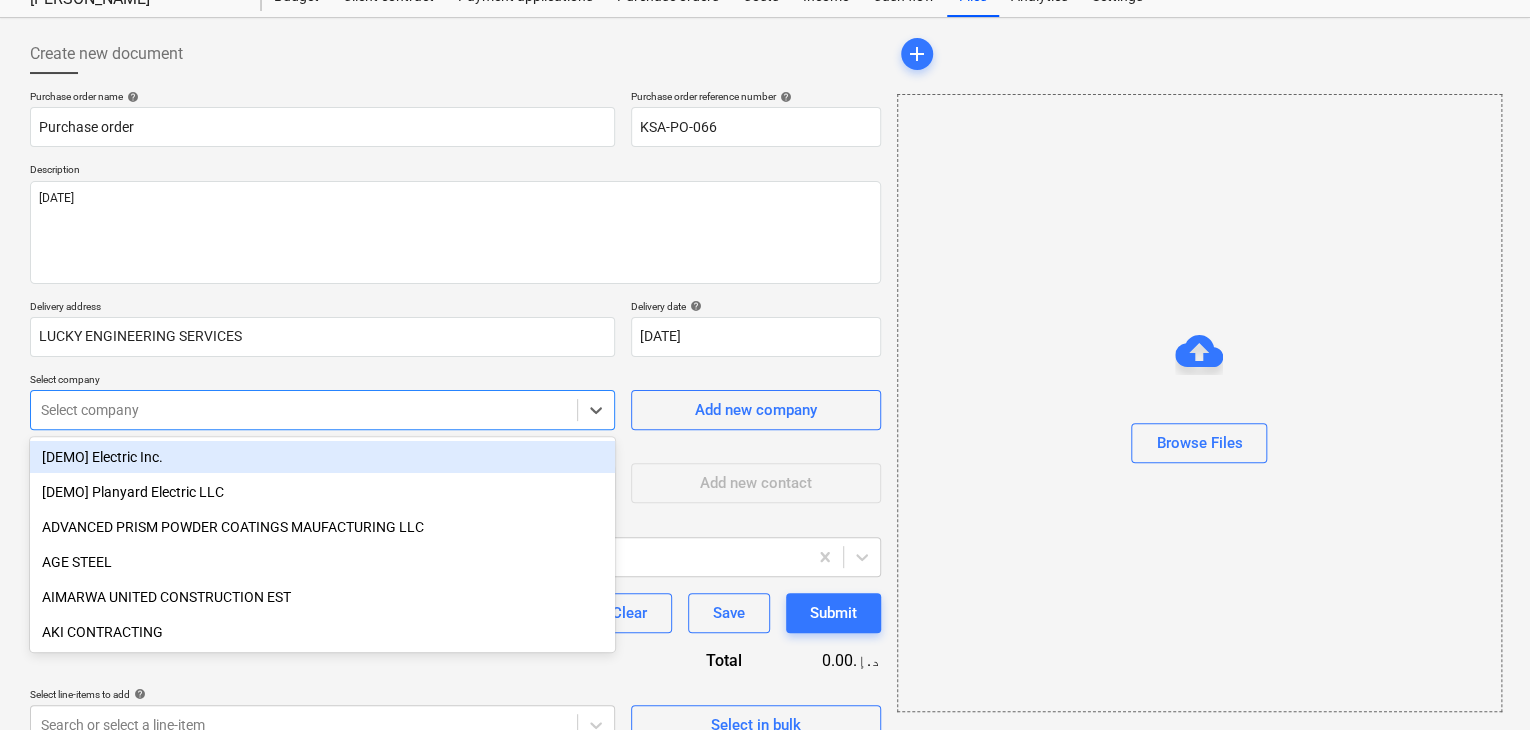 click on "Sales Projects Contacts Company Inbox format_size keyboard_arrow_down help search Search notifications 0 keyboard_arrow_down [PERSON_NAME] keyboard_arrow_down MARCO KSA MARCO KSA Budget 9+ Client contract Payment applications Purchase orders Costs Income Cash flow Files Analytics Settings Create new document Purchase order name help Purchase order Purchase order reference number help KSA-PO-066 Description [DATE] Delivery address LUCKY ENGINEERING SERVICES Delivery date help [DATE] [DATE] Press the down arrow key to interact with the calendar and
select a date. Press the question mark key to get the keyboard shortcuts for changing dates. Select company option [DEMO] Electric Inc.   focused, 1 of 197. 197 results available. Use Up and Down to choose options, press Enter to select the currently focused option, press Escape to exit the menu, press Tab to select the option and exit the menu. Select company Add new company Select supplier or subcontractor contact Add new contact help Clear Save" at bounding box center [765, 291] 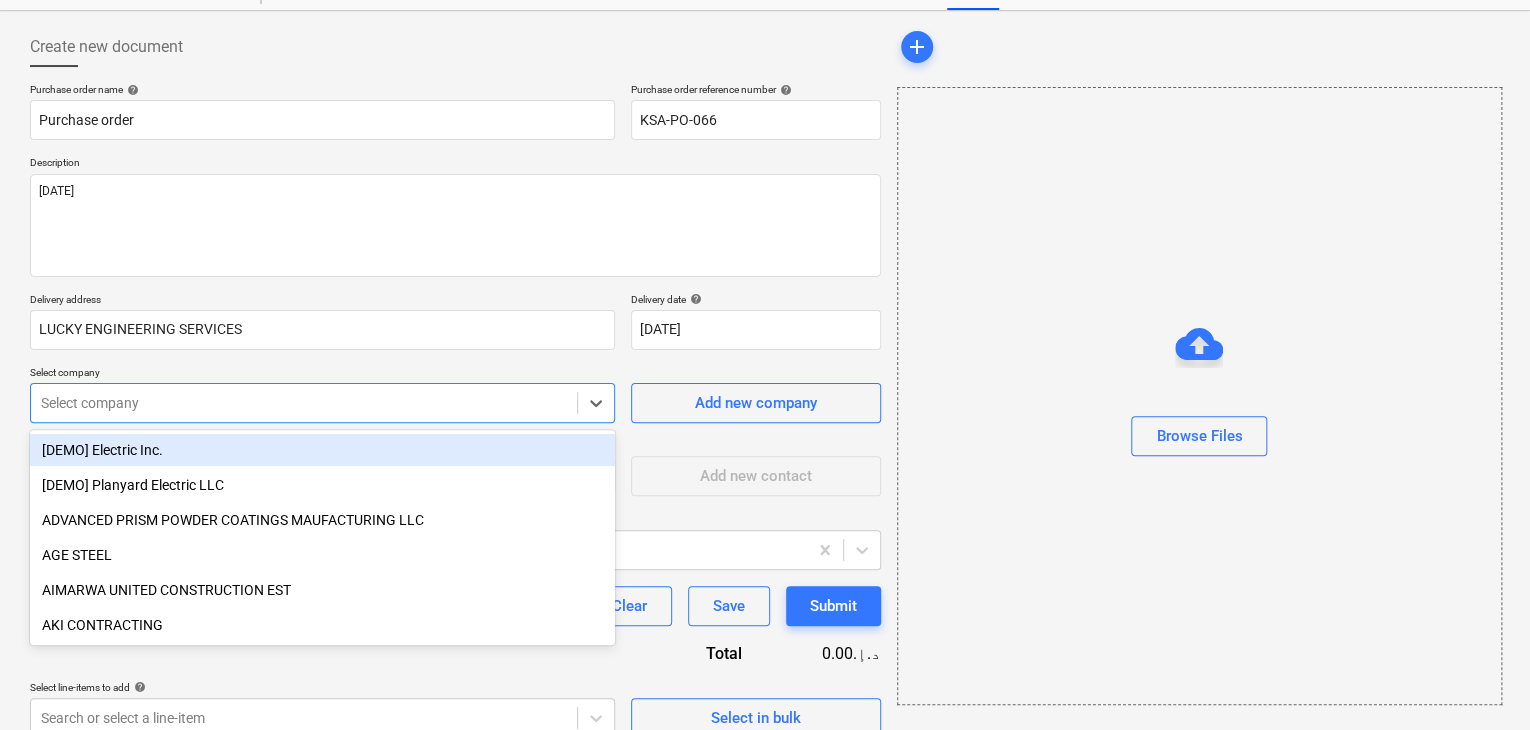 scroll, scrollTop: 93, scrollLeft: 0, axis: vertical 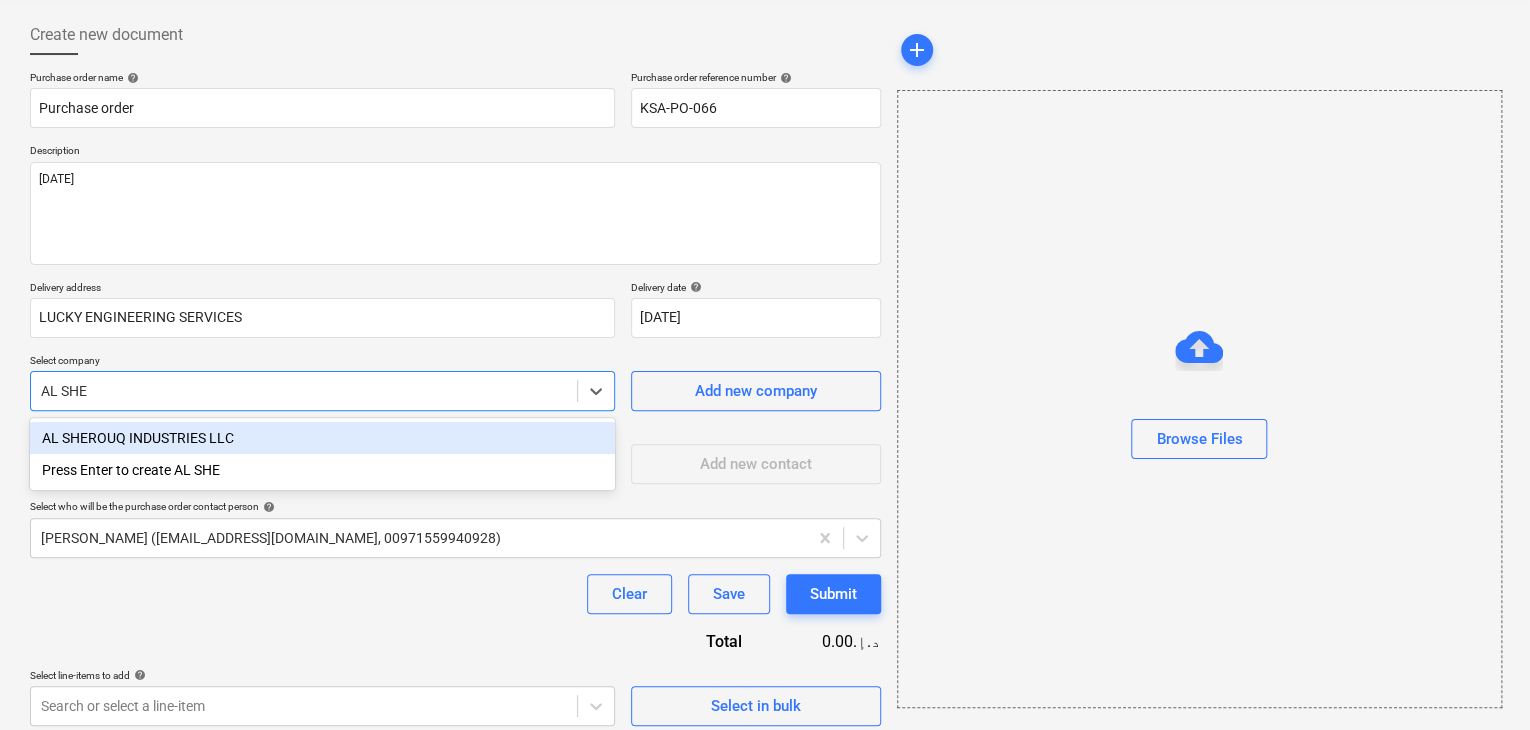 type on "[PERSON_NAME]" 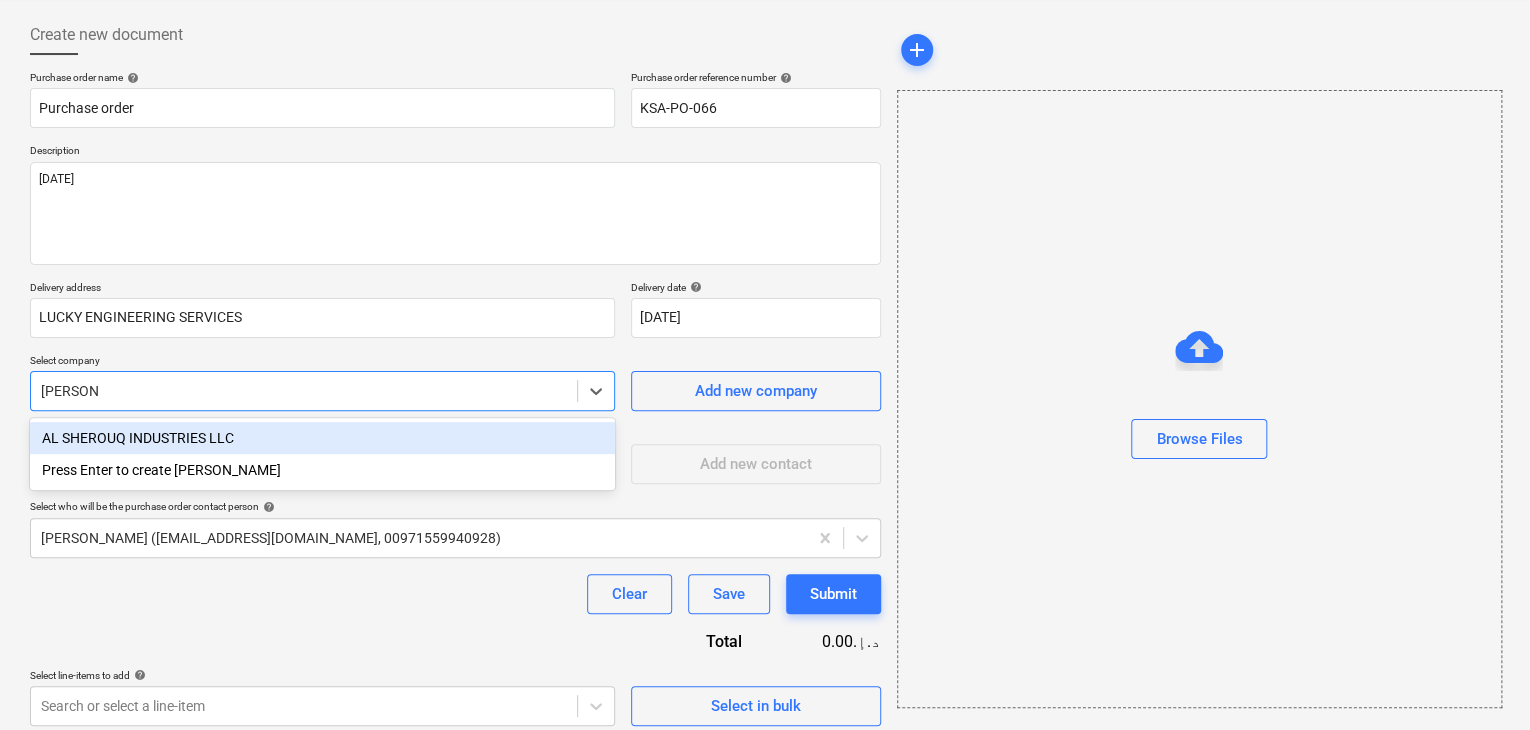 click on "AL SHEROUQ INDUSTRIES LLC" at bounding box center [322, 438] 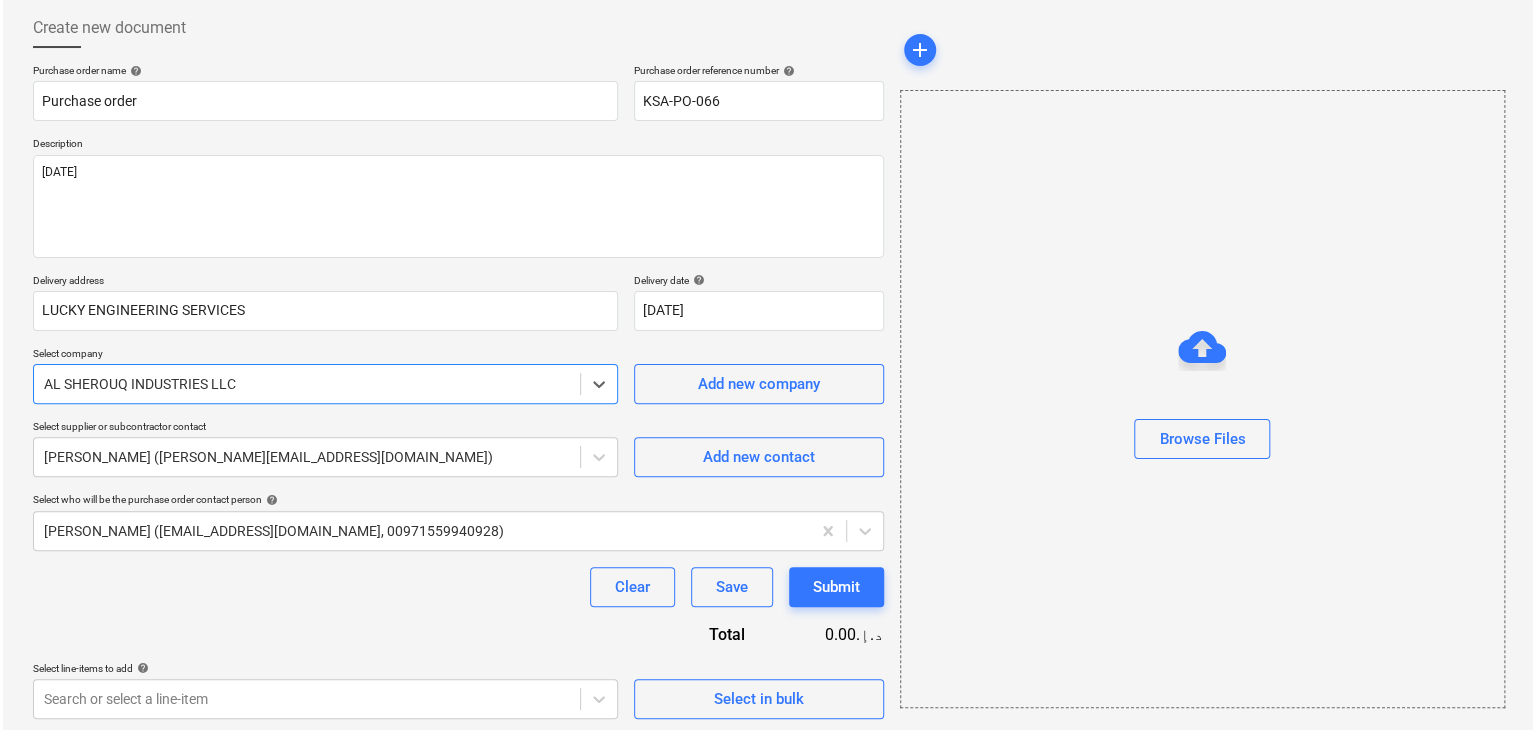 scroll, scrollTop: 104, scrollLeft: 0, axis: vertical 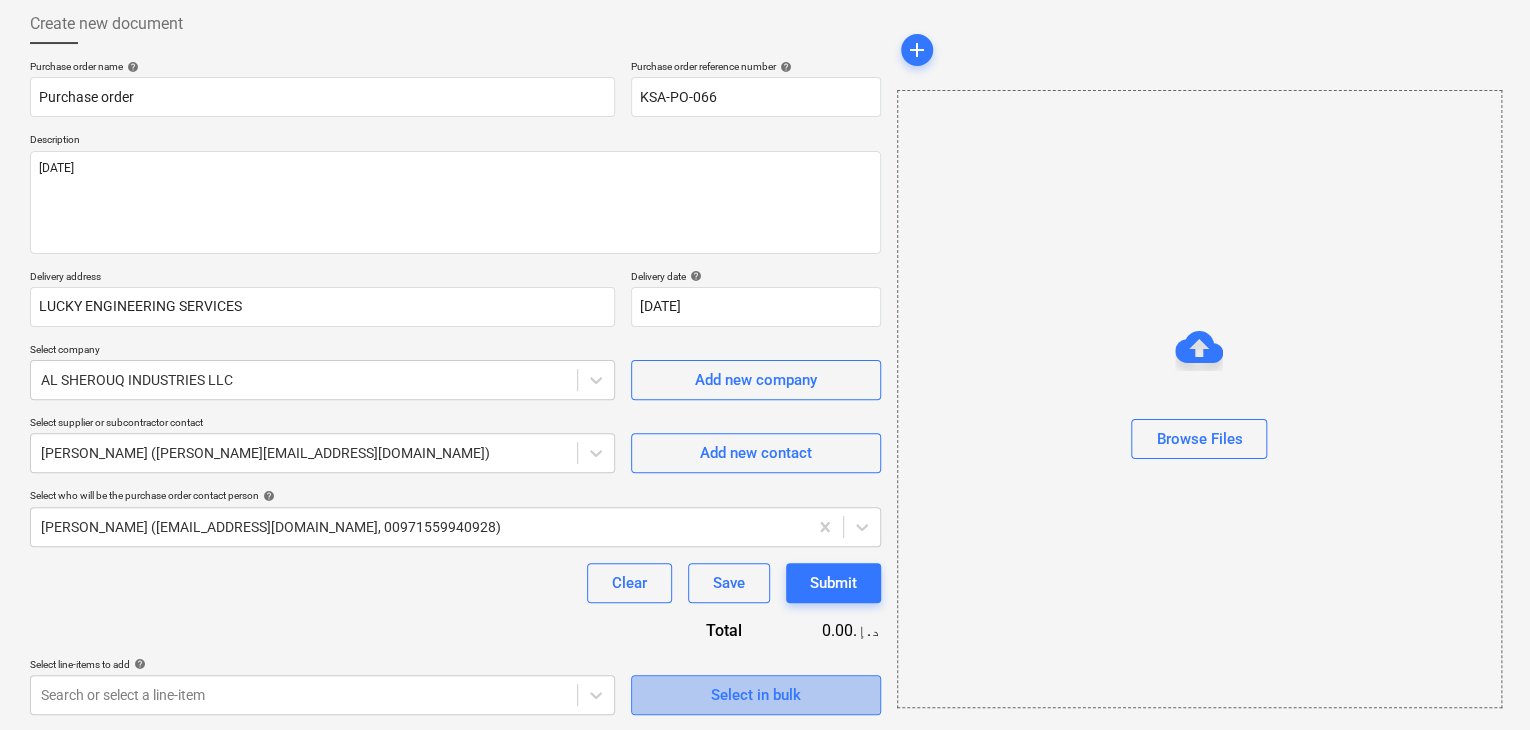 click on "Select in bulk" at bounding box center [756, 695] 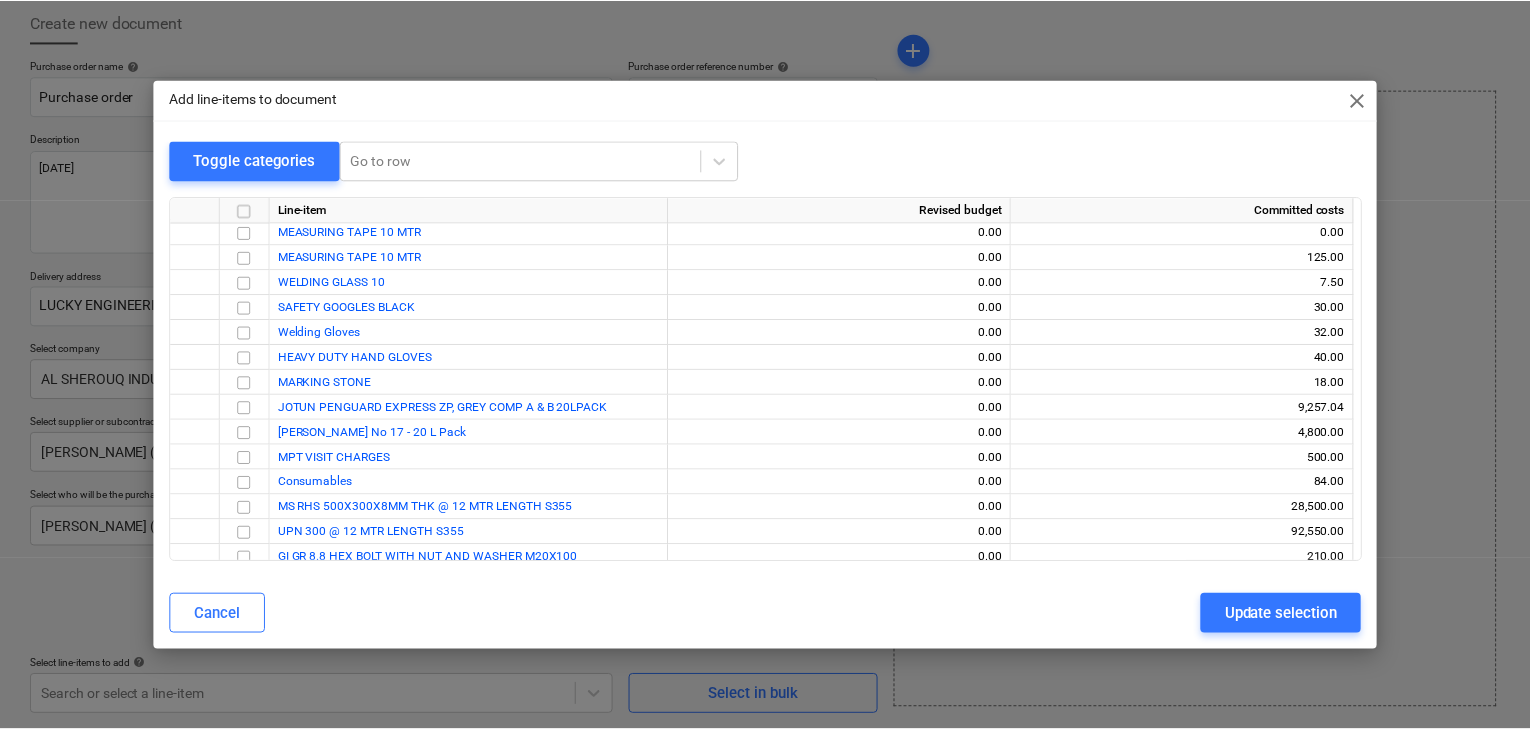 scroll, scrollTop: 3887, scrollLeft: 0, axis: vertical 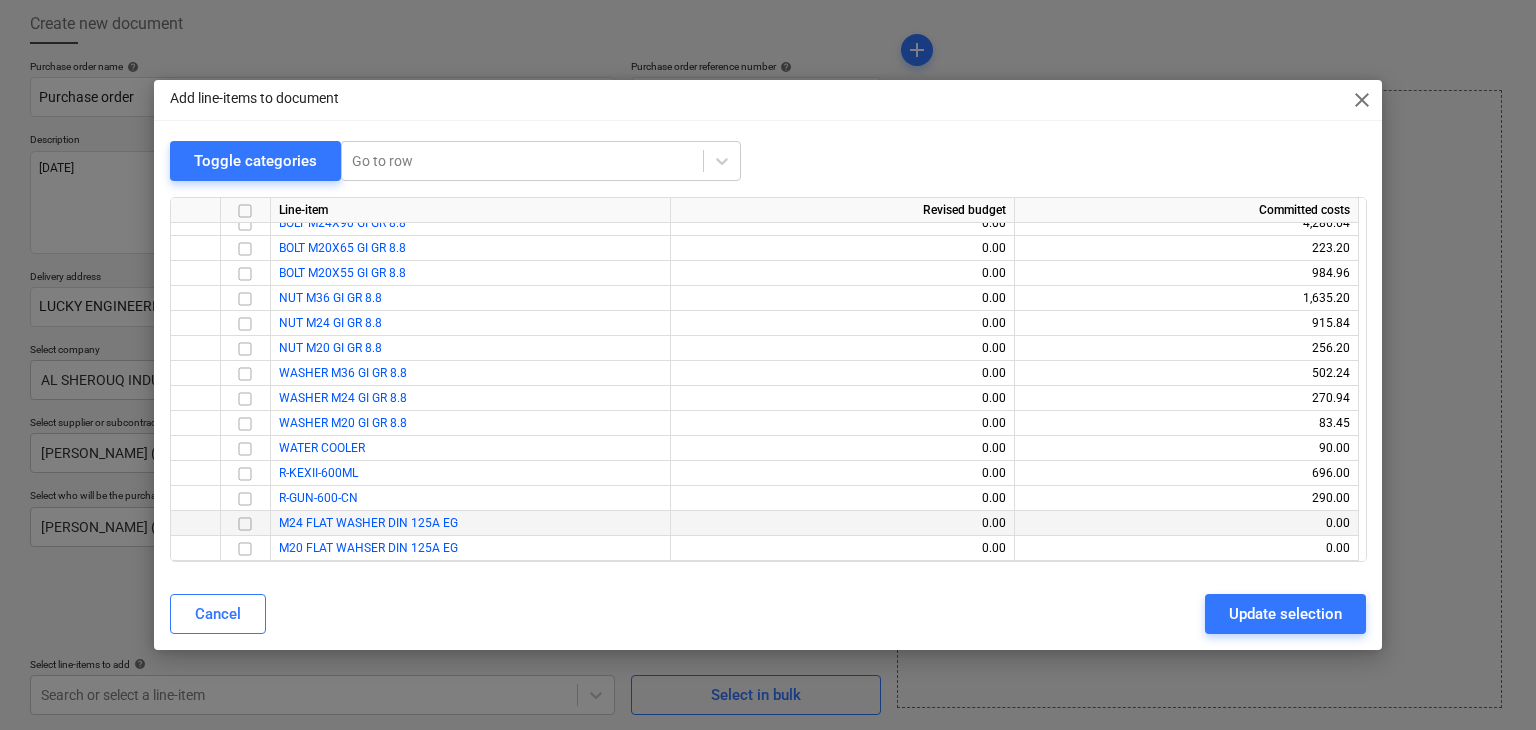 click at bounding box center (245, 524) 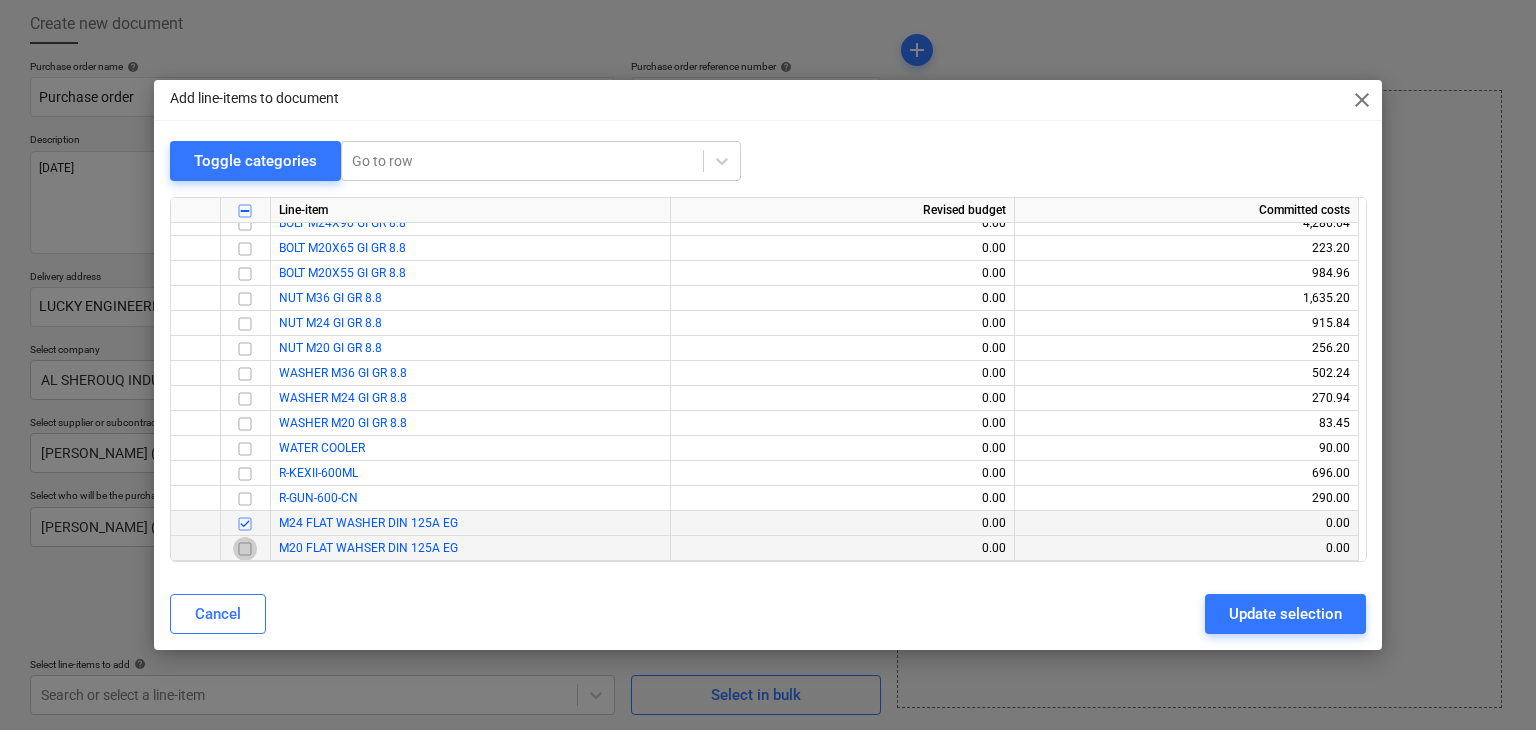 click at bounding box center (245, 549) 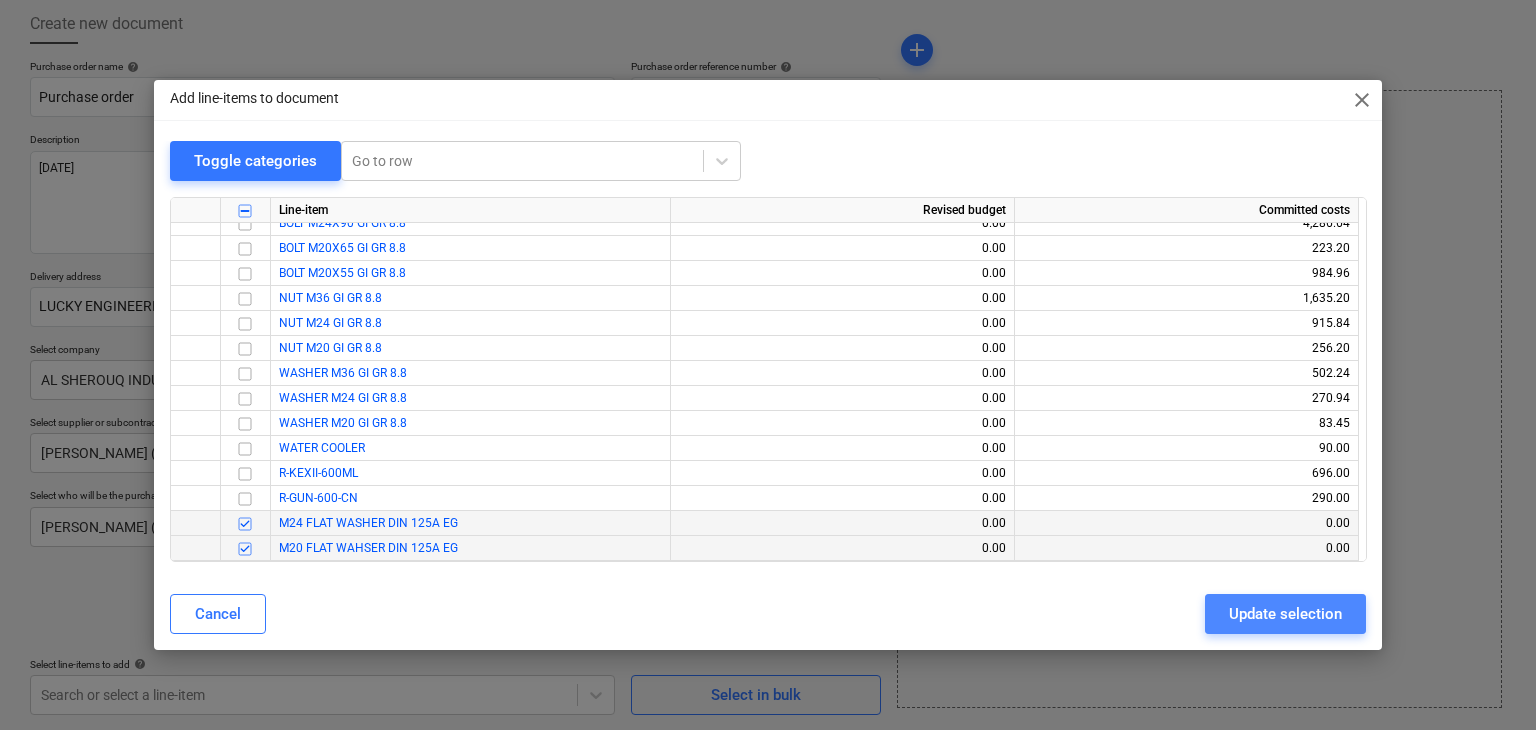 click on "Update selection" at bounding box center [1285, 614] 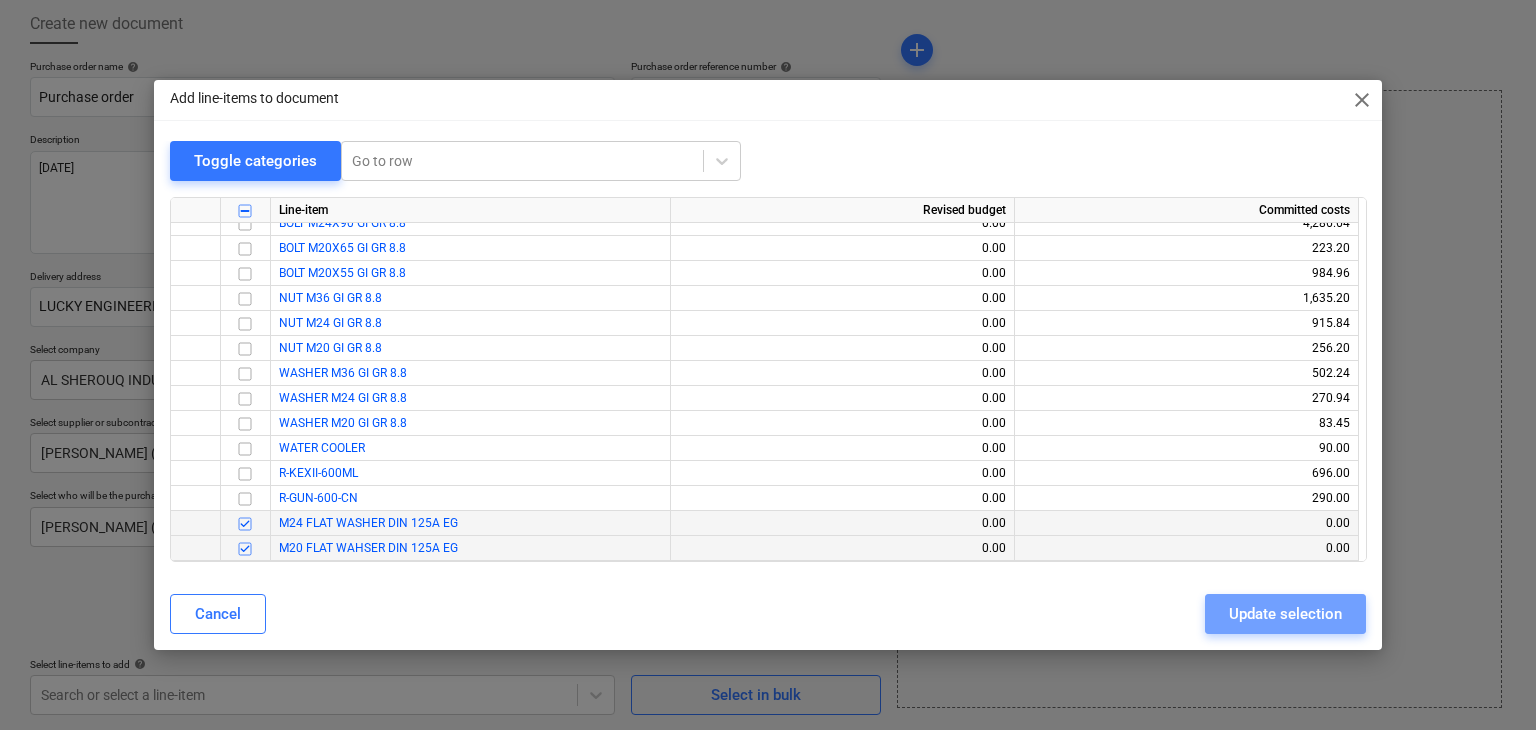 type on "x" 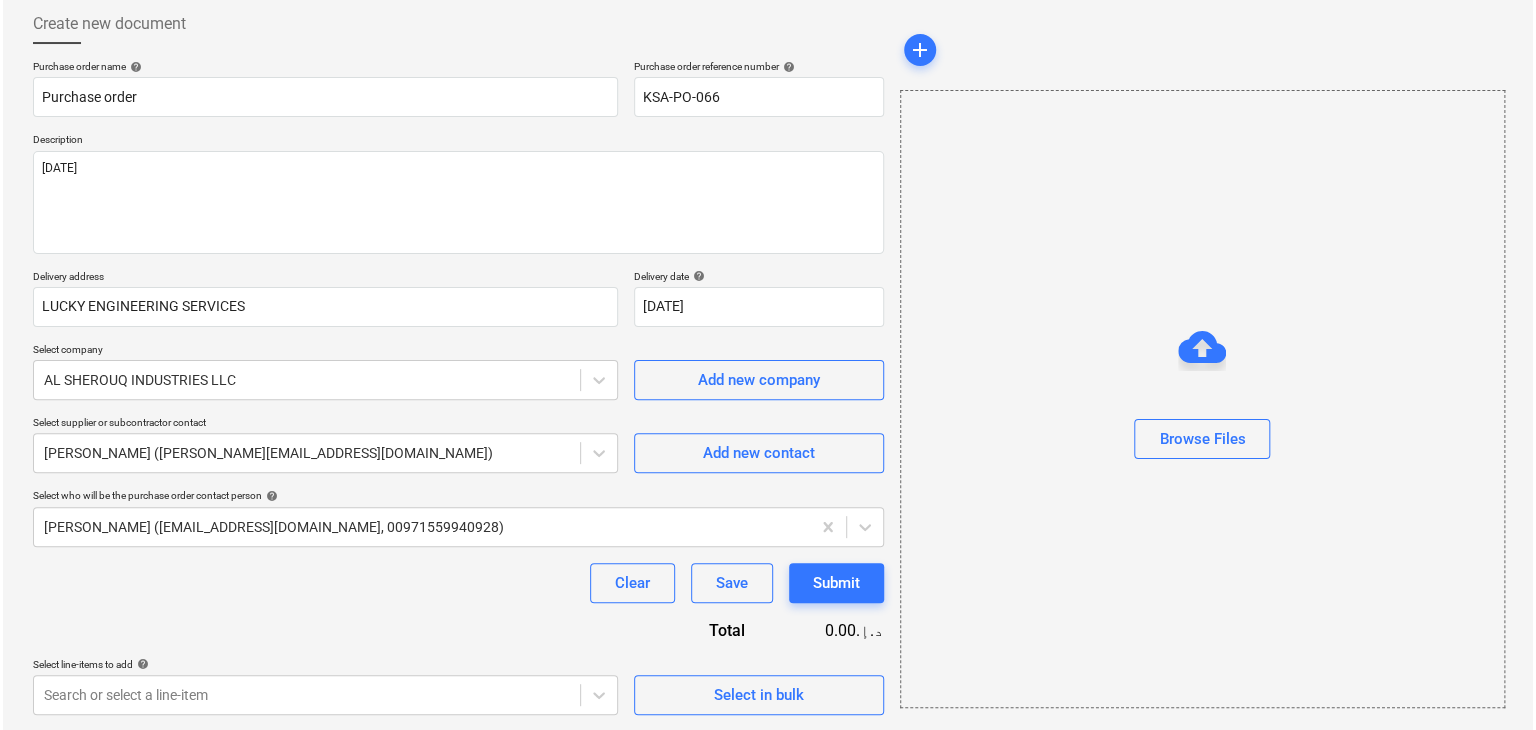 scroll, scrollTop: 317, scrollLeft: 0, axis: vertical 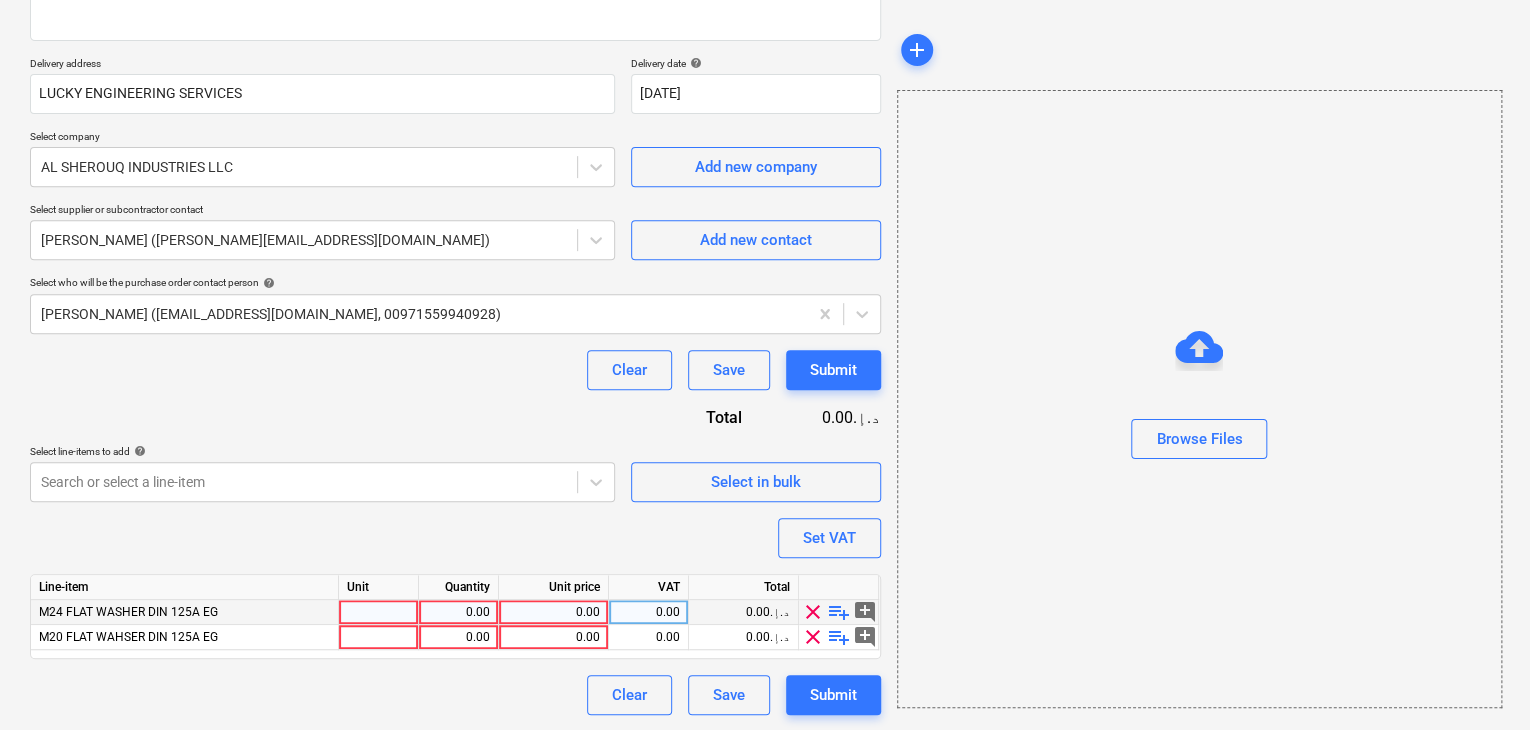 click at bounding box center (379, 612) 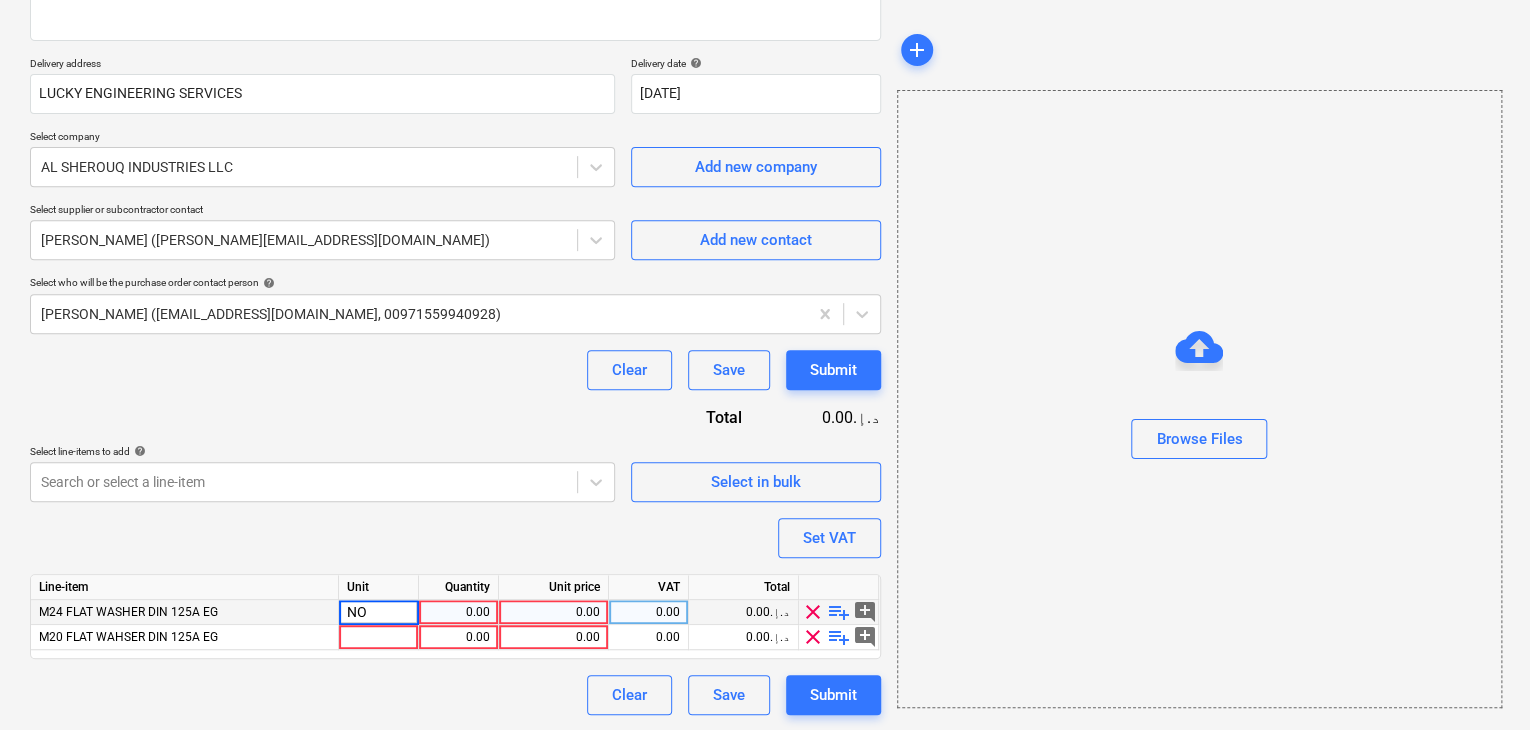 type on "NOS" 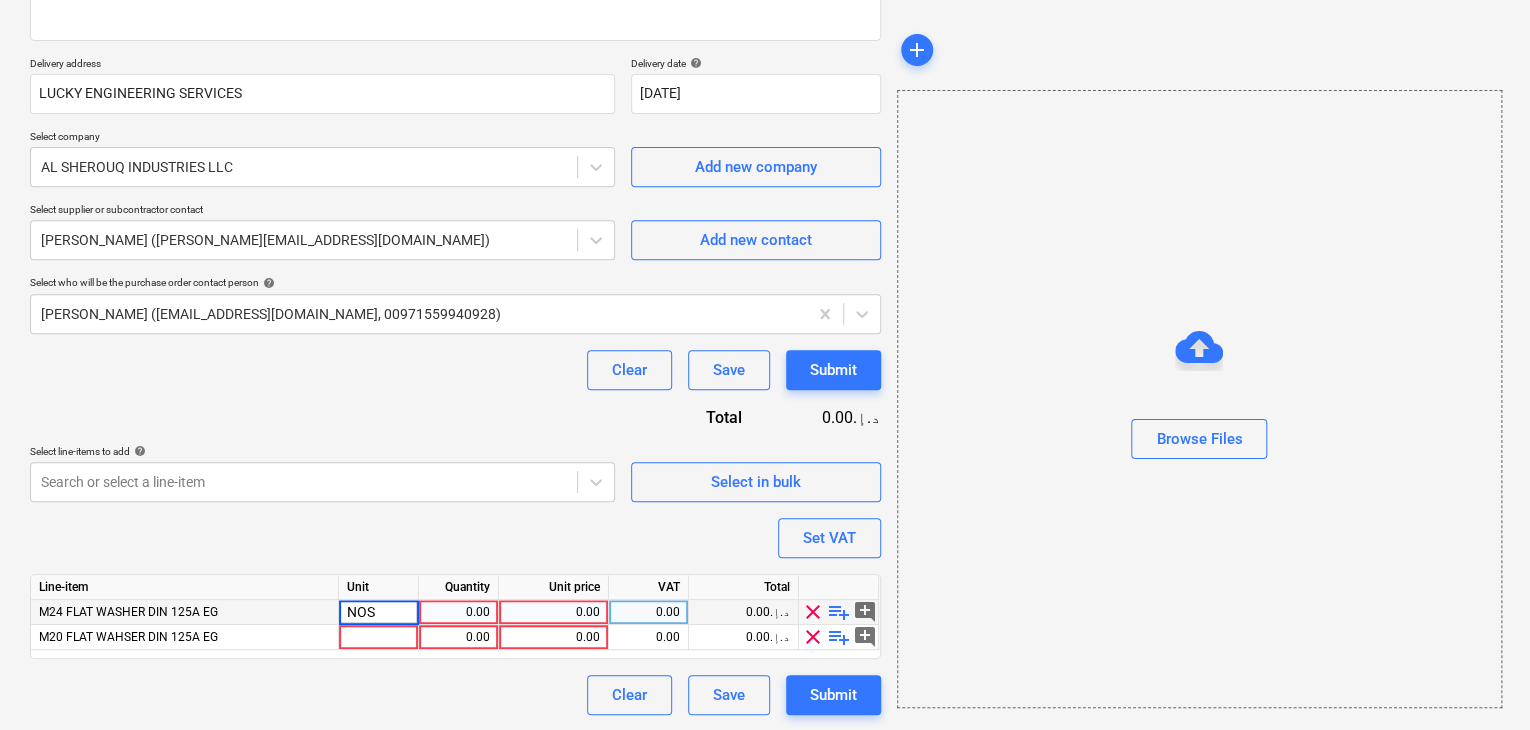 type on "x" 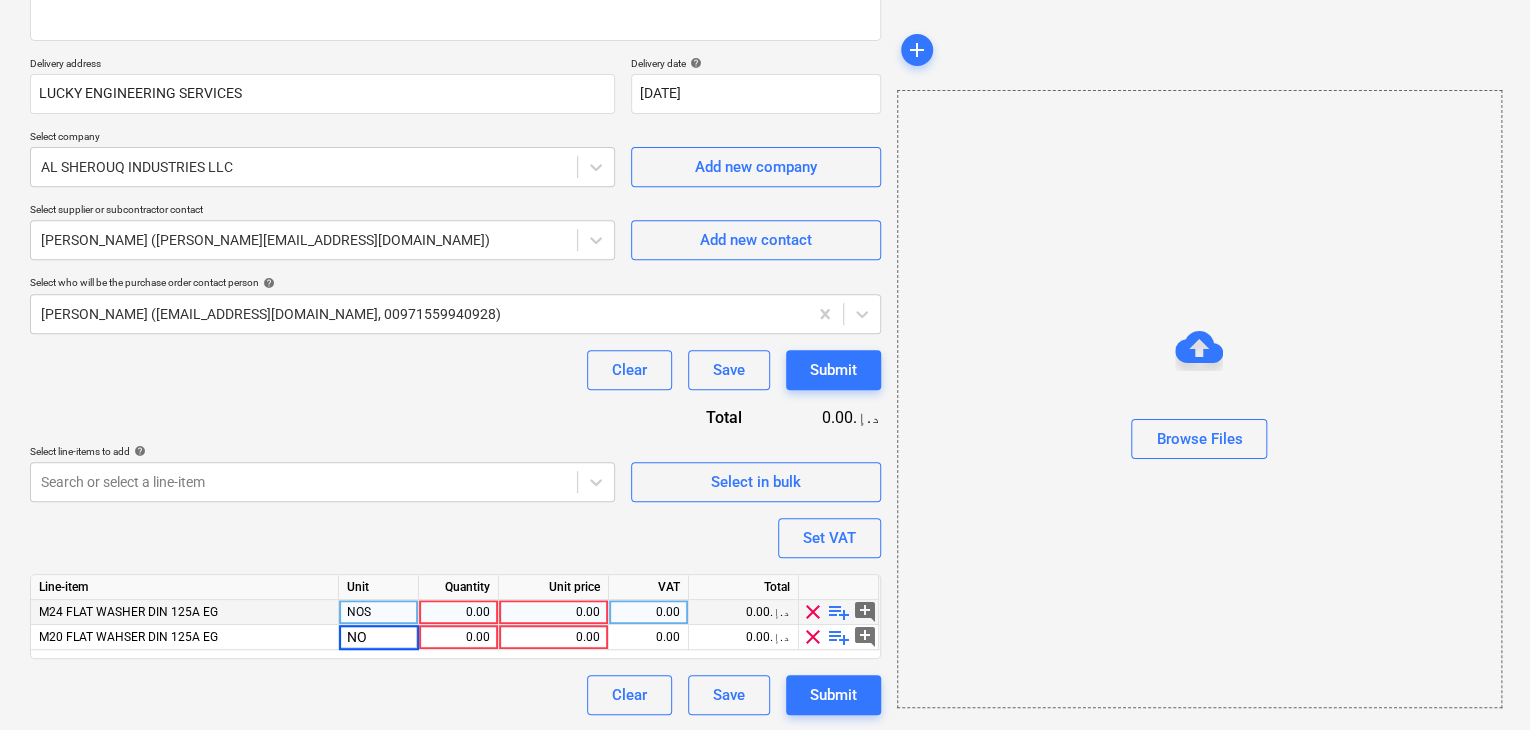 type on "NOS" 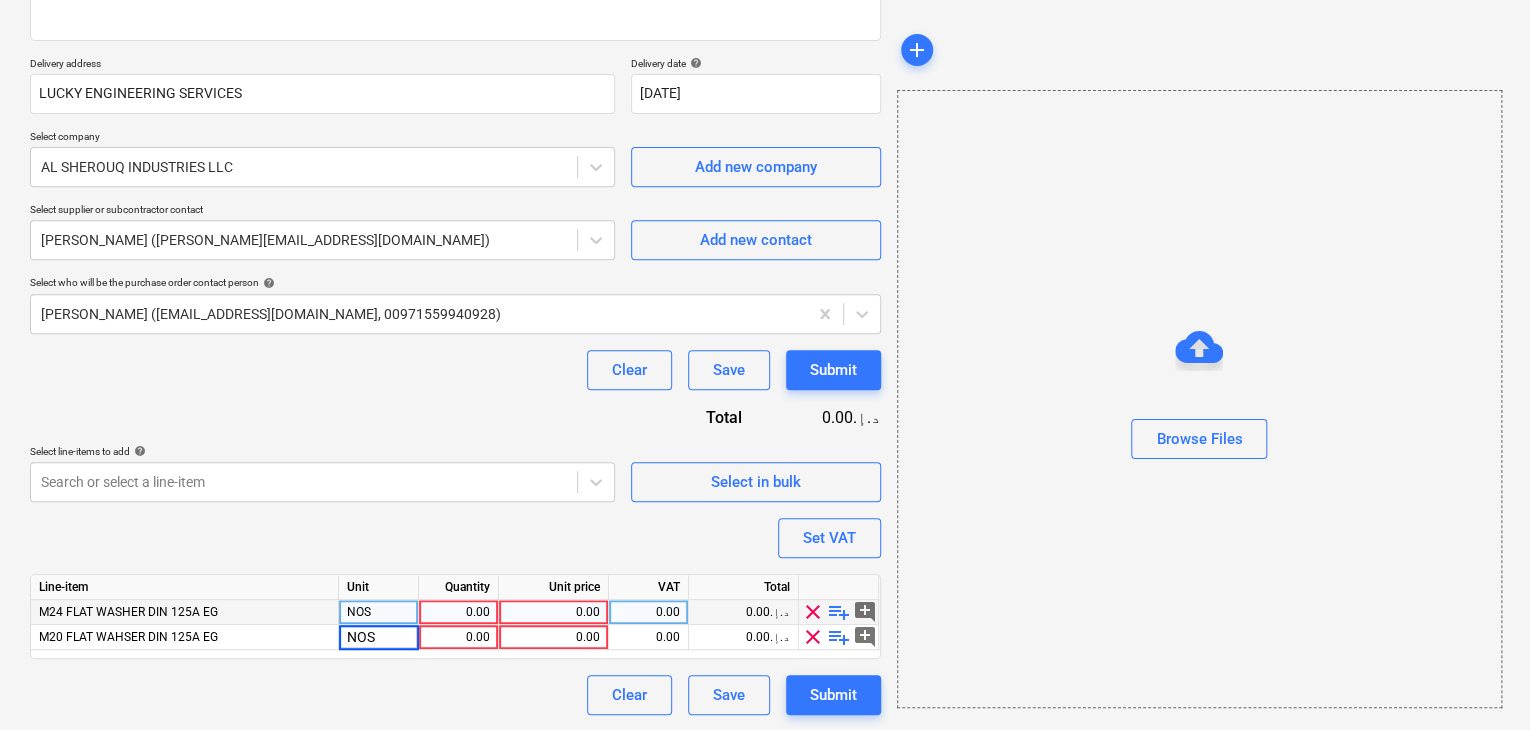 type on "x" 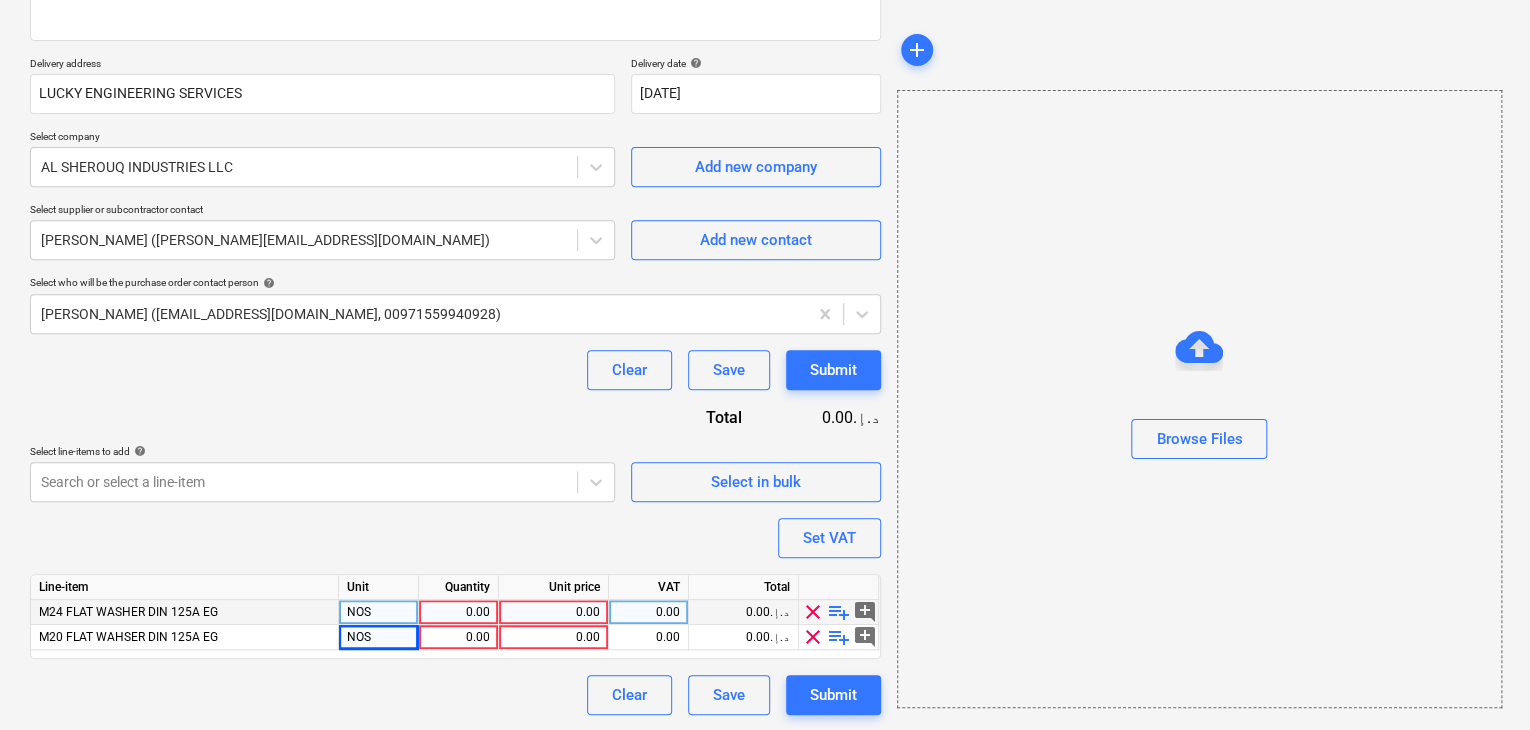 click on "0.00" at bounding box center [458, 612] 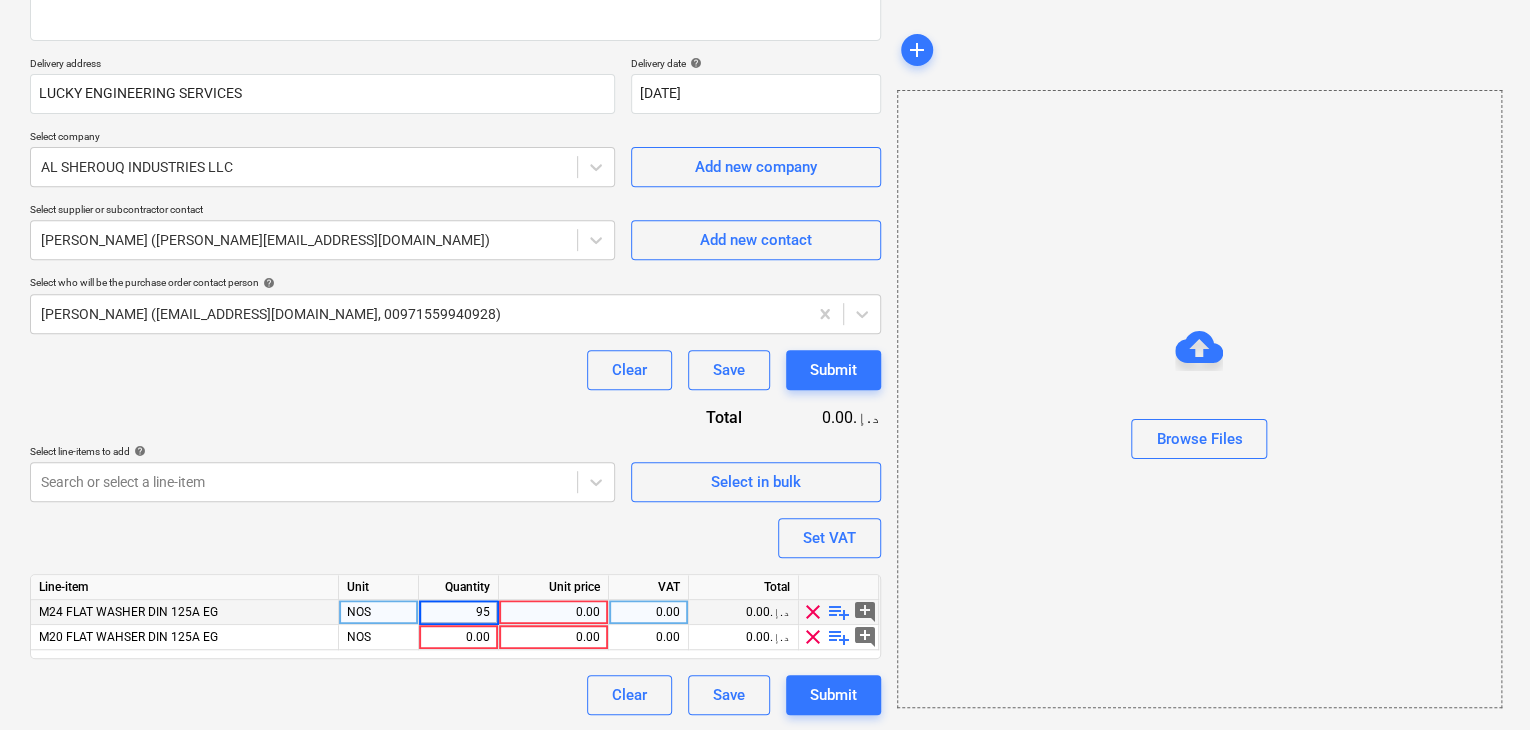 type on "956" 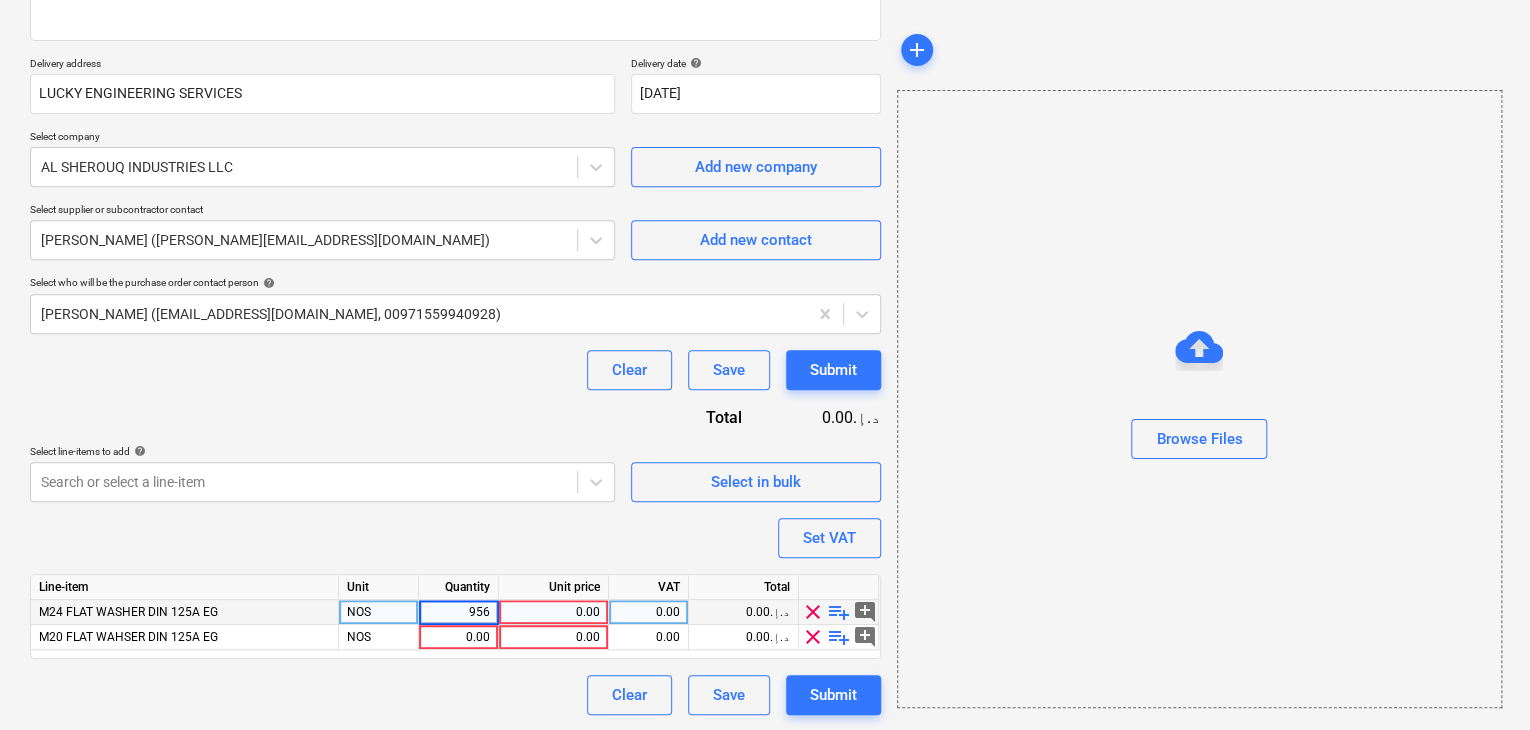 type on "x" 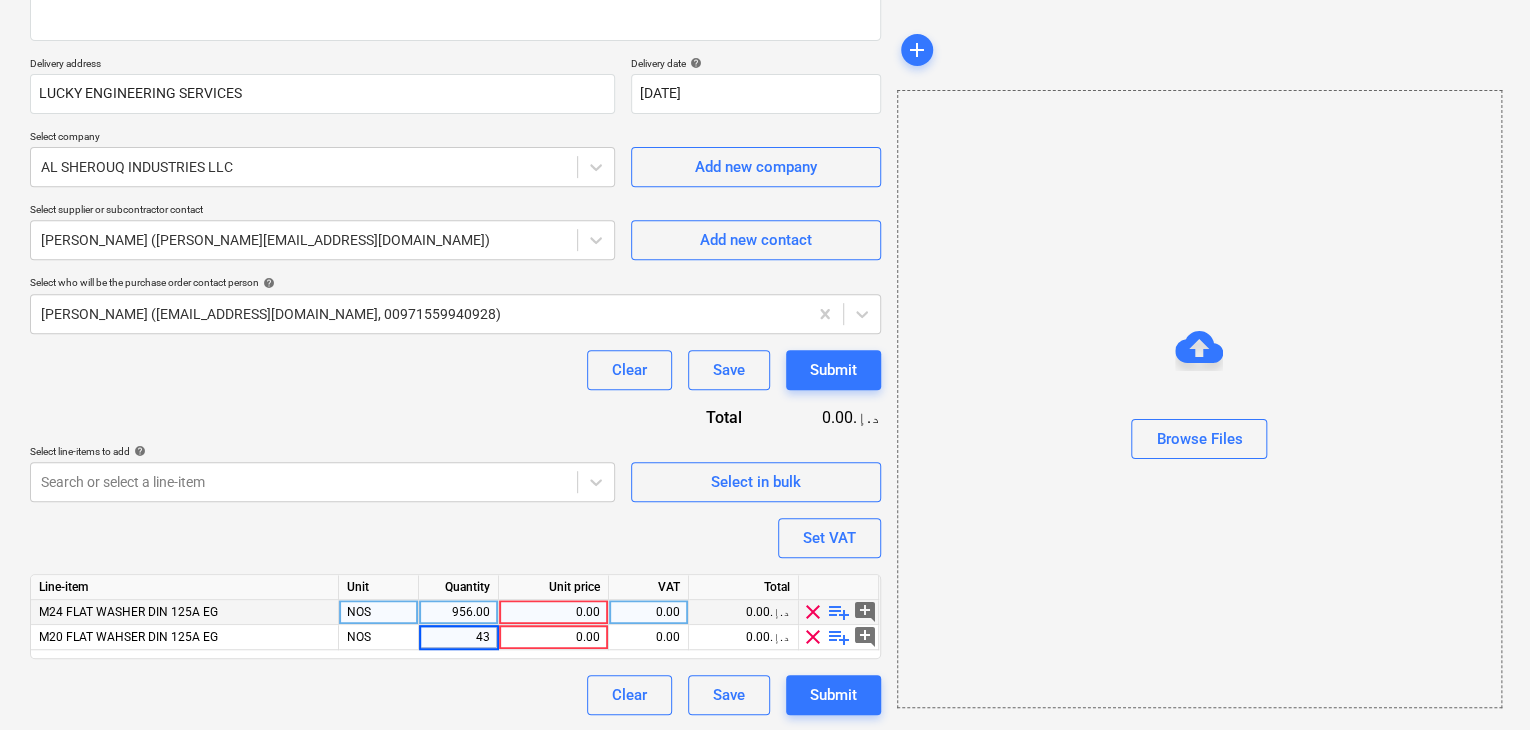 type on "430" 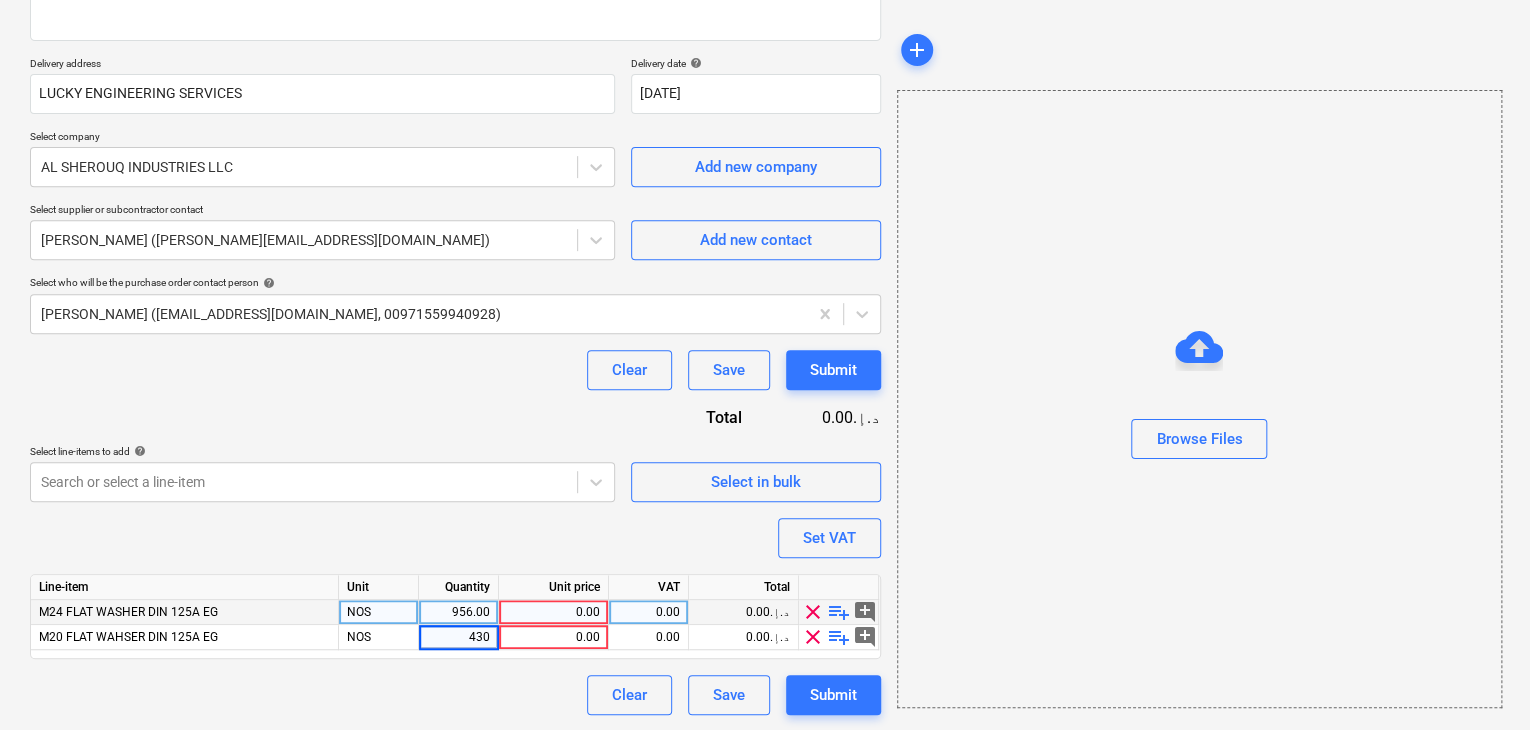 type on "x" 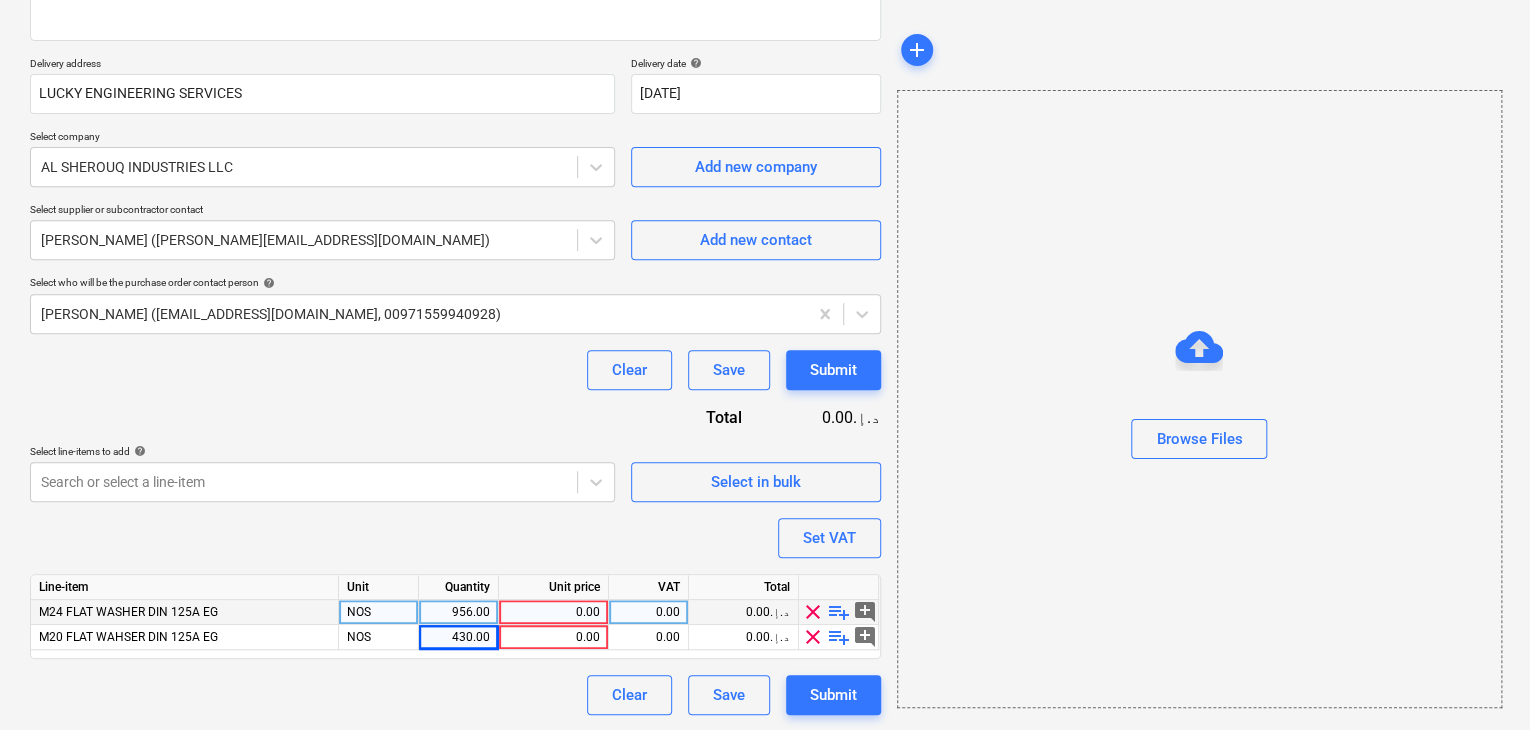 click on "0.00" at bounding box center (553, 612) 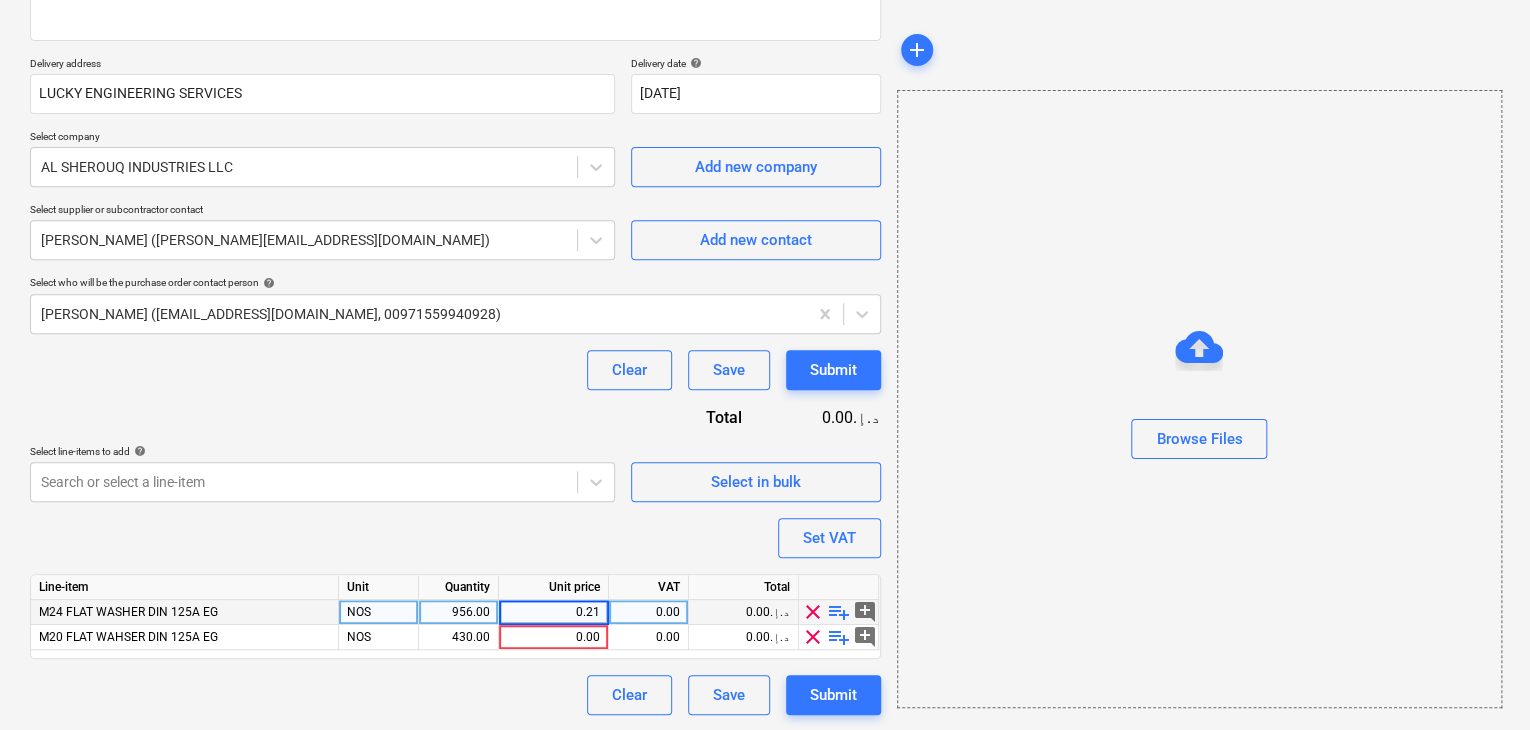 type on "0.213" 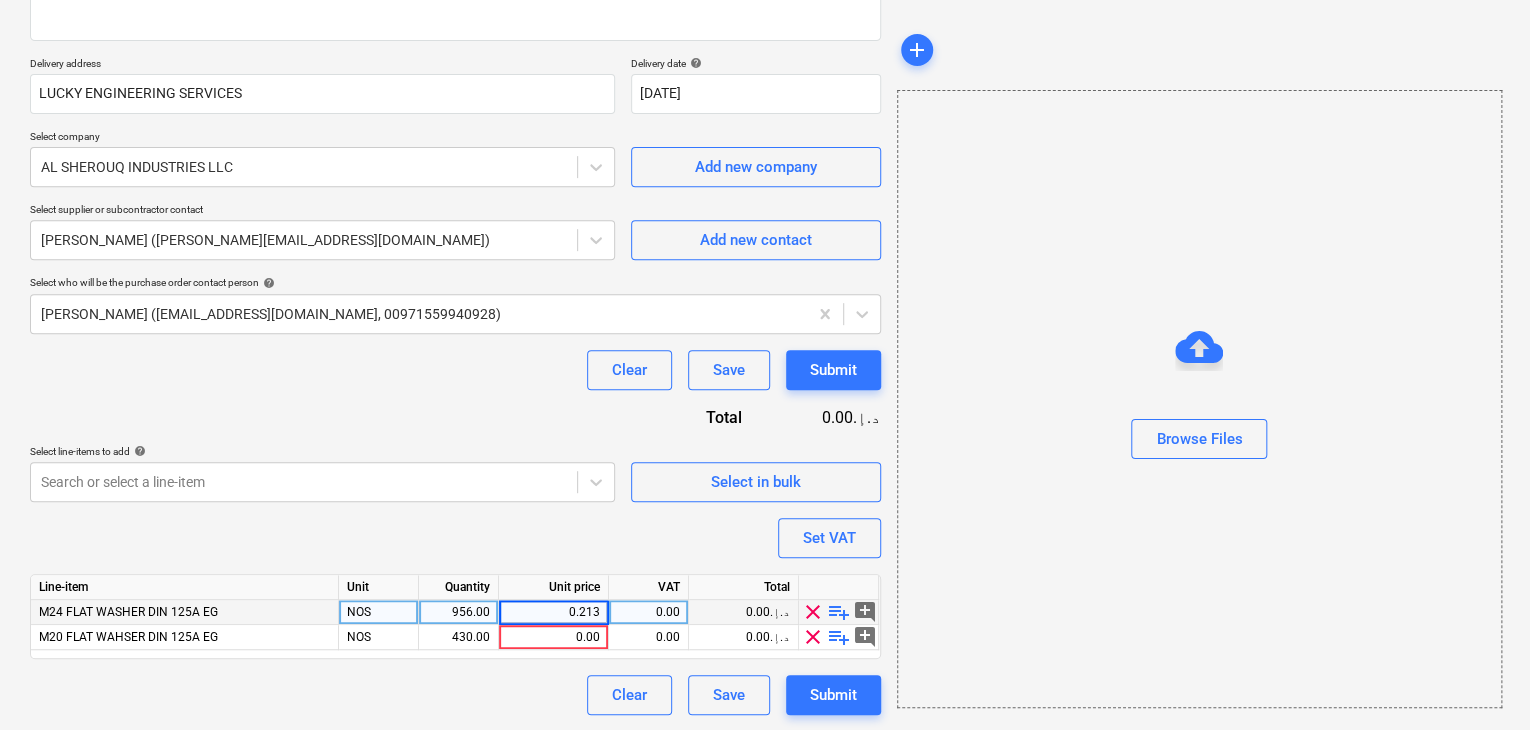 type on "x" 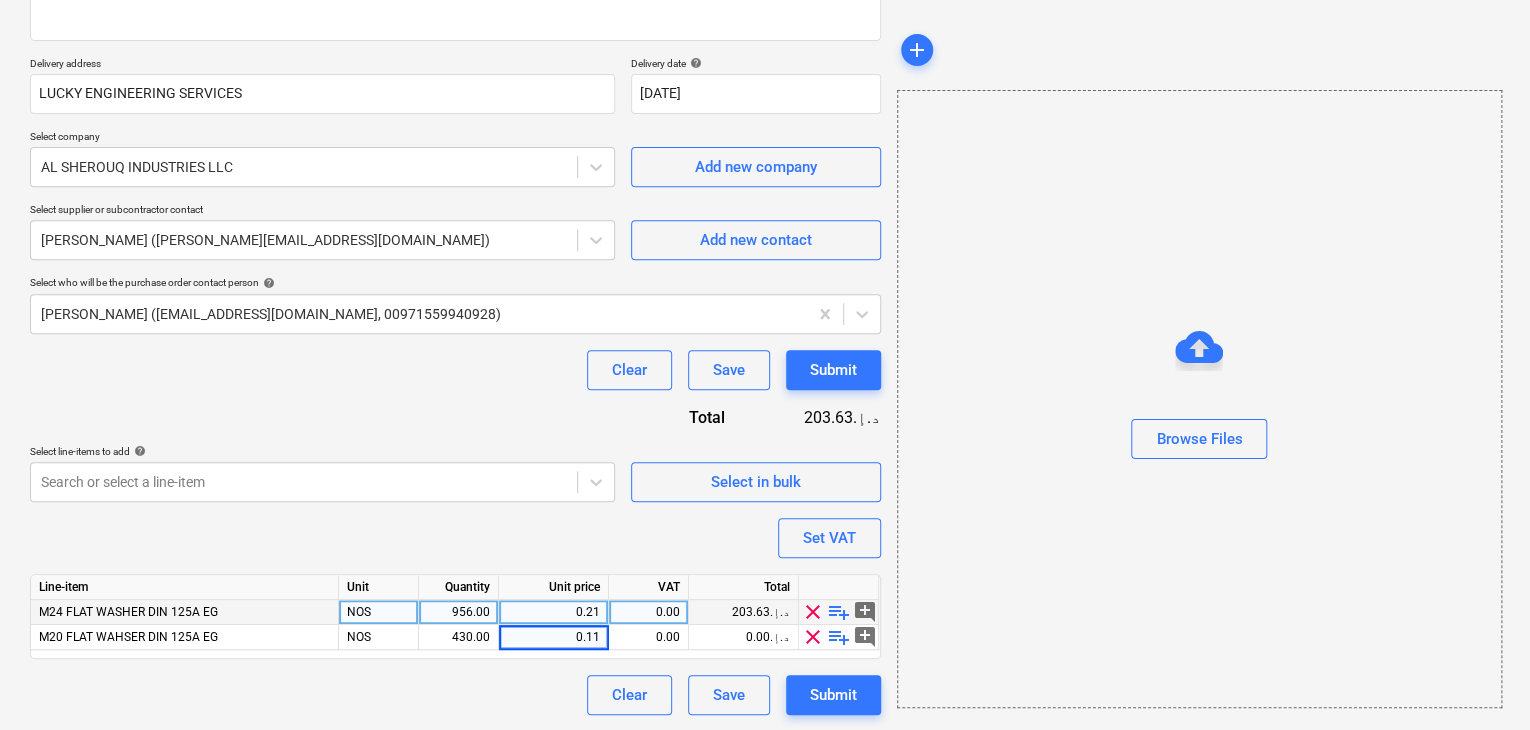 type on "0.114" 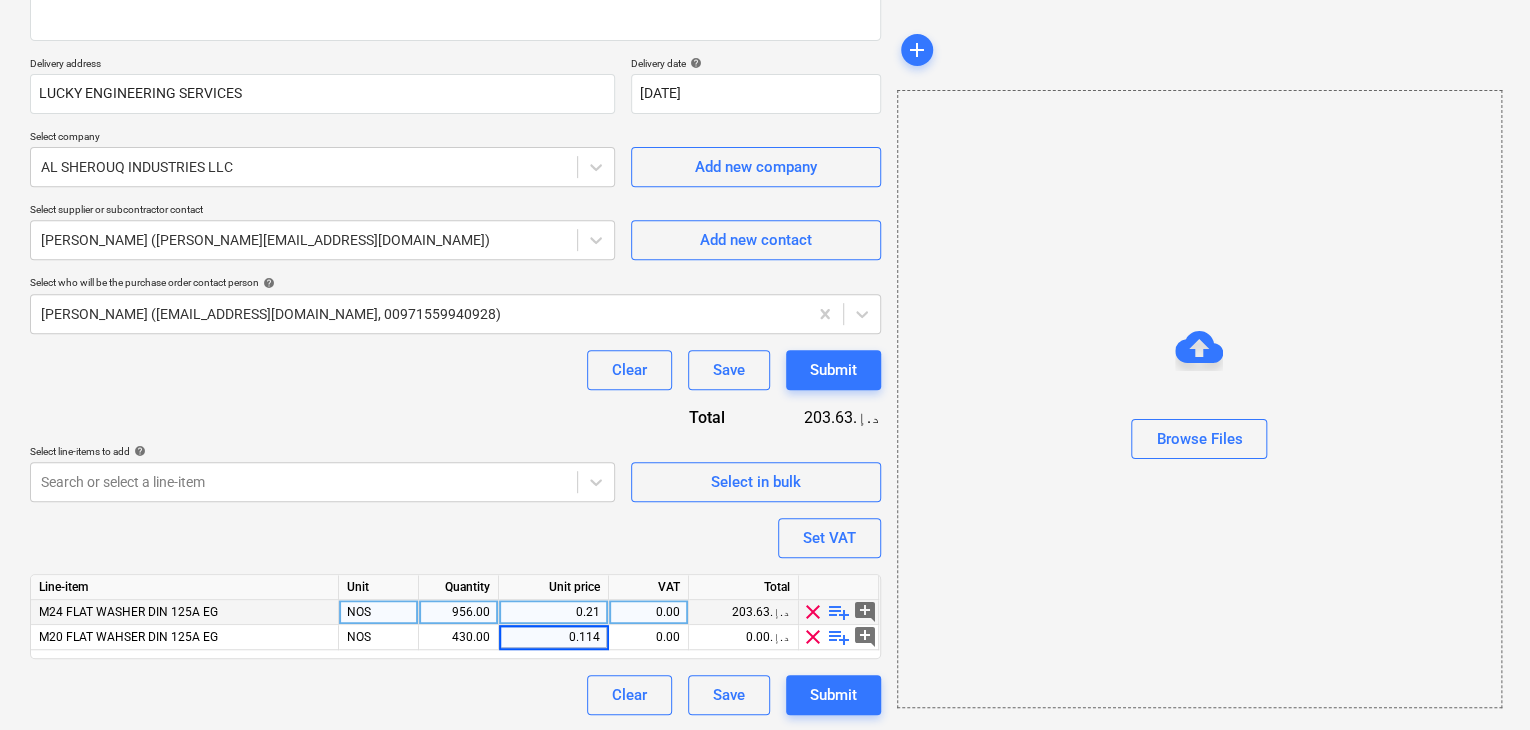type on "x" 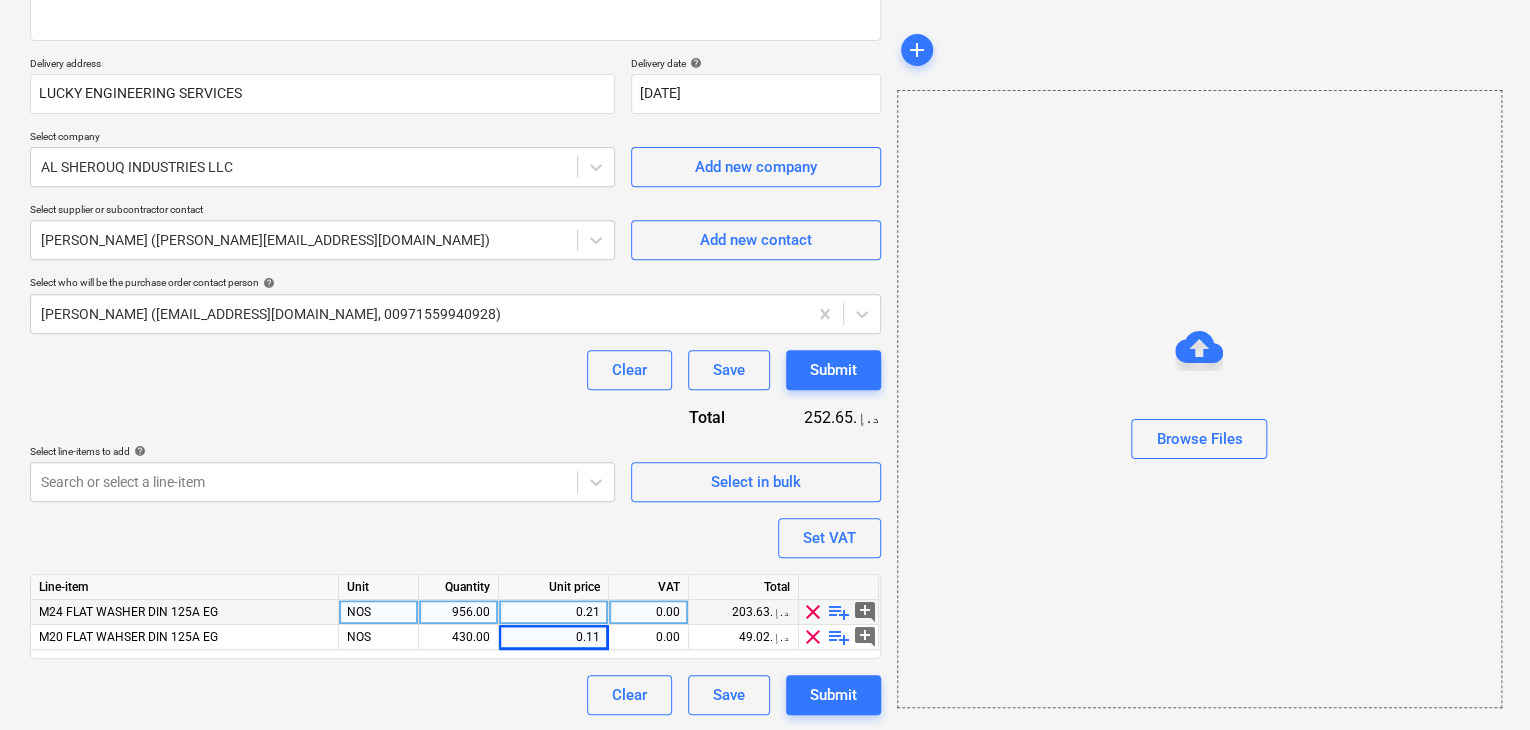 click at bounding box center [1199, 467] 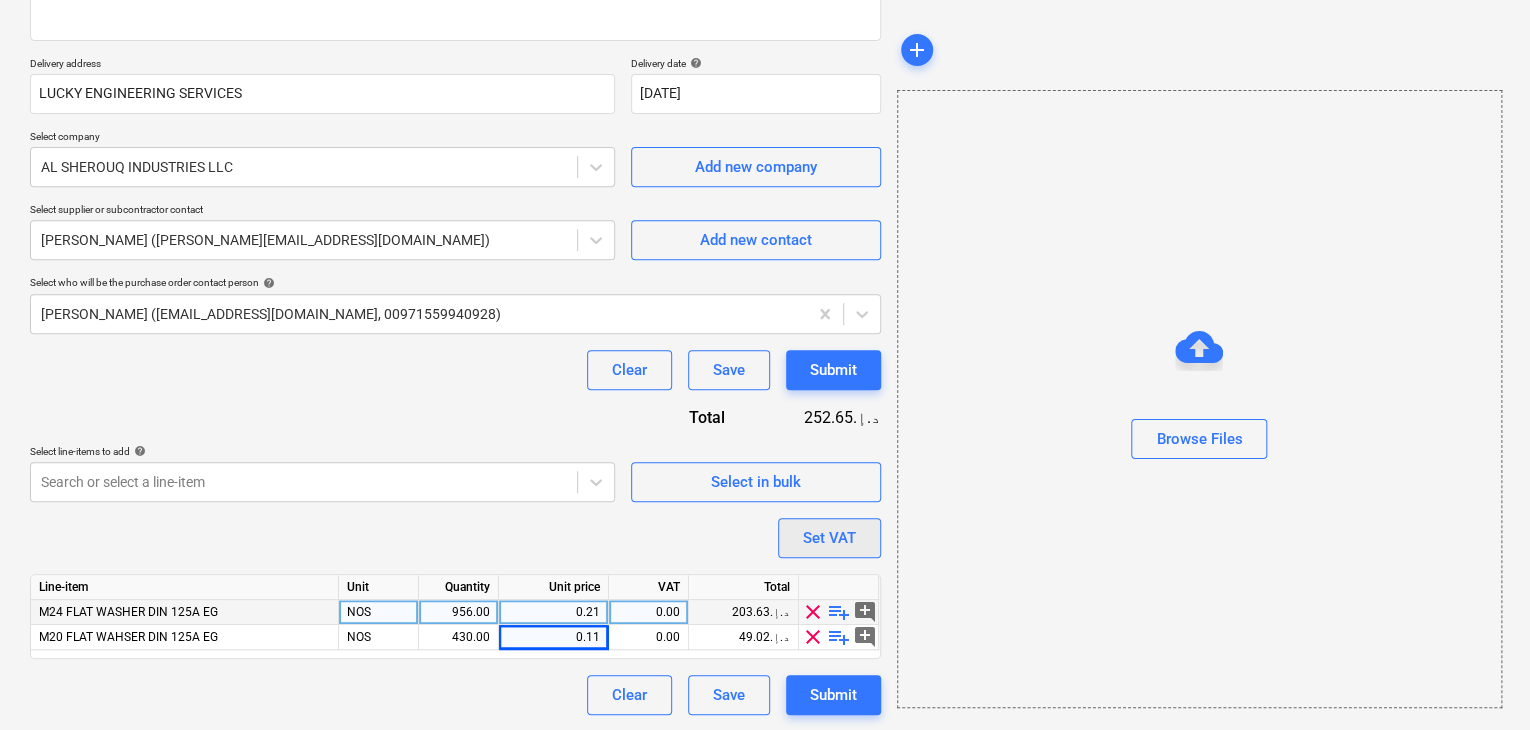 click on "Set VAT" at bounding box center (829, 538) 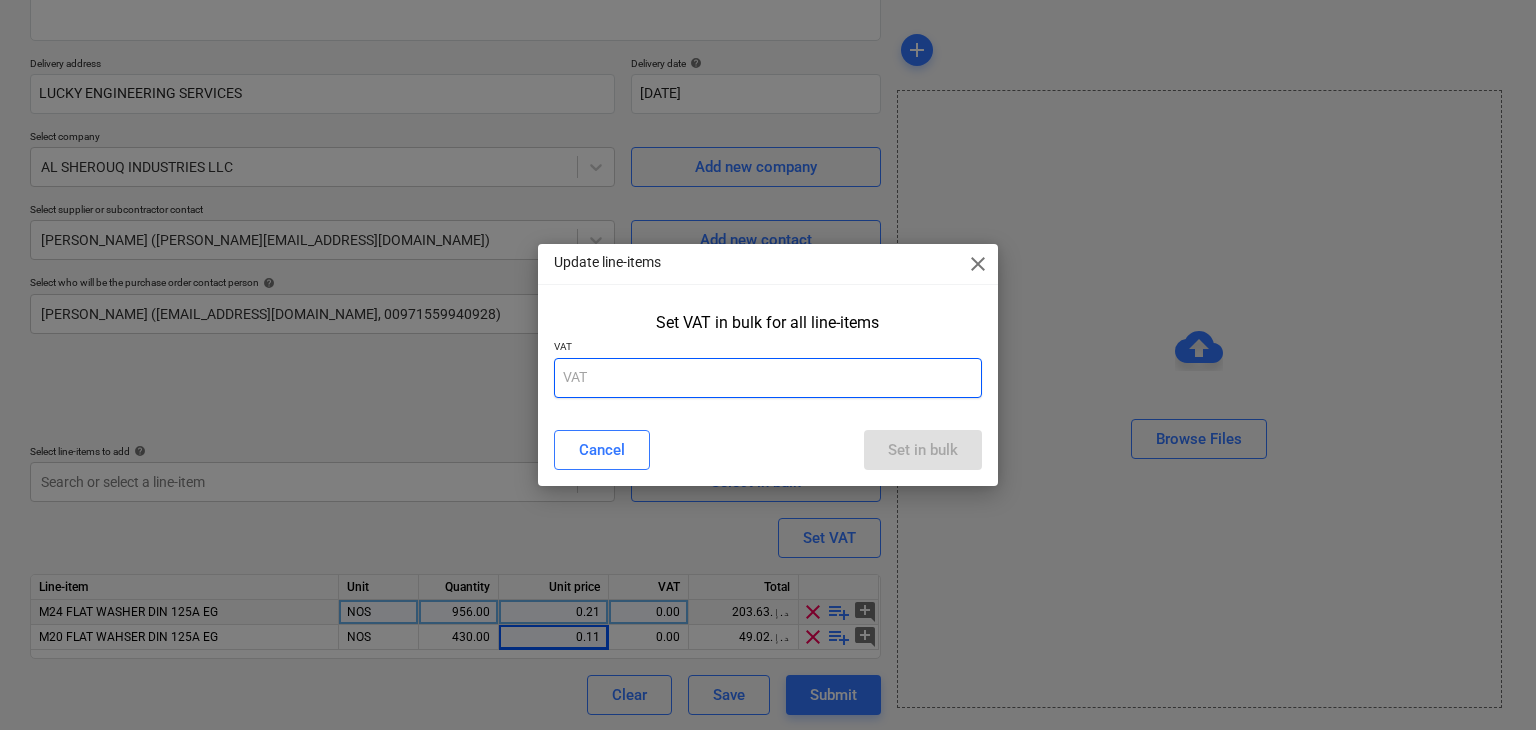 click at bounding box center [768, 378] 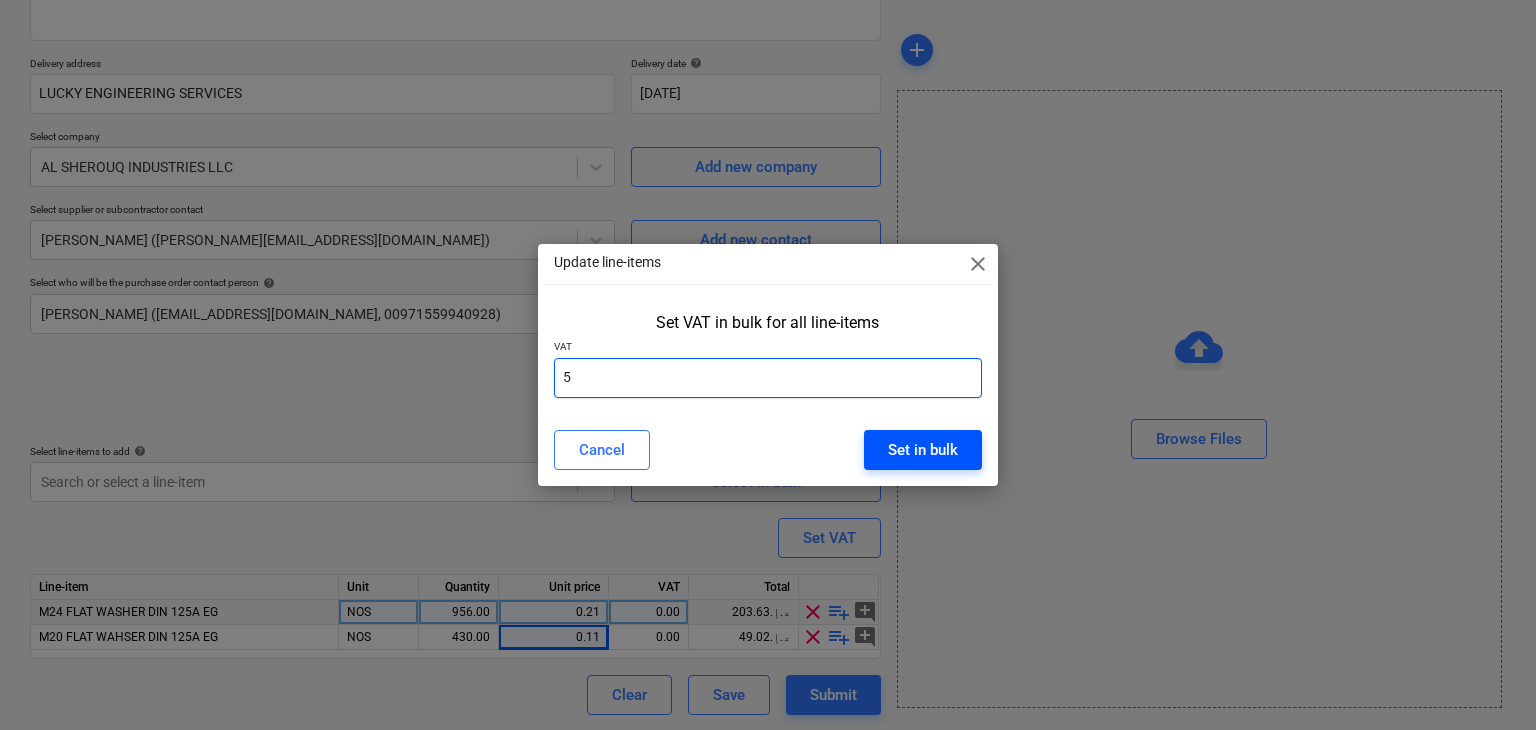 type on "5" 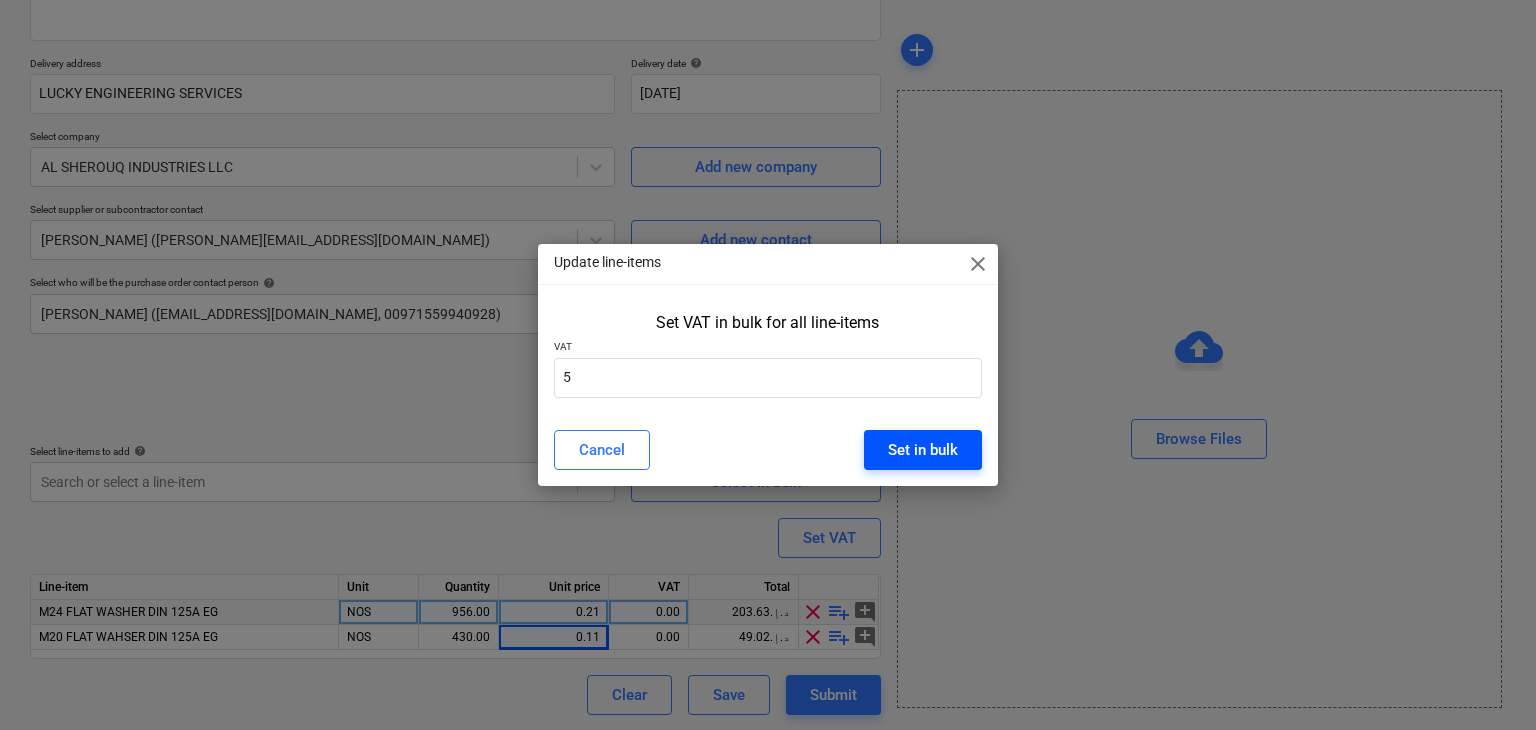click on "Set in bulk" at bounding box center (923, 450) 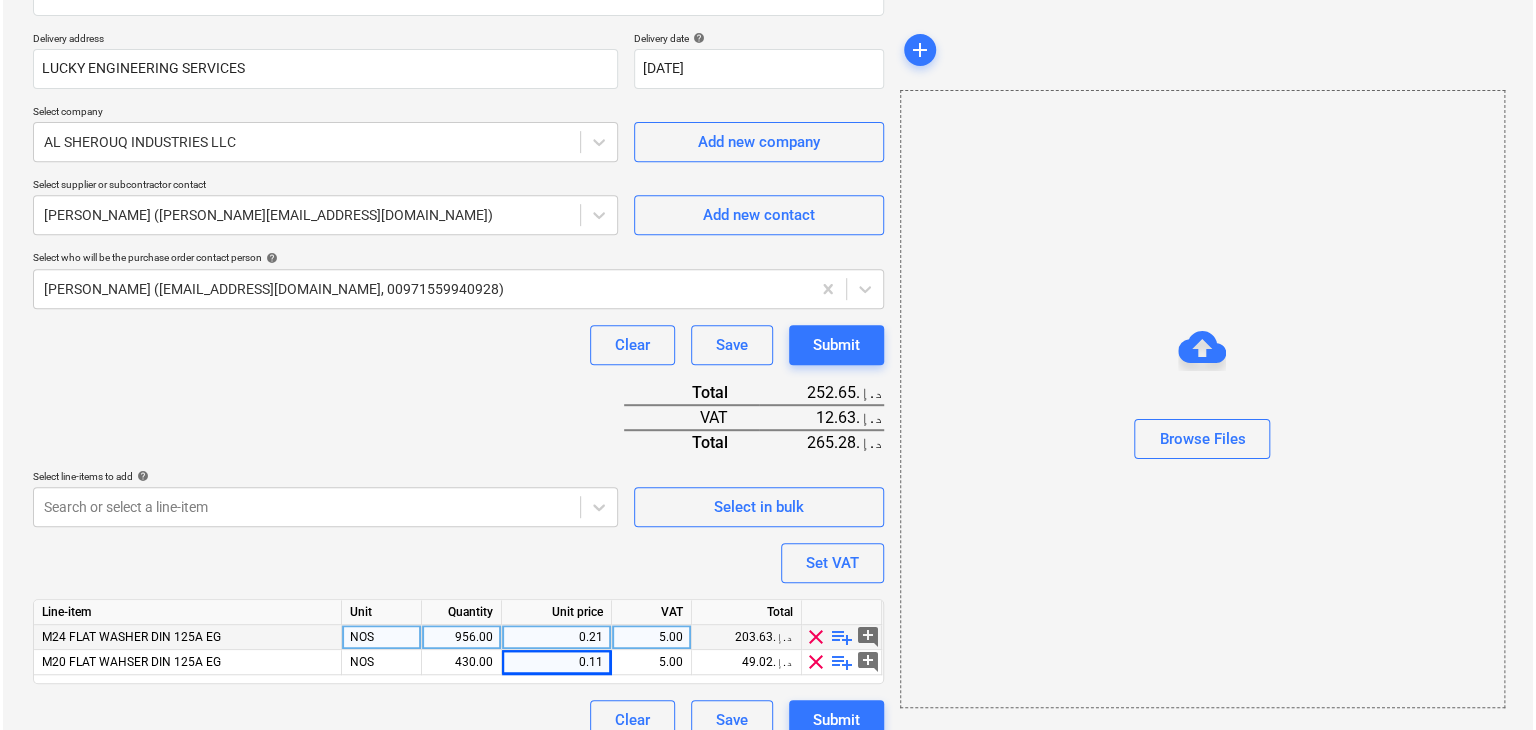 scroll, scrollTop: 367, scrollLeft: 0, axis: vertical 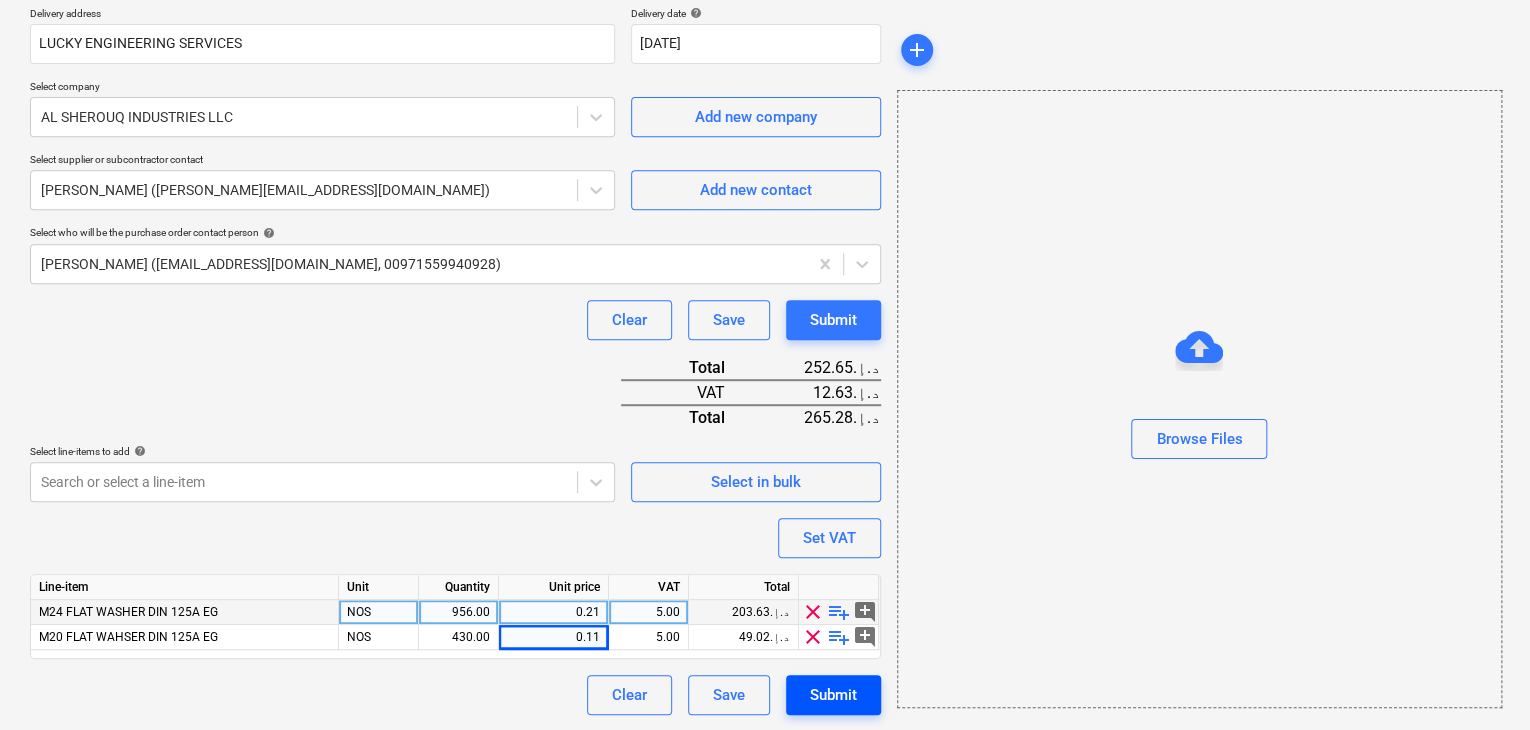 click on "Submit" at bounding box center (833, 695) 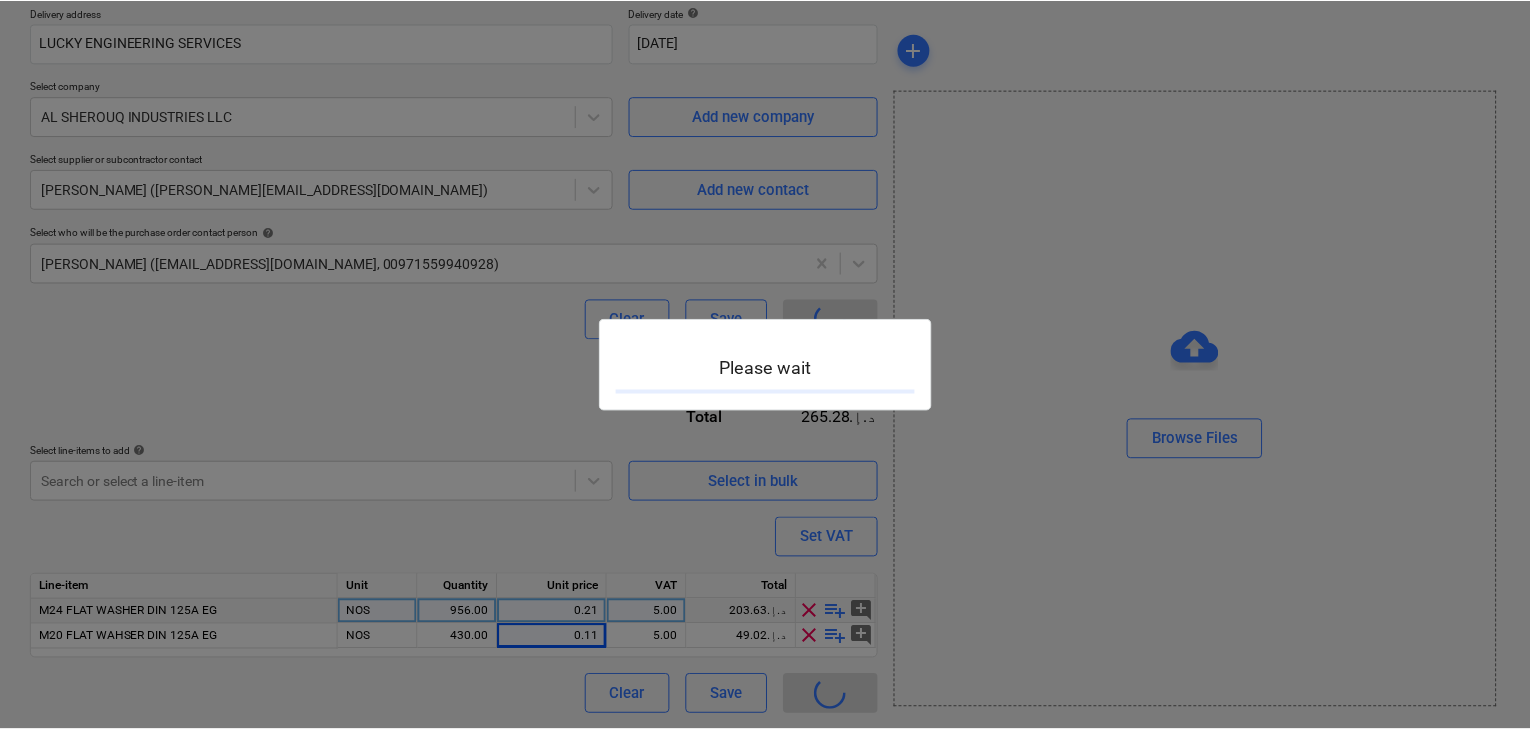 scroll, scrollTop: 0, scrollLeft: 0, axis: both 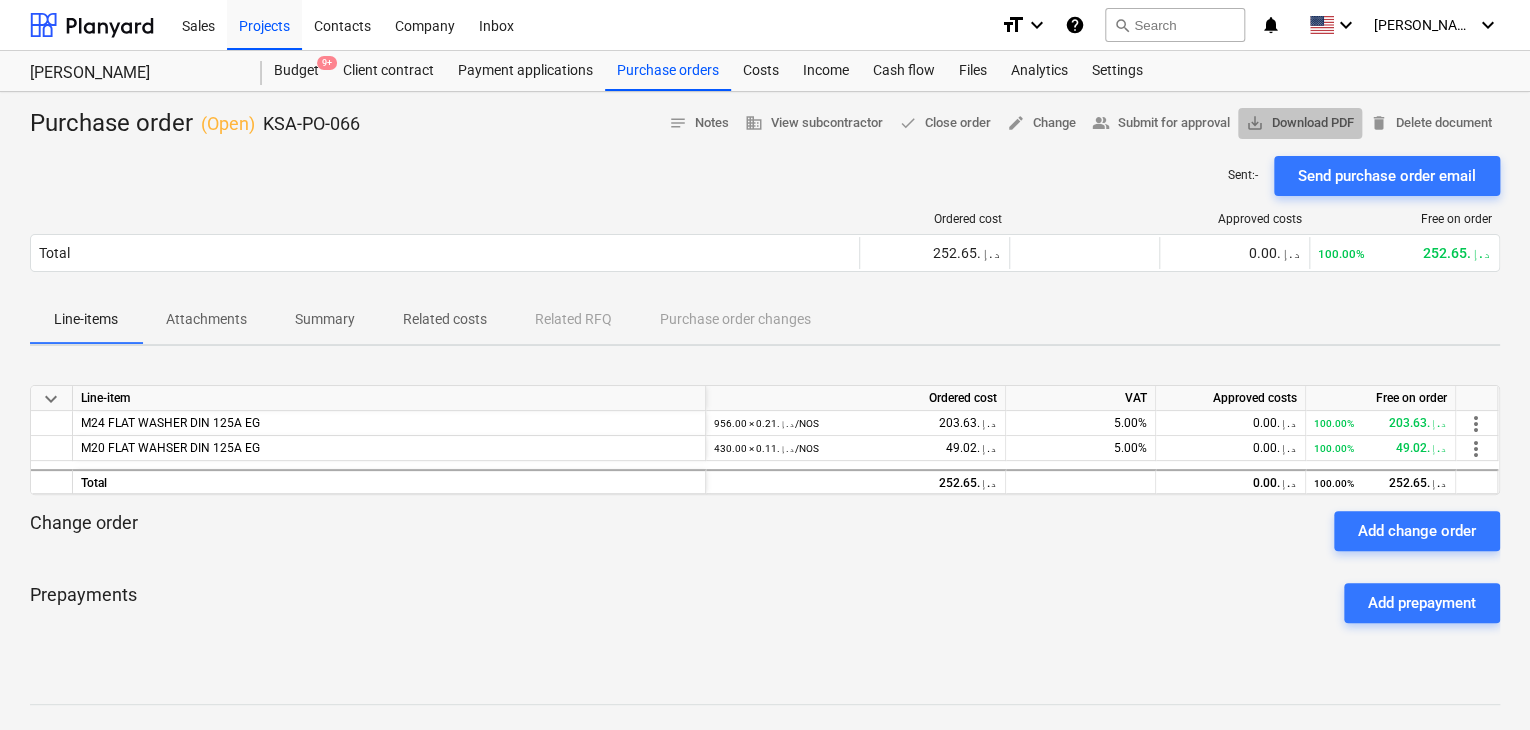 click on "save_alt Download PDF" at bounding box center (1300, 123) 